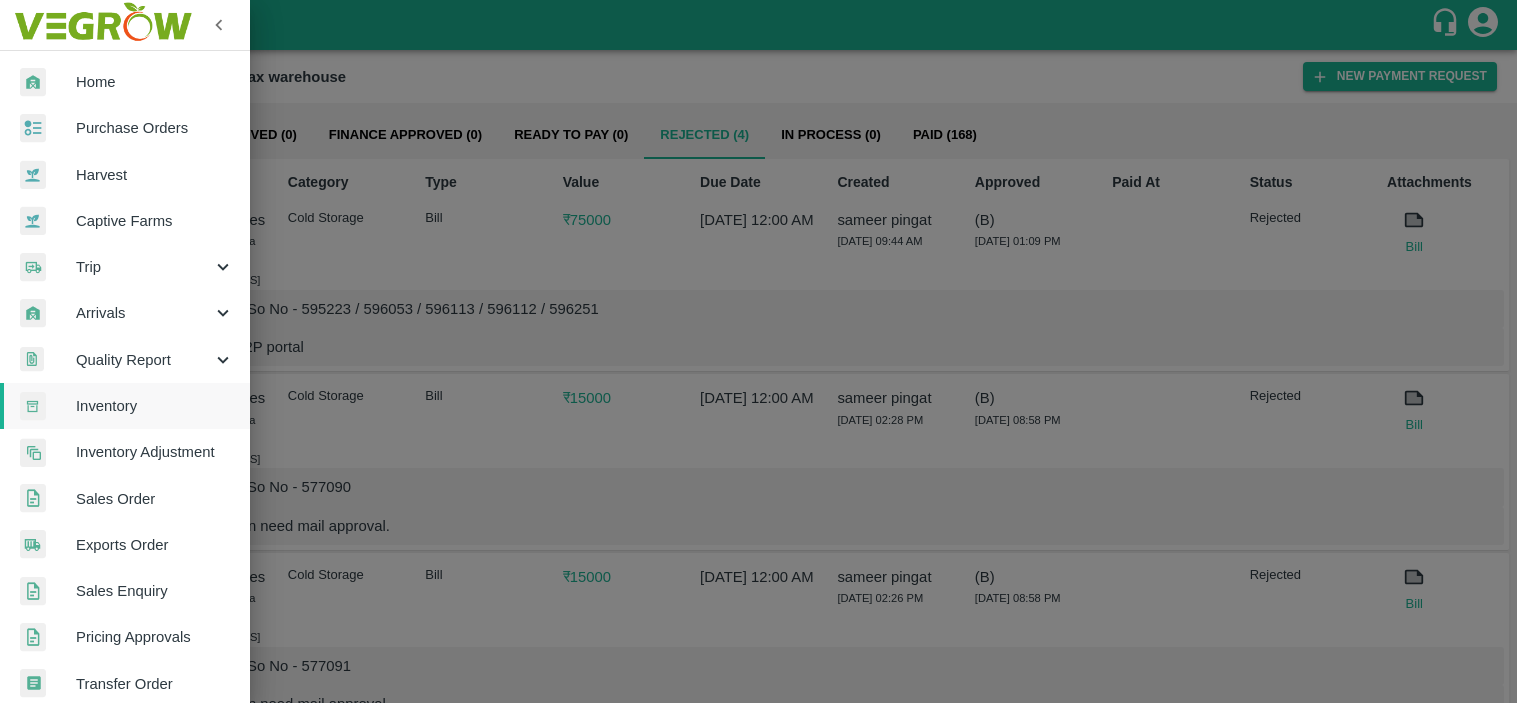 scroll, scrollTop: 0, scrollLeft: 0, axis: both 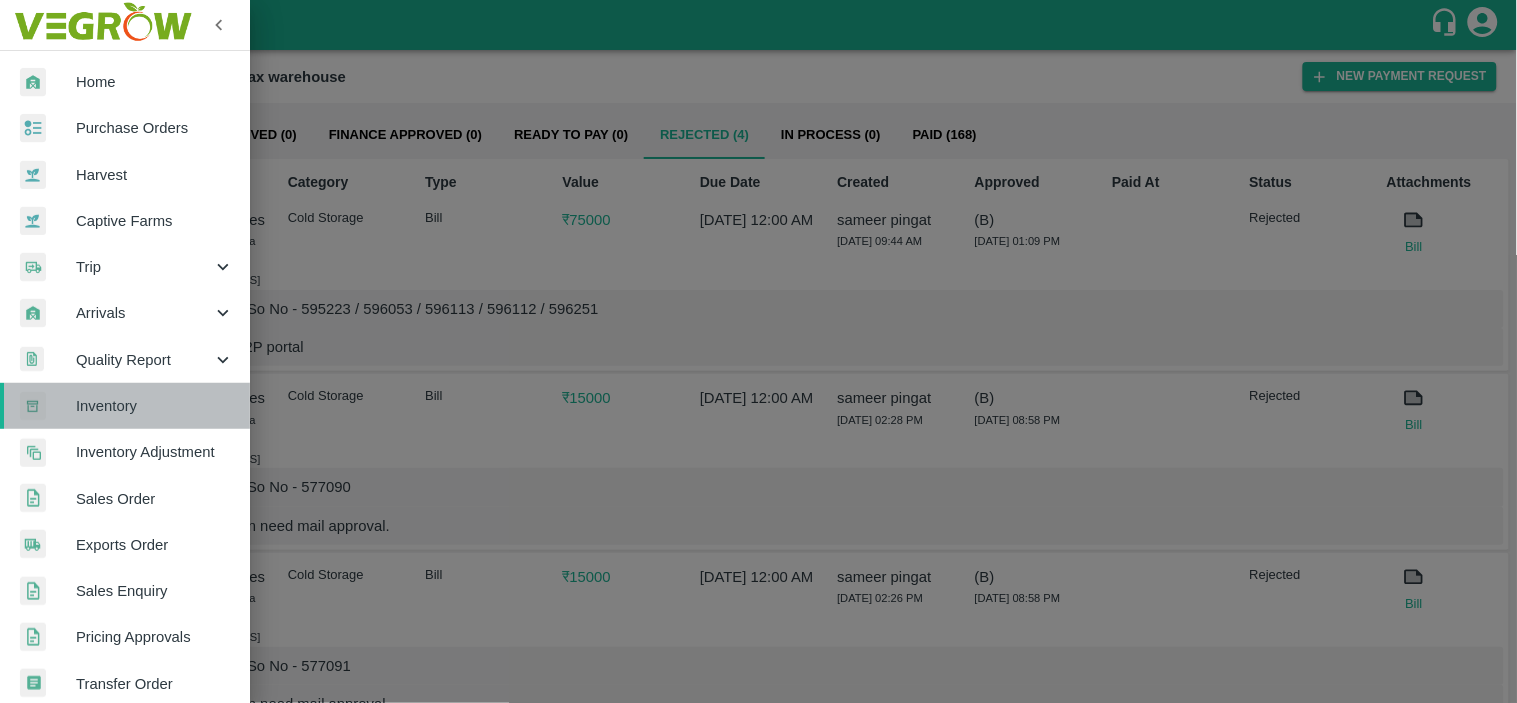 click on "Inventory" at bounding box center [155, 406] 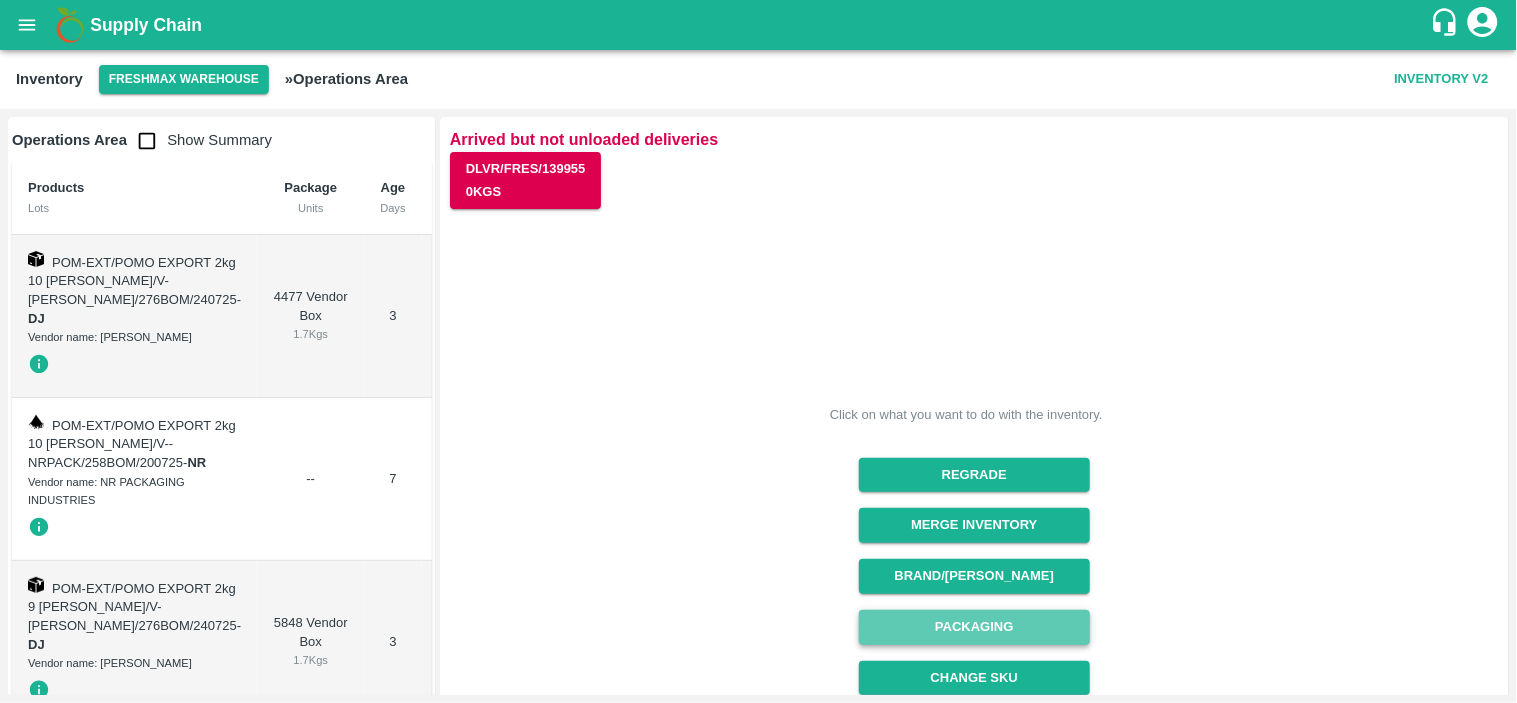 click on "Packaging" at bounding box center (974, 627) 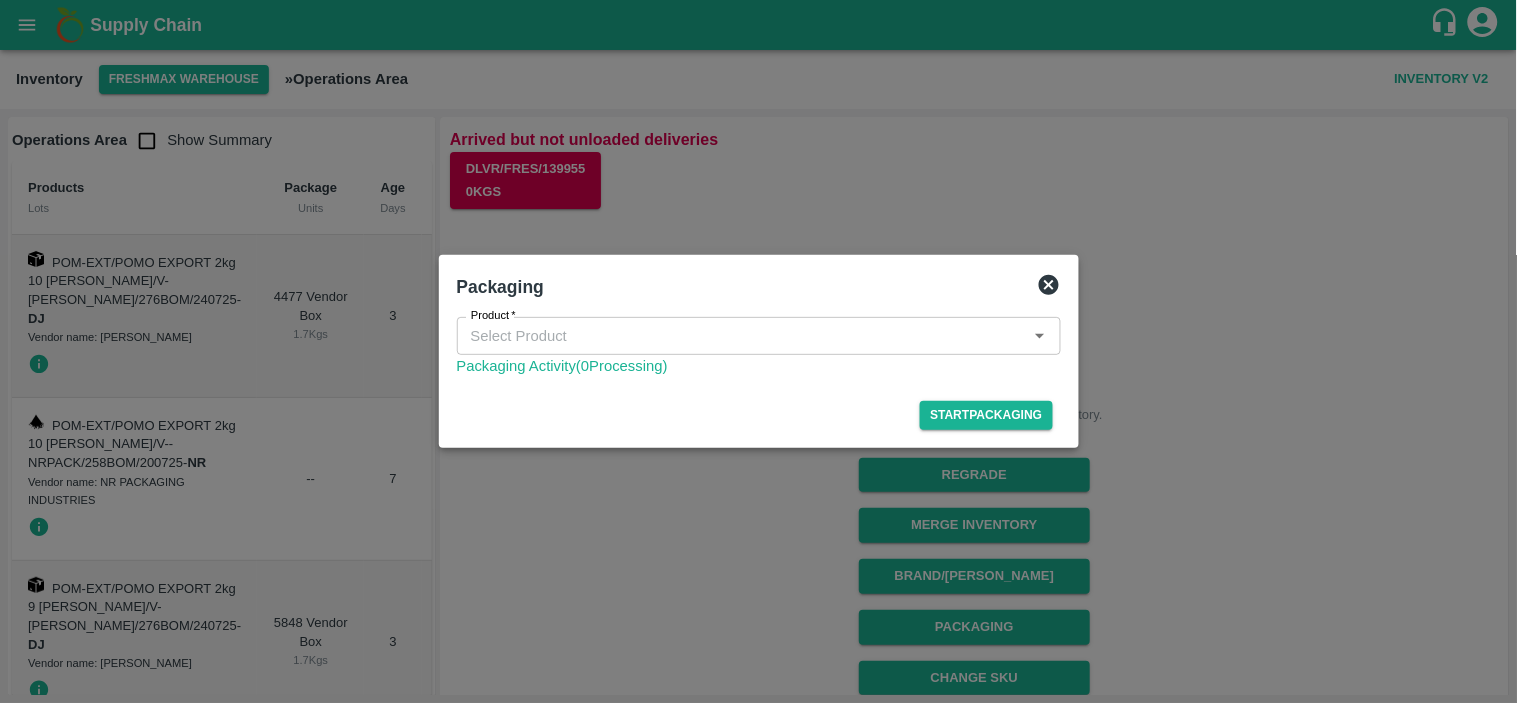 click on "Product   *" at bounding box center [742, 336] 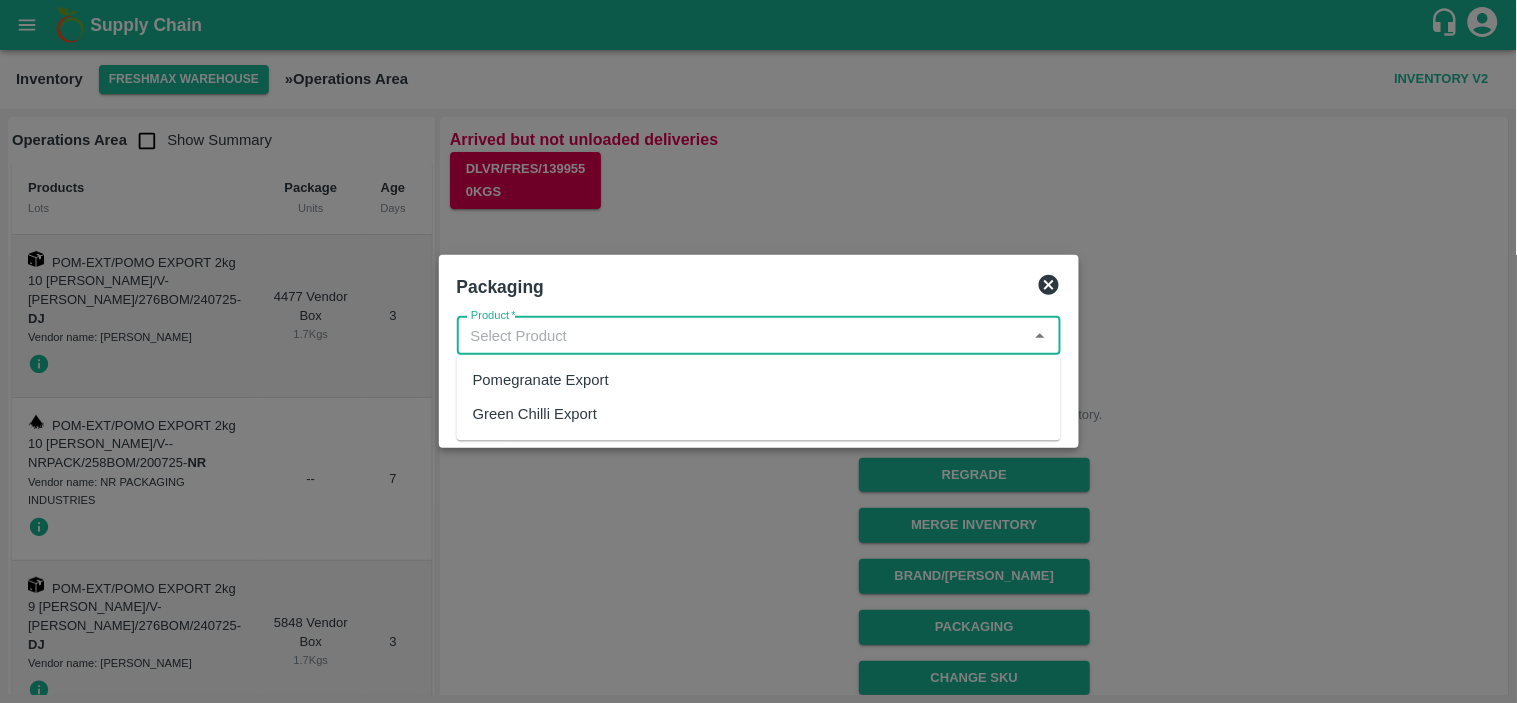 click on "Pomegranate Export" at bounding box center (541, 381) 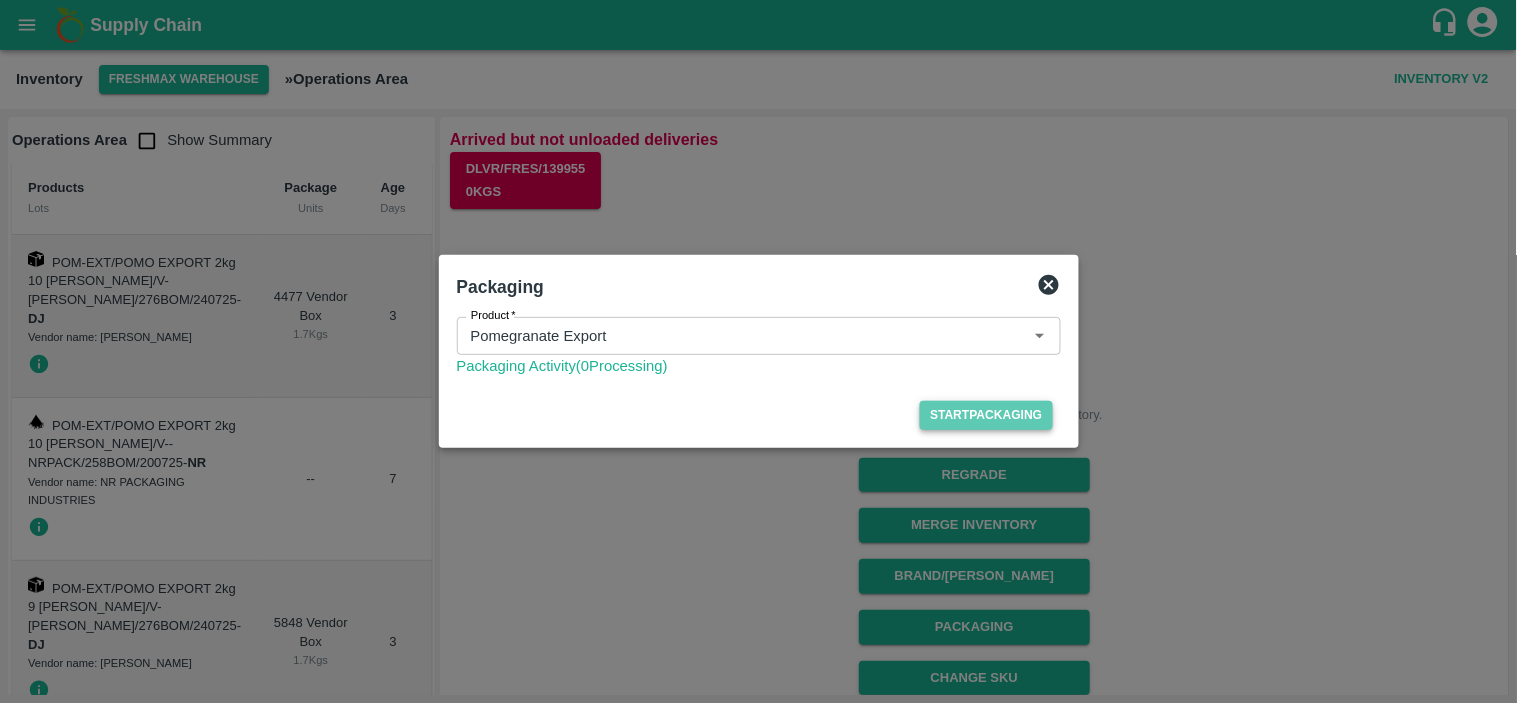 click on "Start  Packaging" at bounding box center (986, 415) 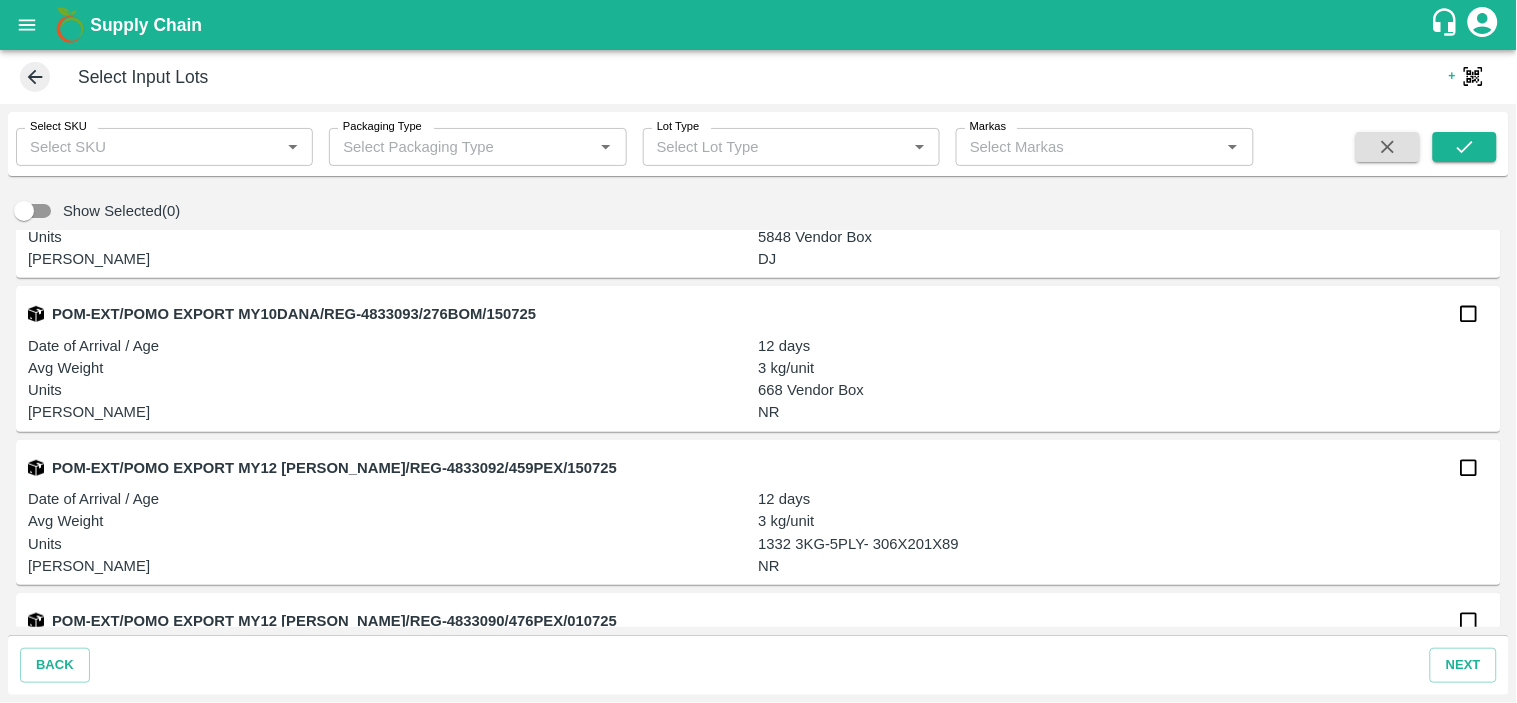 scroll, scrollTop: 381, scrollLeft: 0, axis: vertical 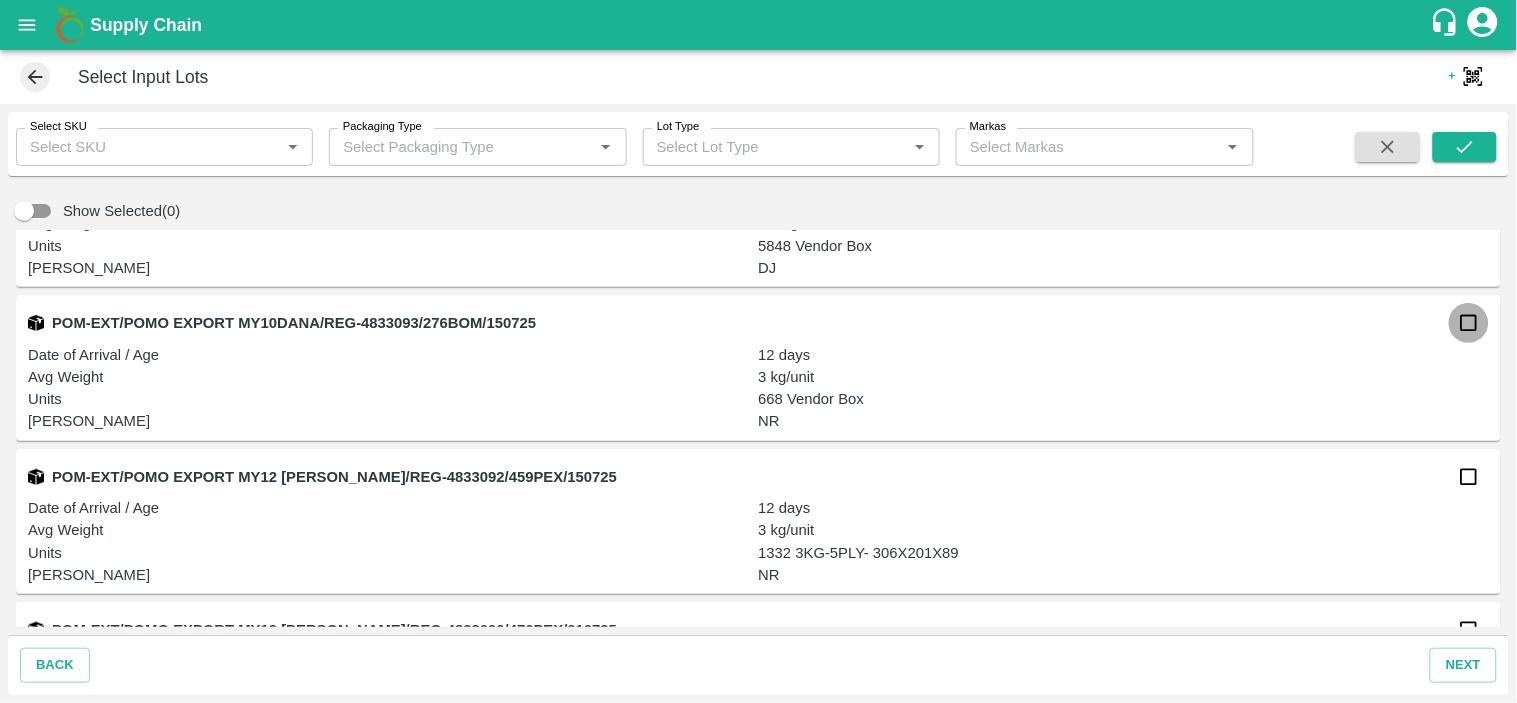 click at bounding box center [1469, 323] 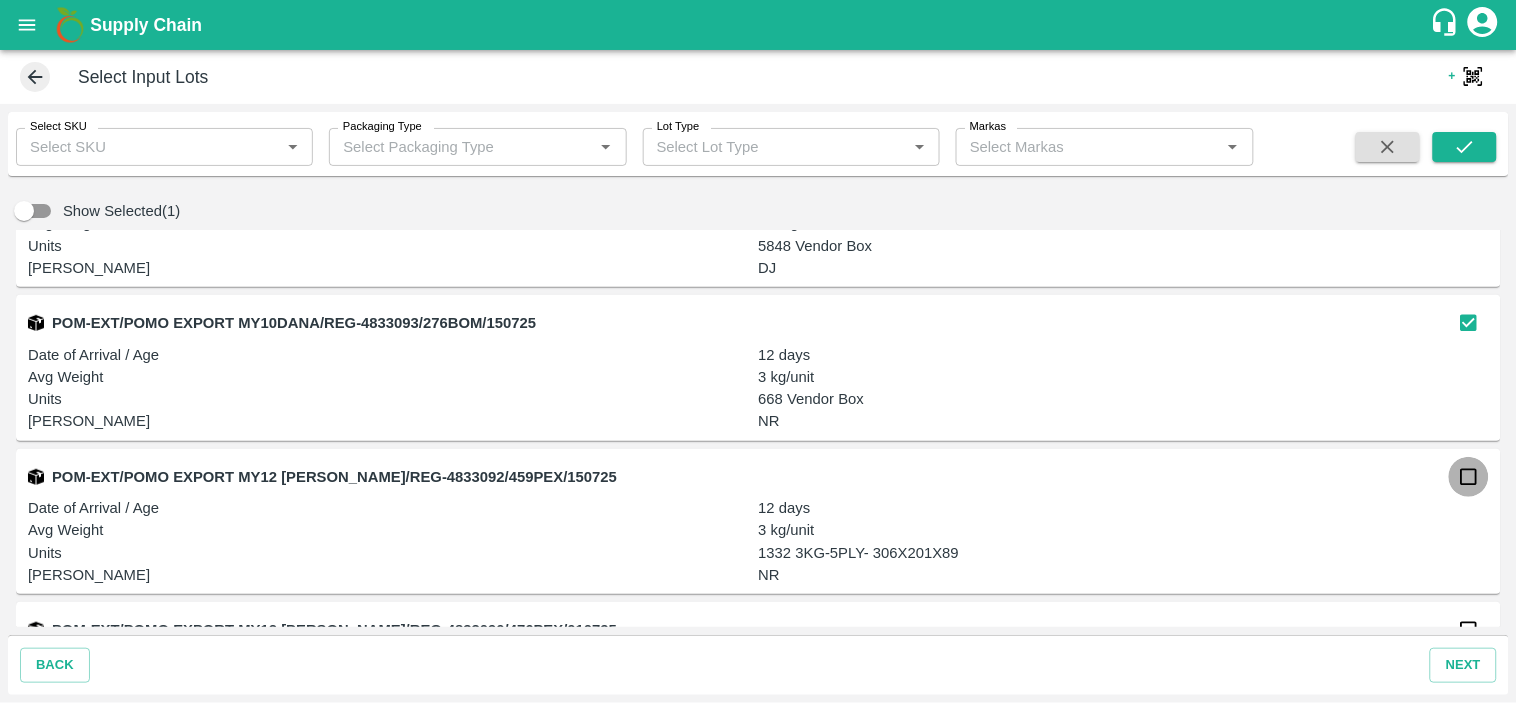 click at bounding box center (1469, 477) 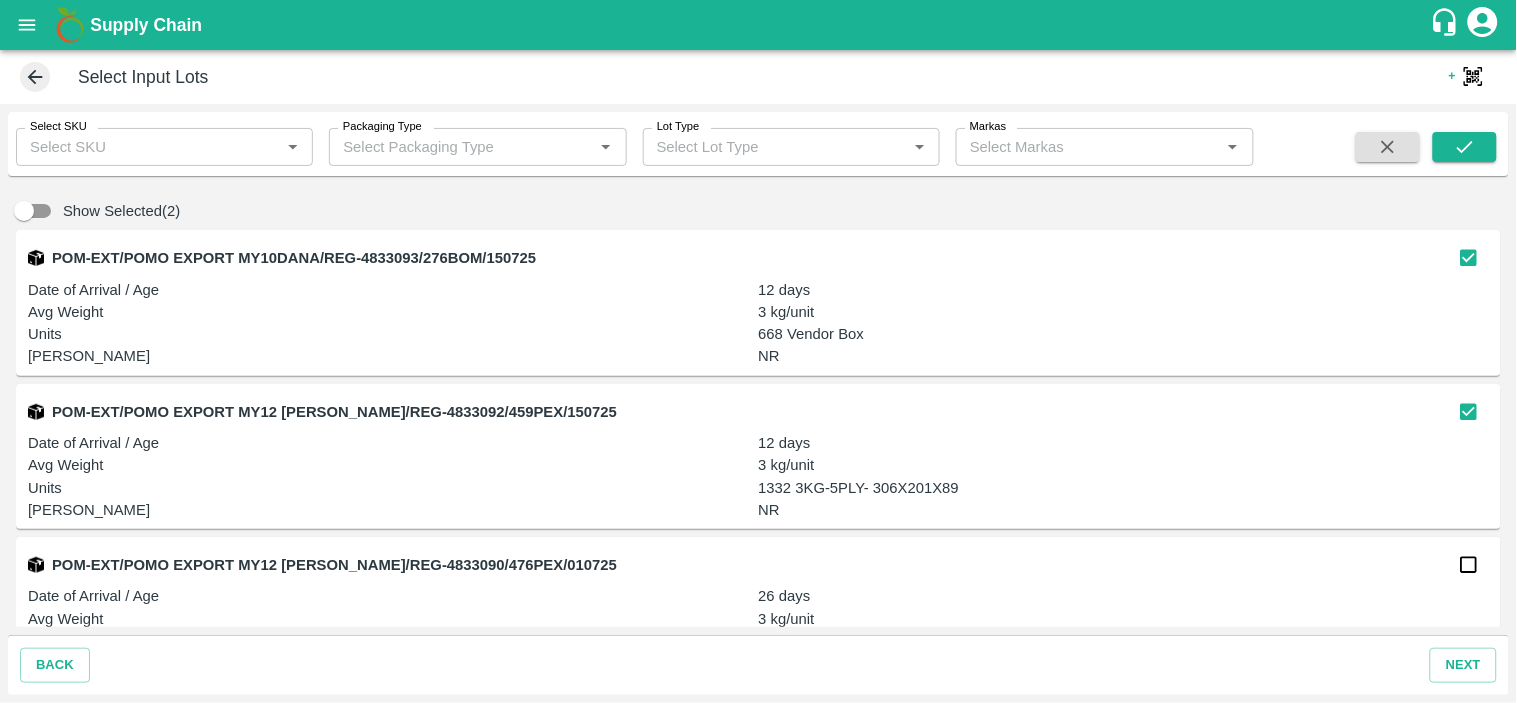 scroll, scrollTop: 450, scrollLeft: 0, axis: vertical 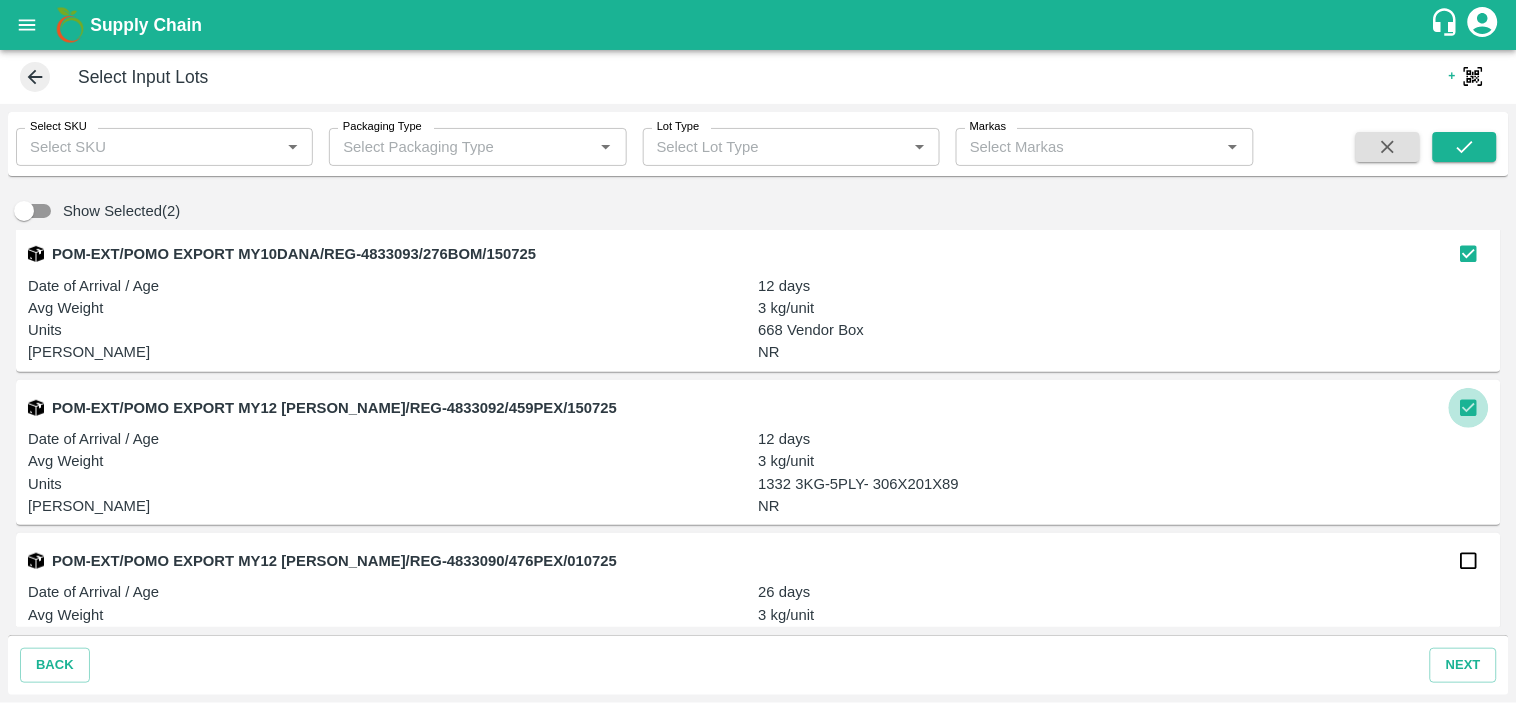 click at bounding box center [1469, 408] 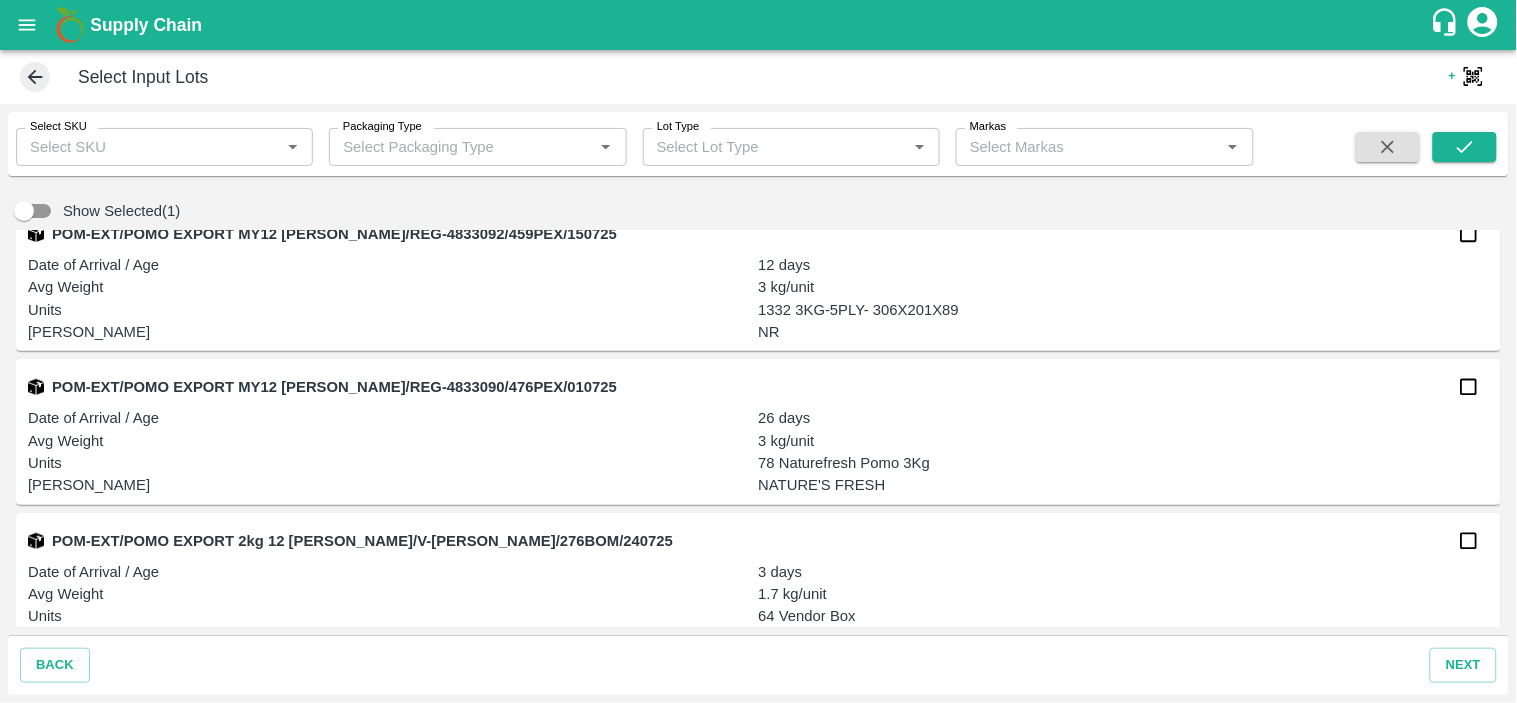scroll, scrollTop: 603, scrollLeft: 0, axis: vertical 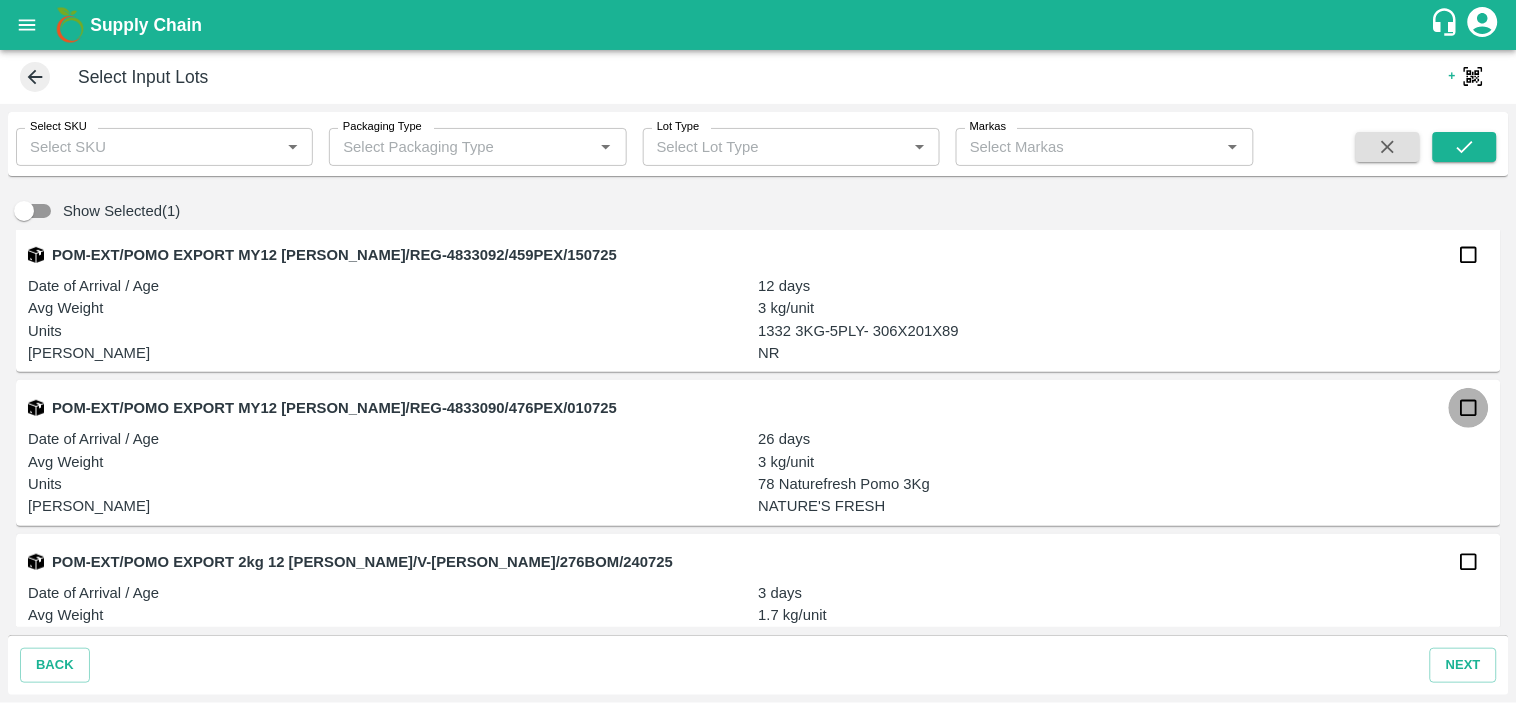 click at bounding box center (1469, 408) 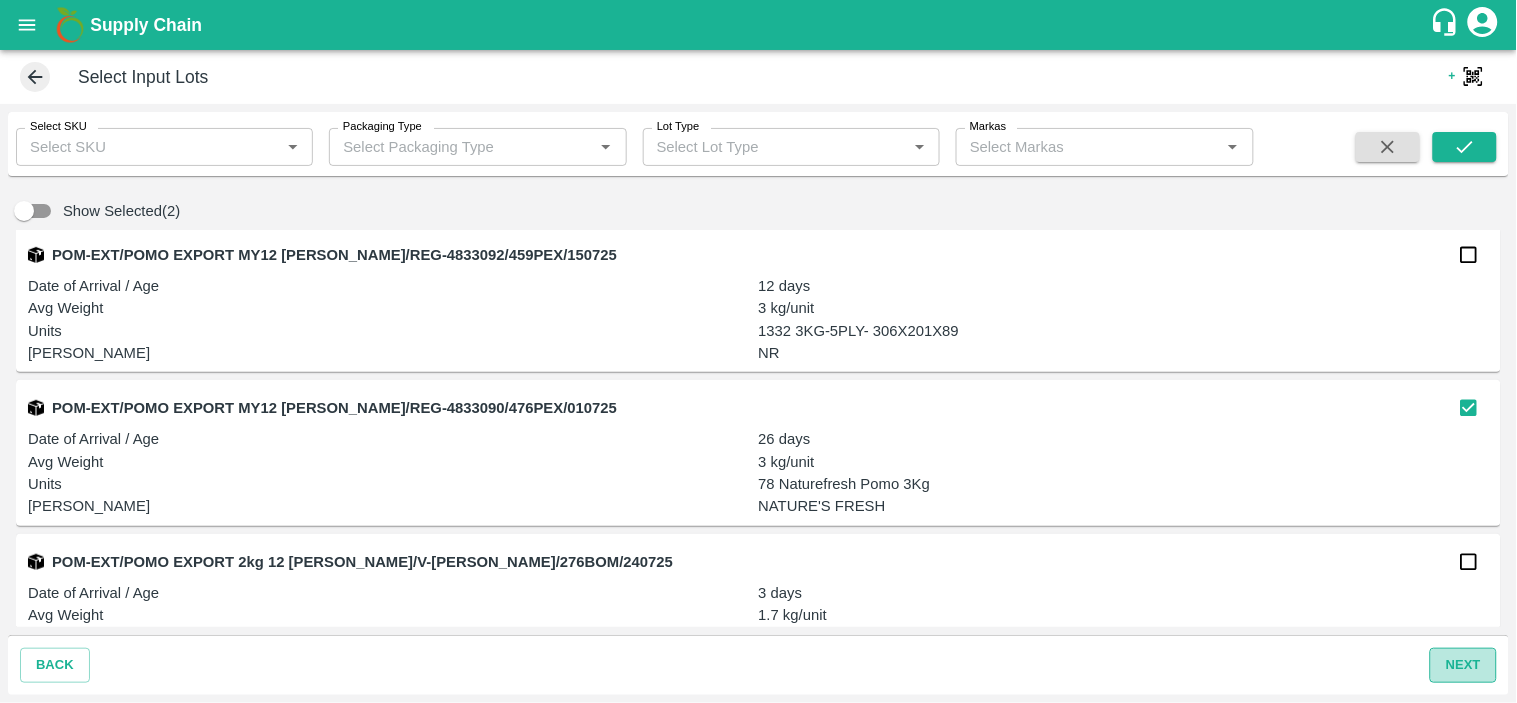 click on "next" at bounding box center (1463, 665) 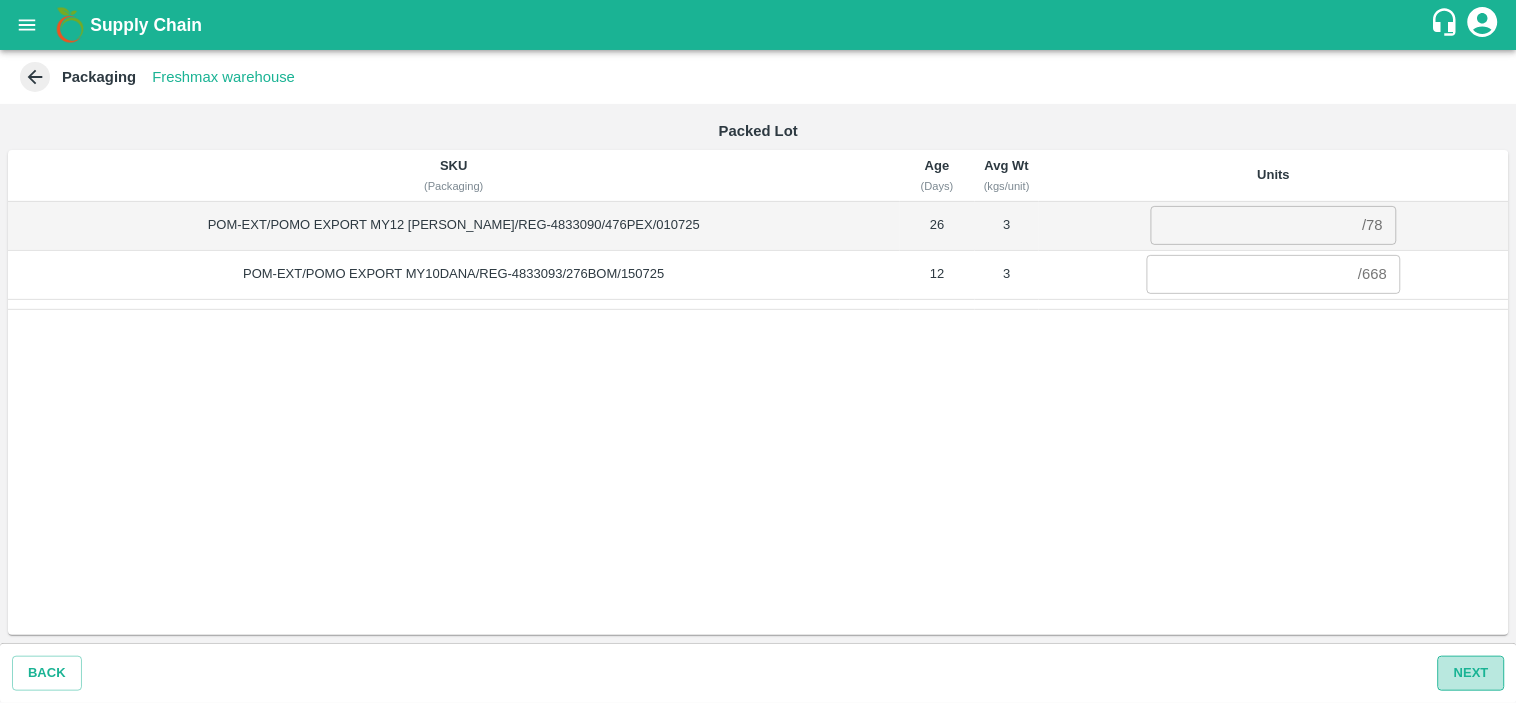 click on "Next" at bounding box center (1471, 673) 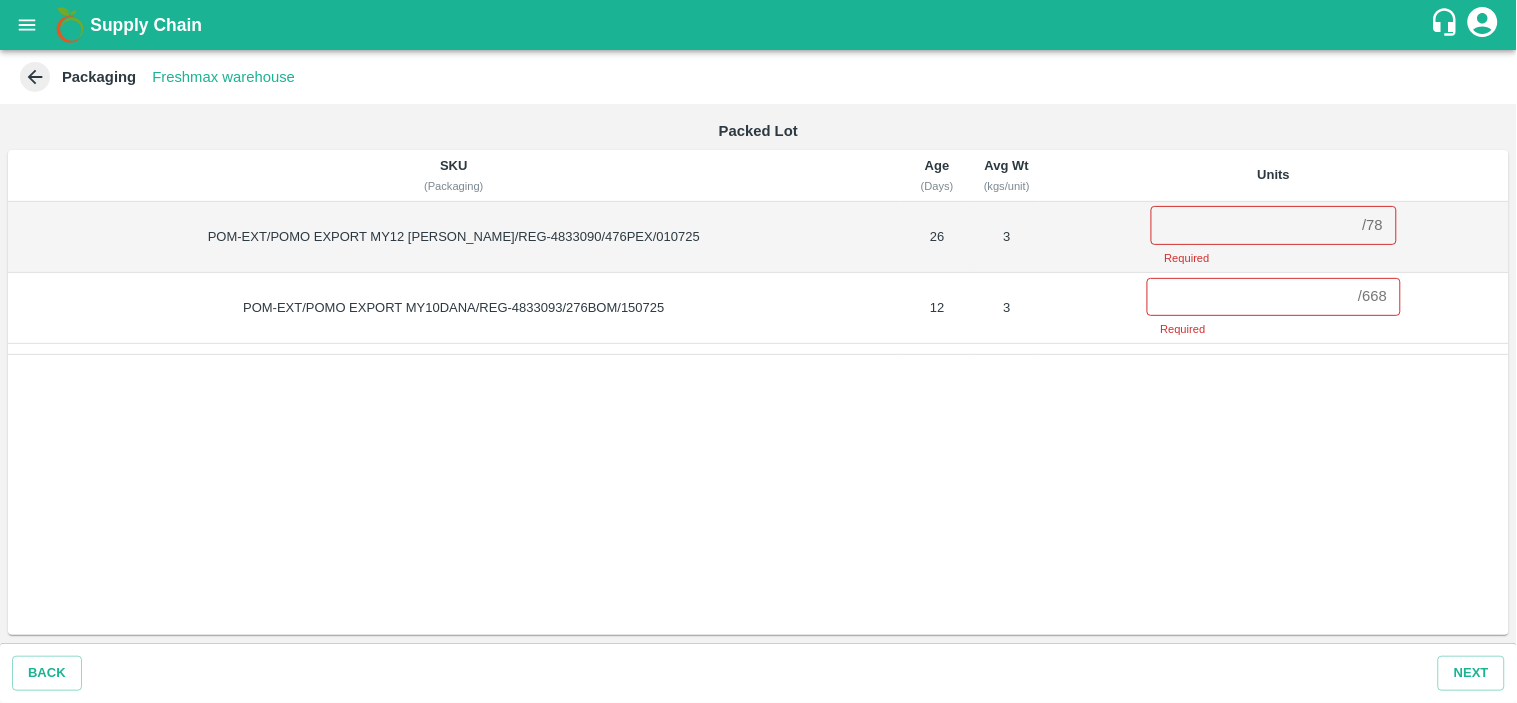 click on "/ 78" at bounding box center [1373, 226] 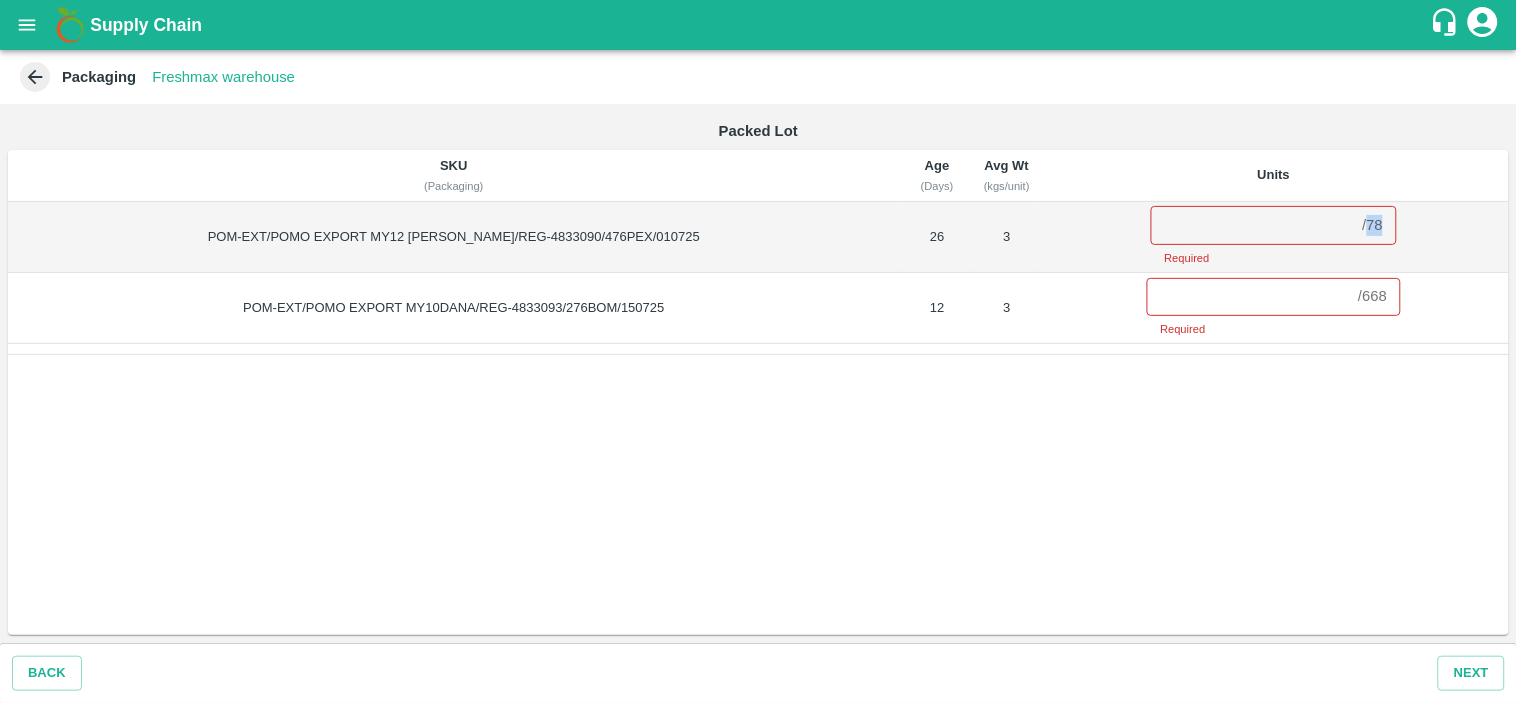 click on "/ 78" at bounding box center (1373, 226) 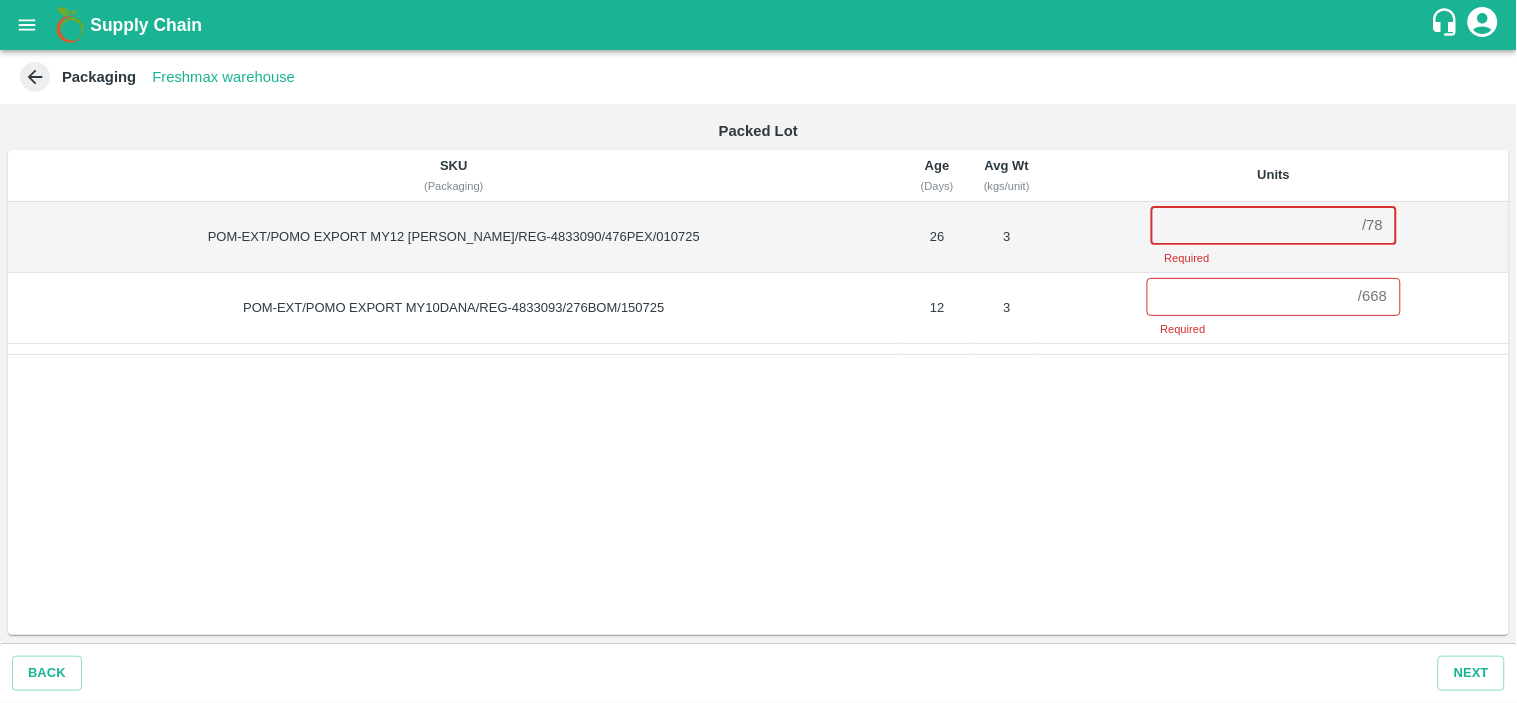 click at bounding box center [1253, 225] 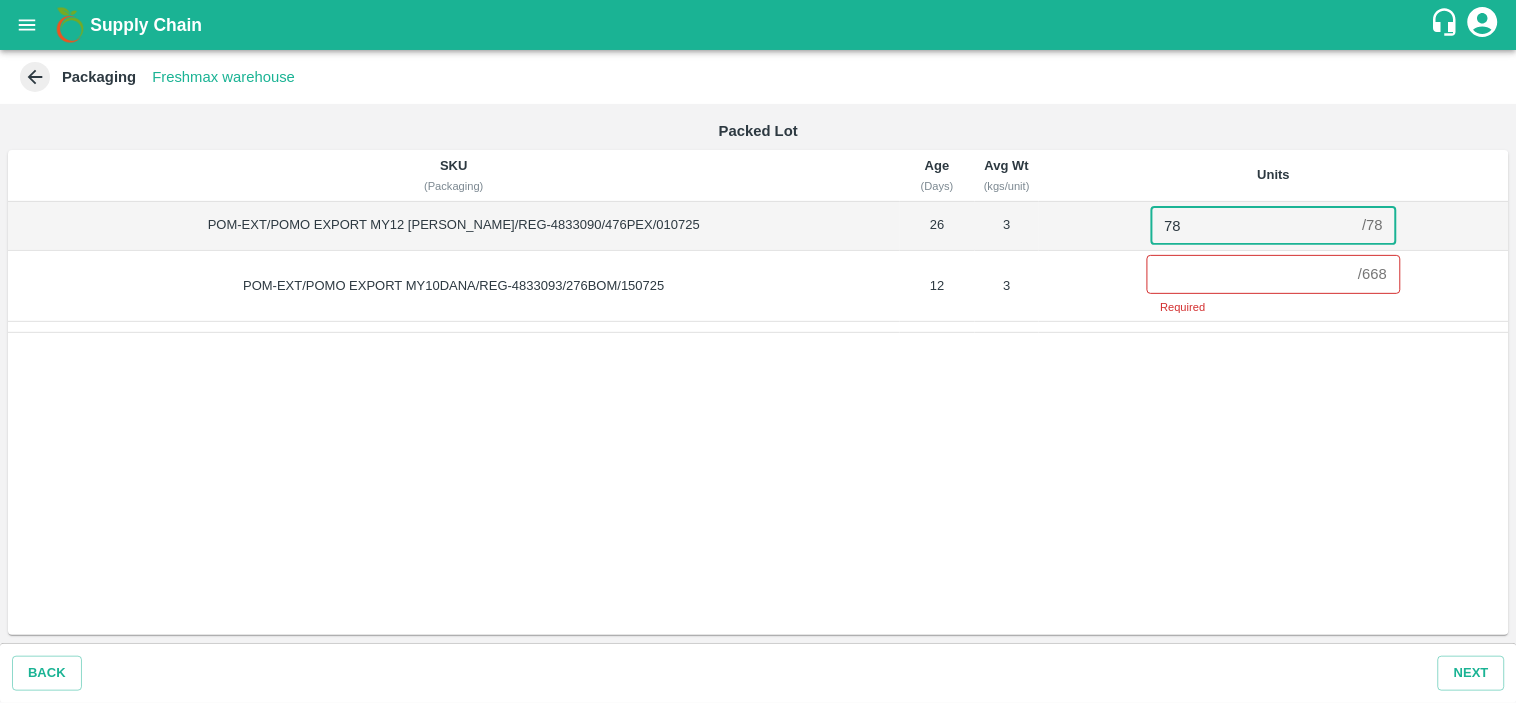 type on "78" 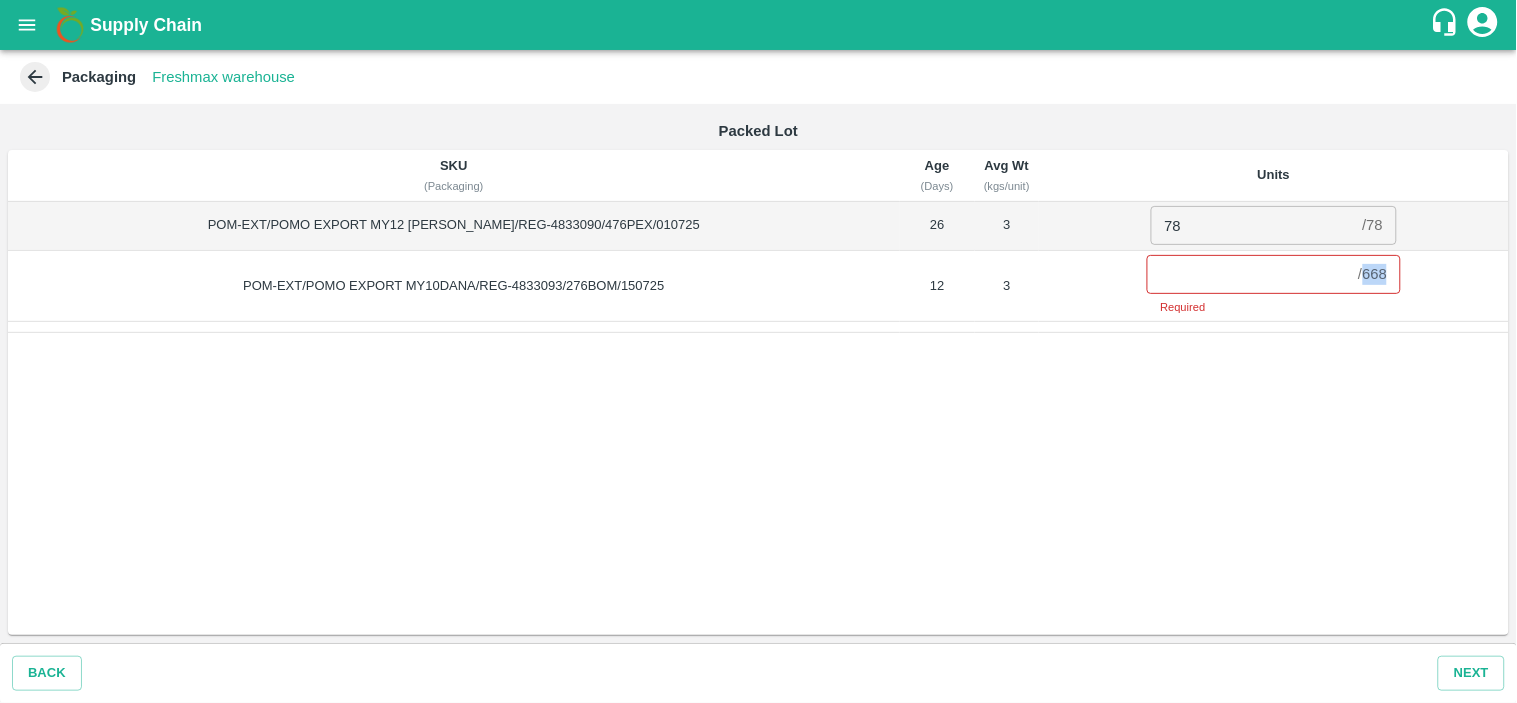 click on "/ 668" at bounding box center [1373, 274] 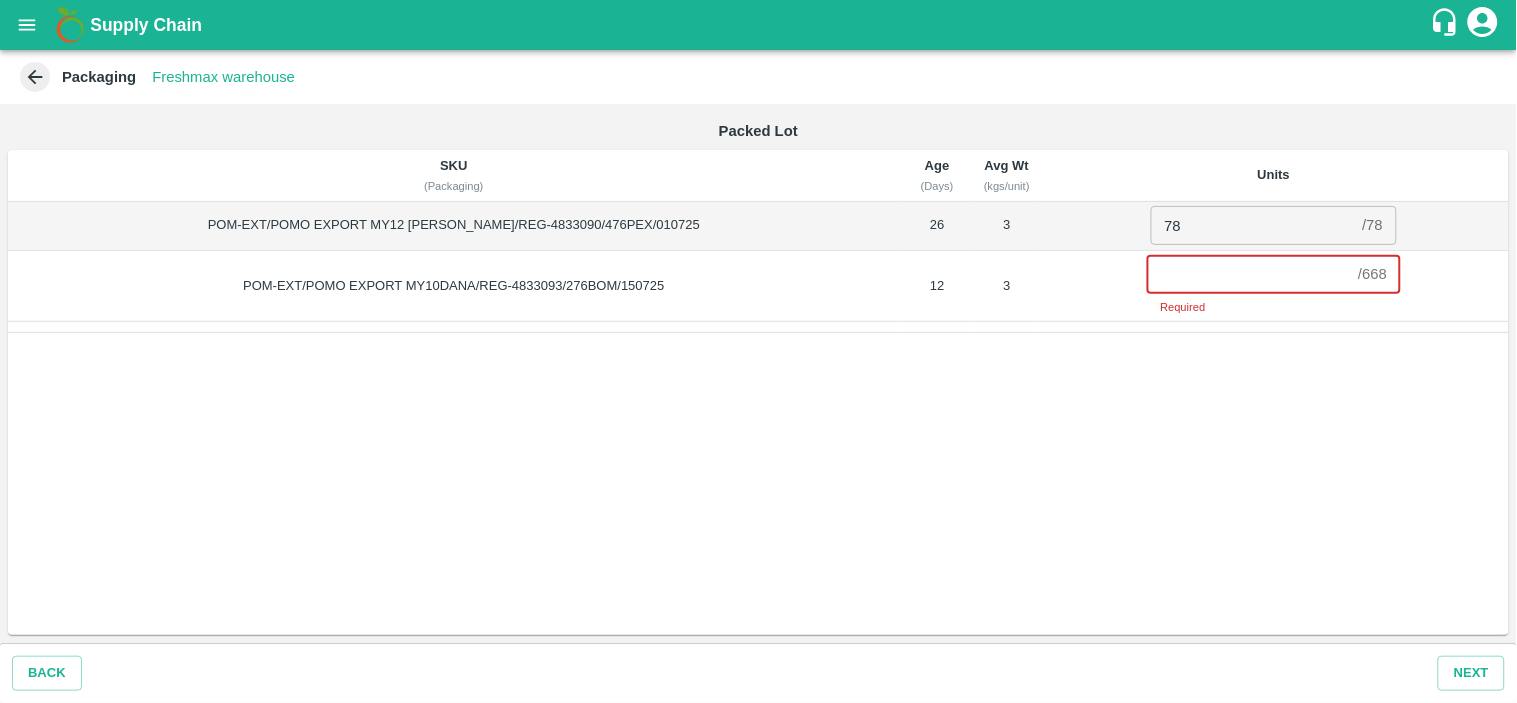click at bounding box center (1249, 274) 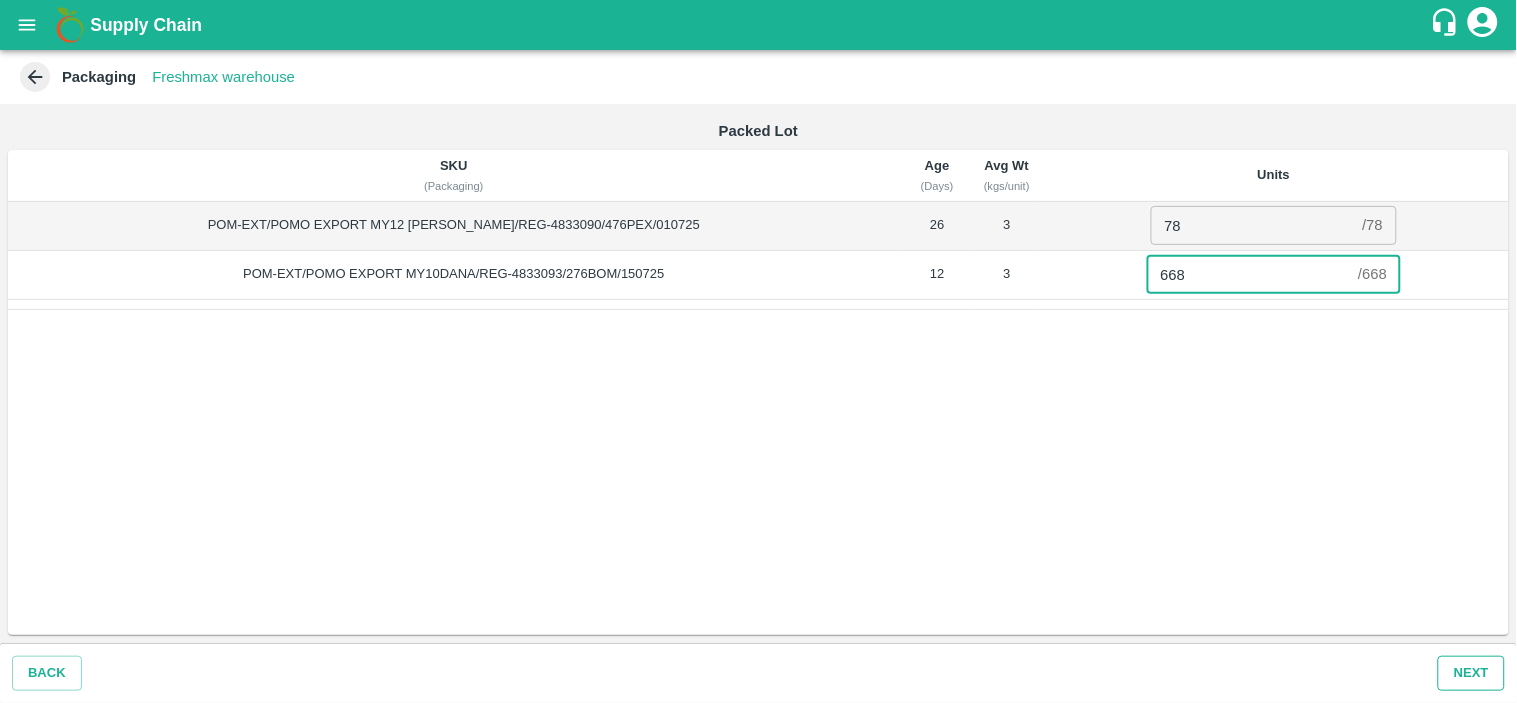 type on "668" 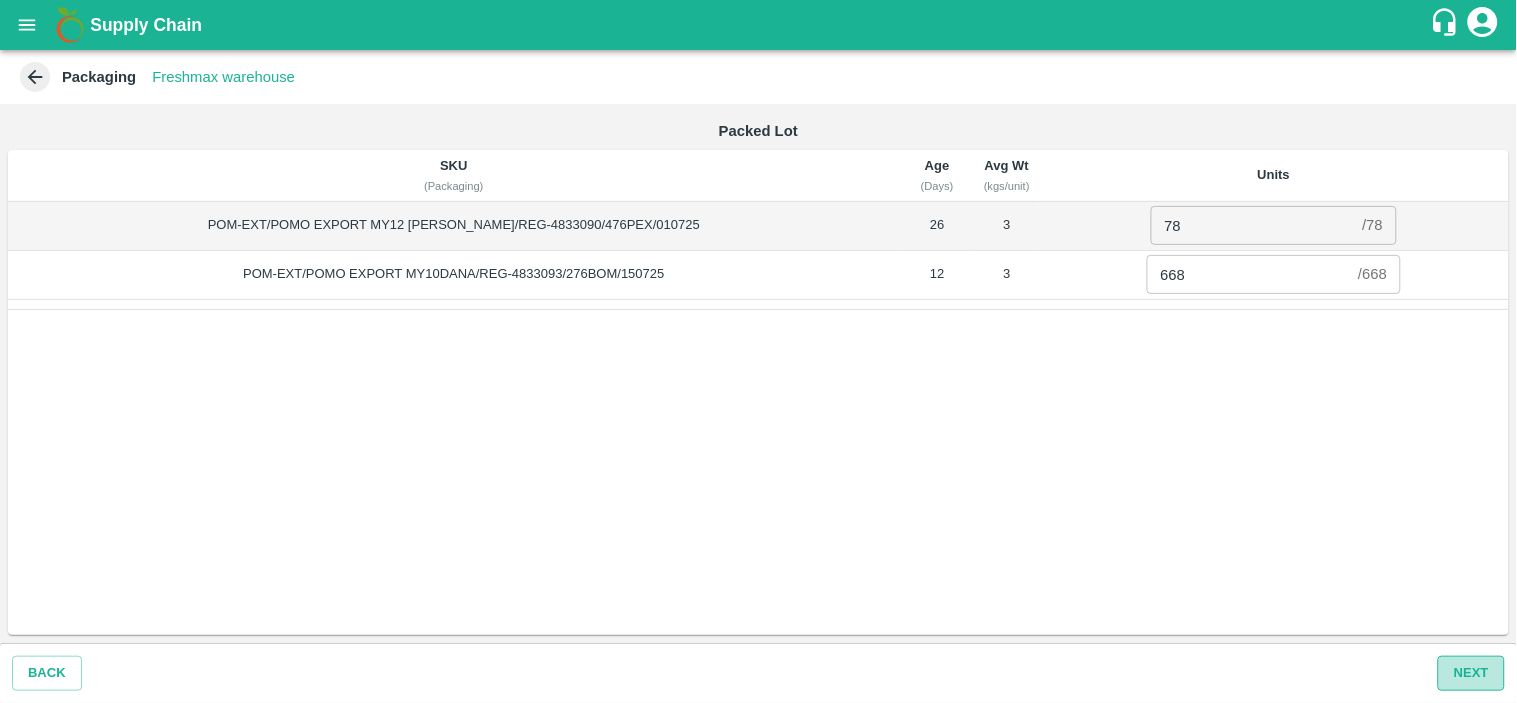 click on "Next" at bounding box center (1471, 673) 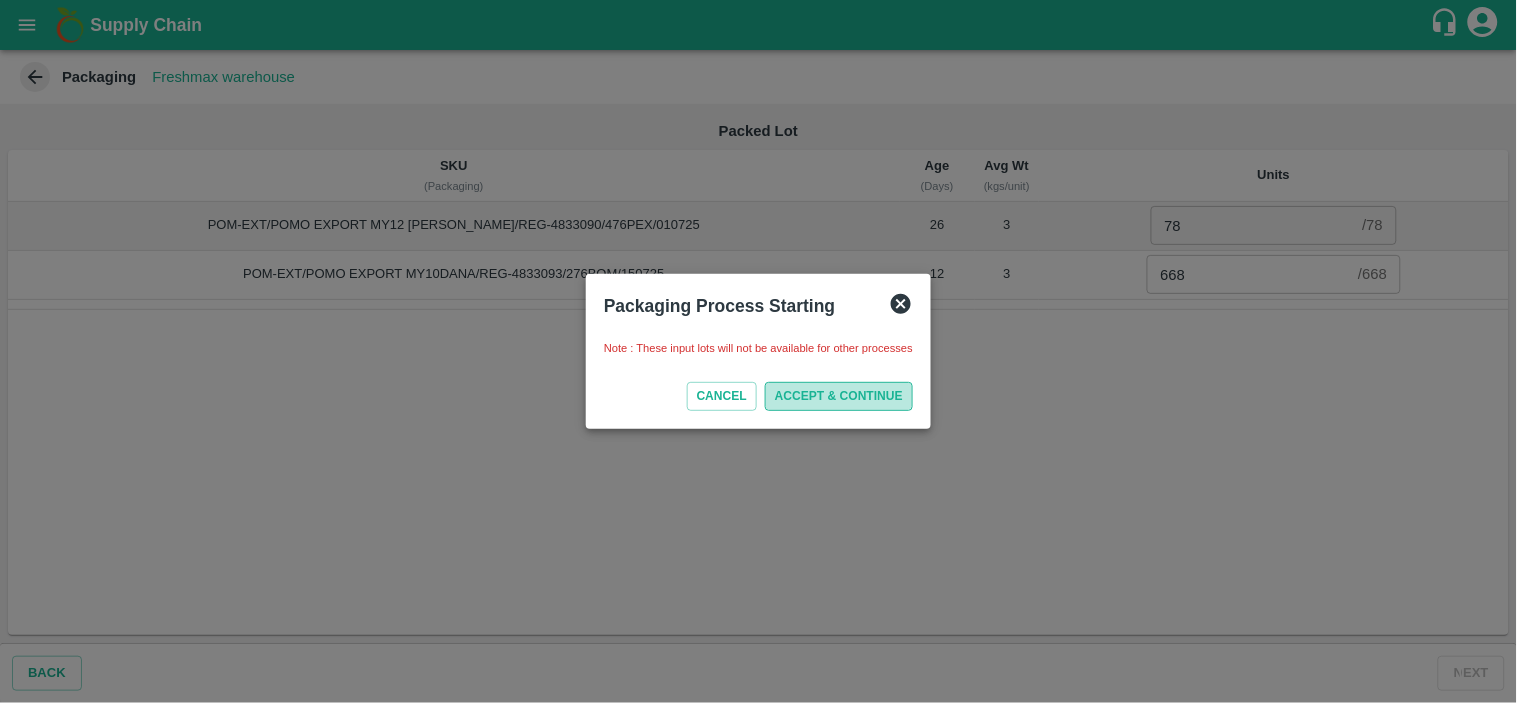 click on "ACCEPT & CONTINUE" at bounding box center [839, 396] 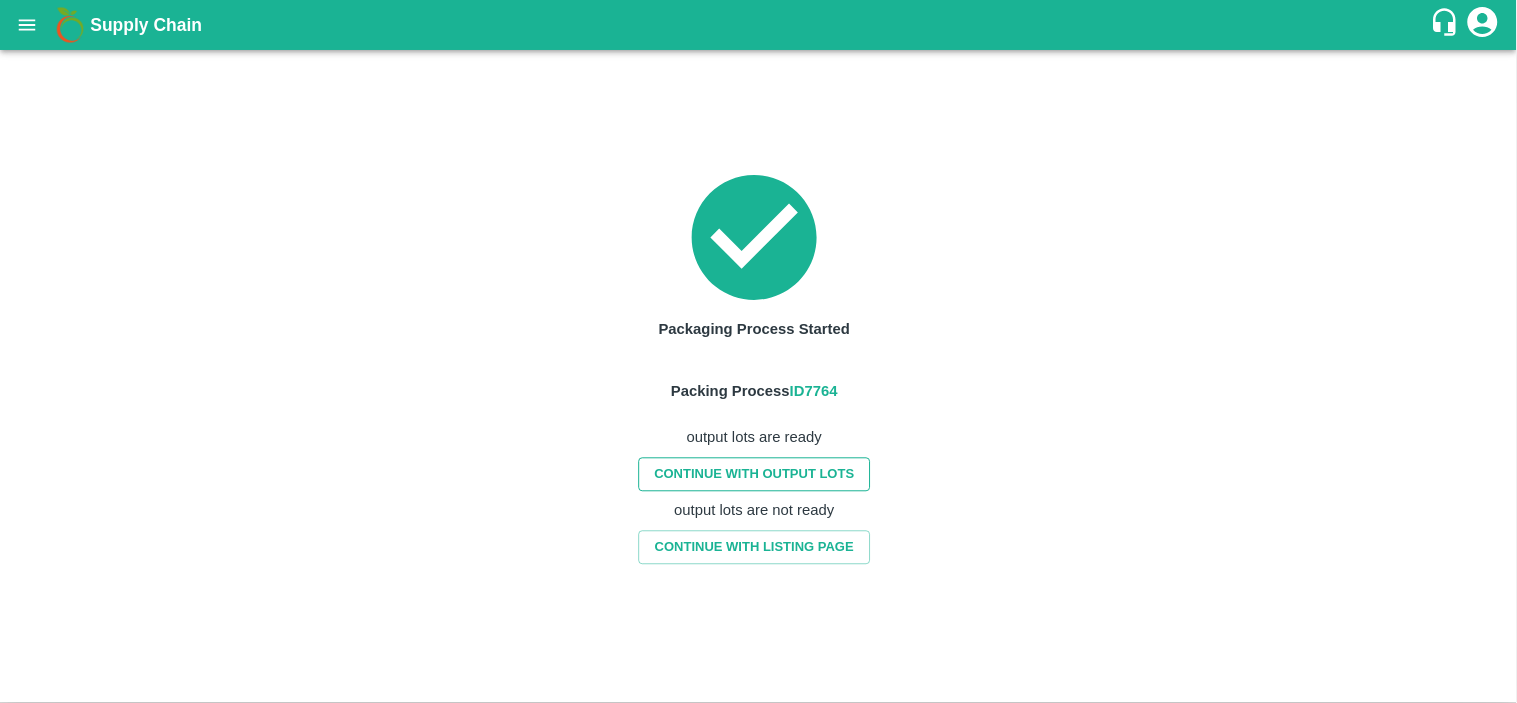 click on "CONTINUE WITH OUTPUT LOTS" at bounding box center [754, 474] 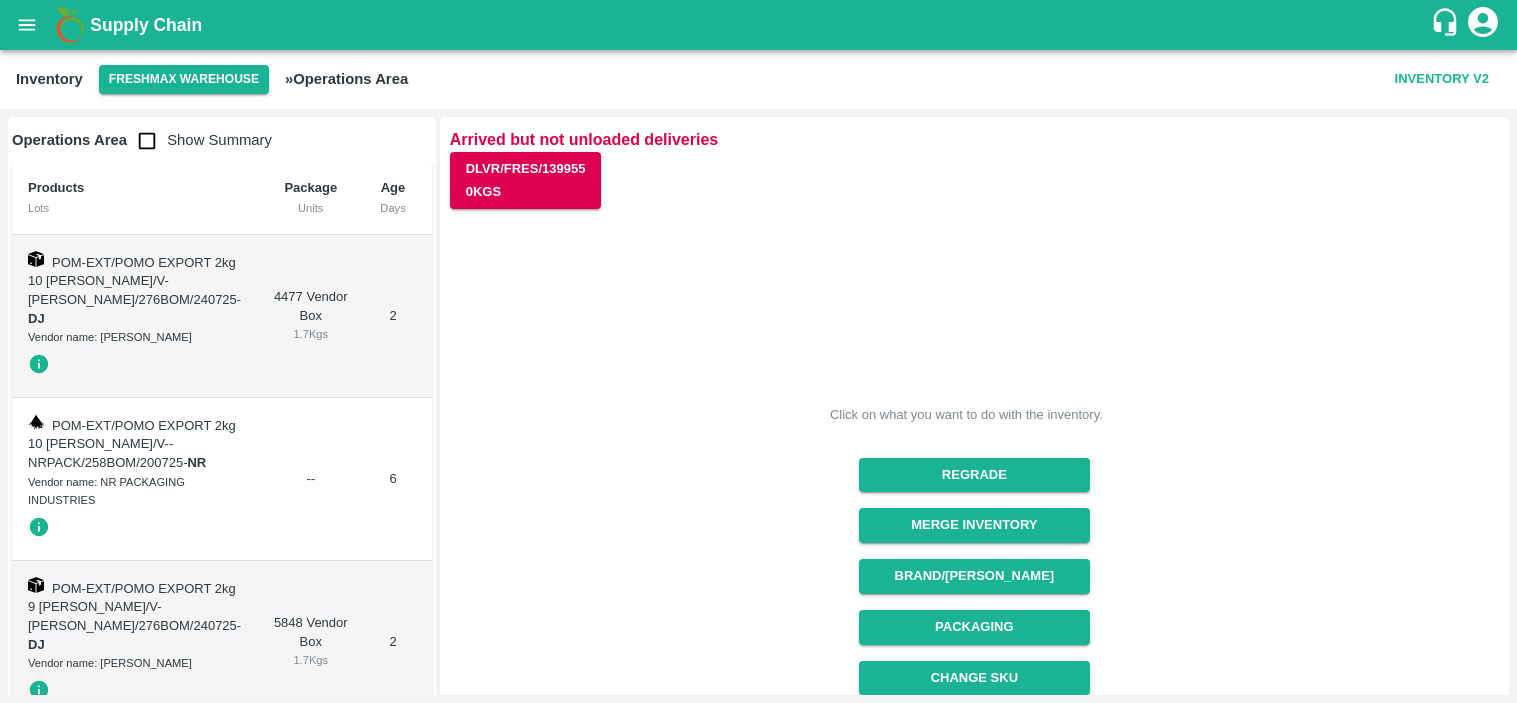 scroll, scrollTop: 0, scrollLeft: 0, axis: both 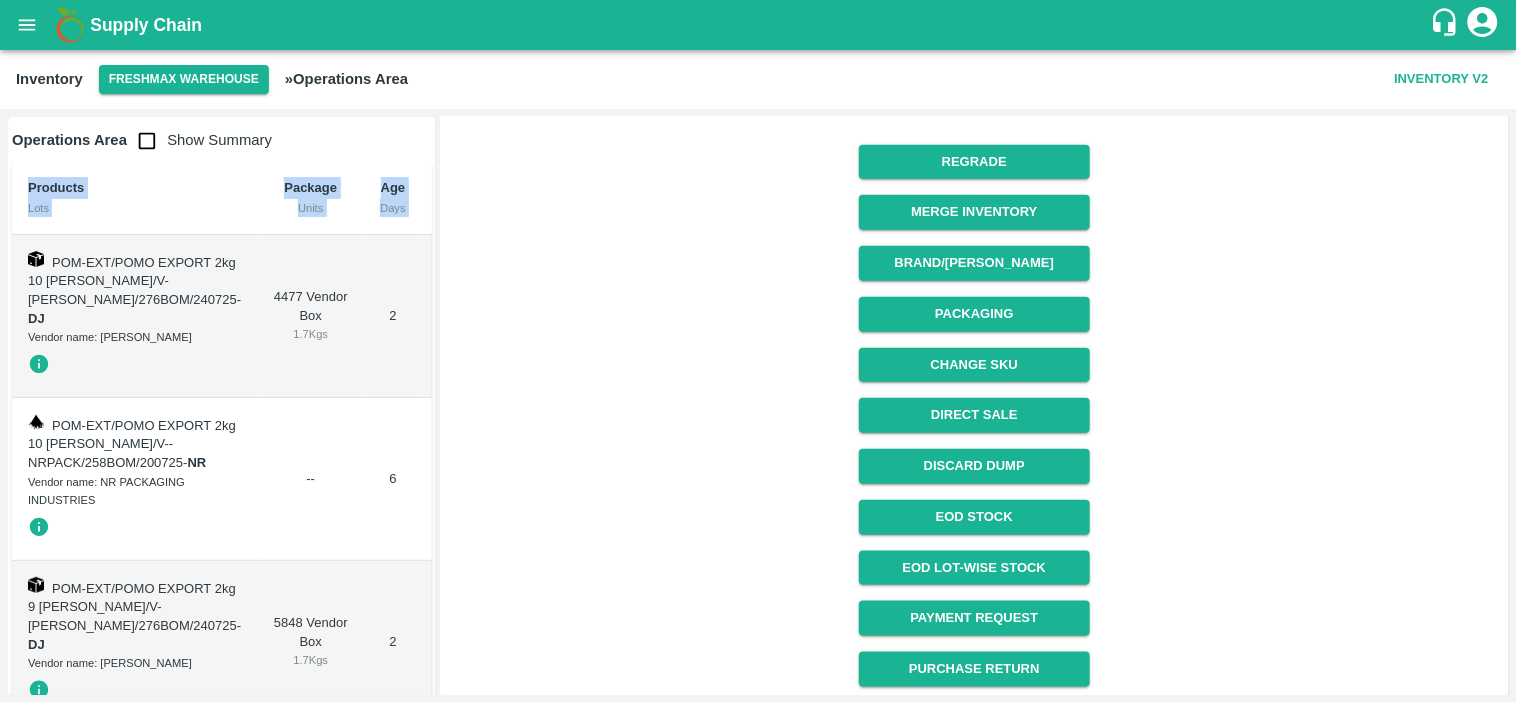 drag, startPoint x: 435, startPoint y: 155, endPoint x: 435, endPoint y: 197, distance: 42 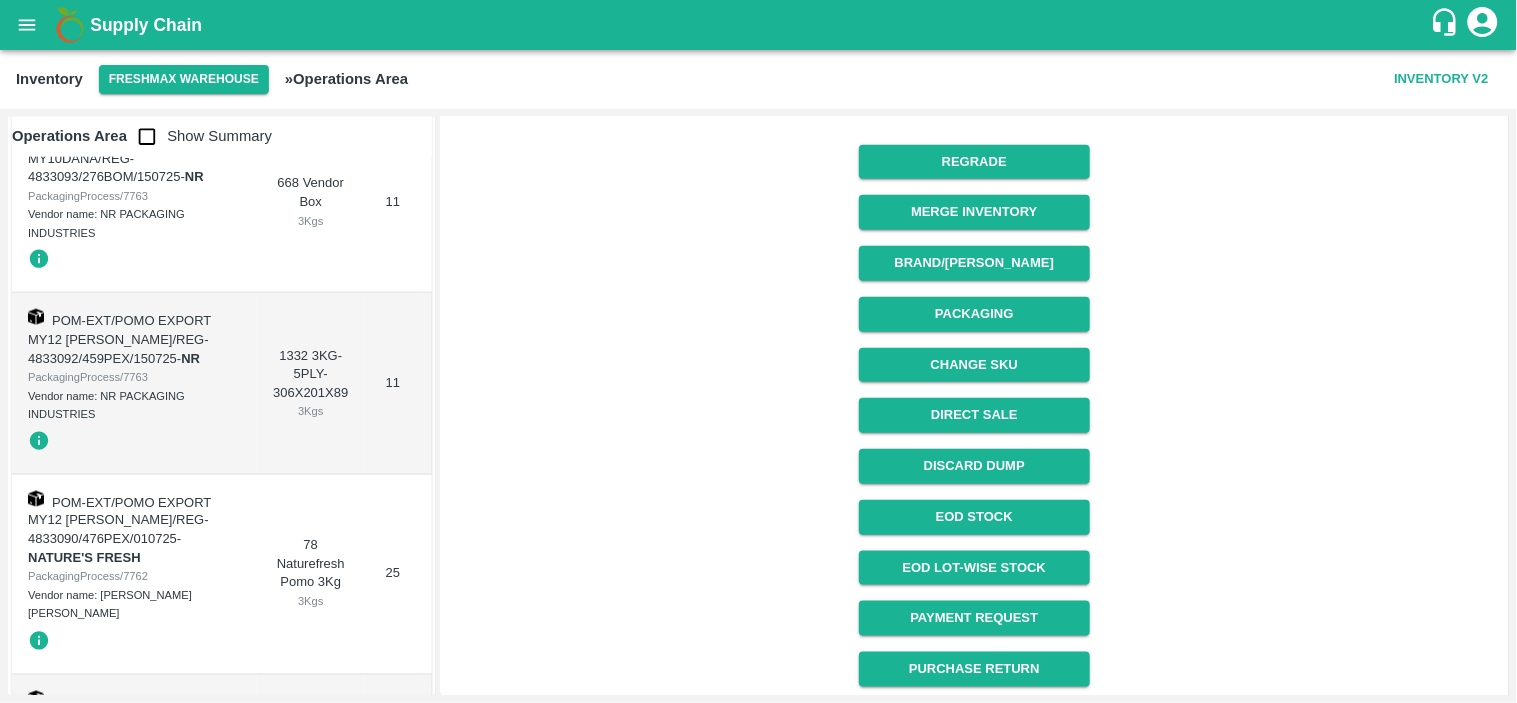 scroll, scrollTop: 628, scrollLeft: 0, axis: vertical 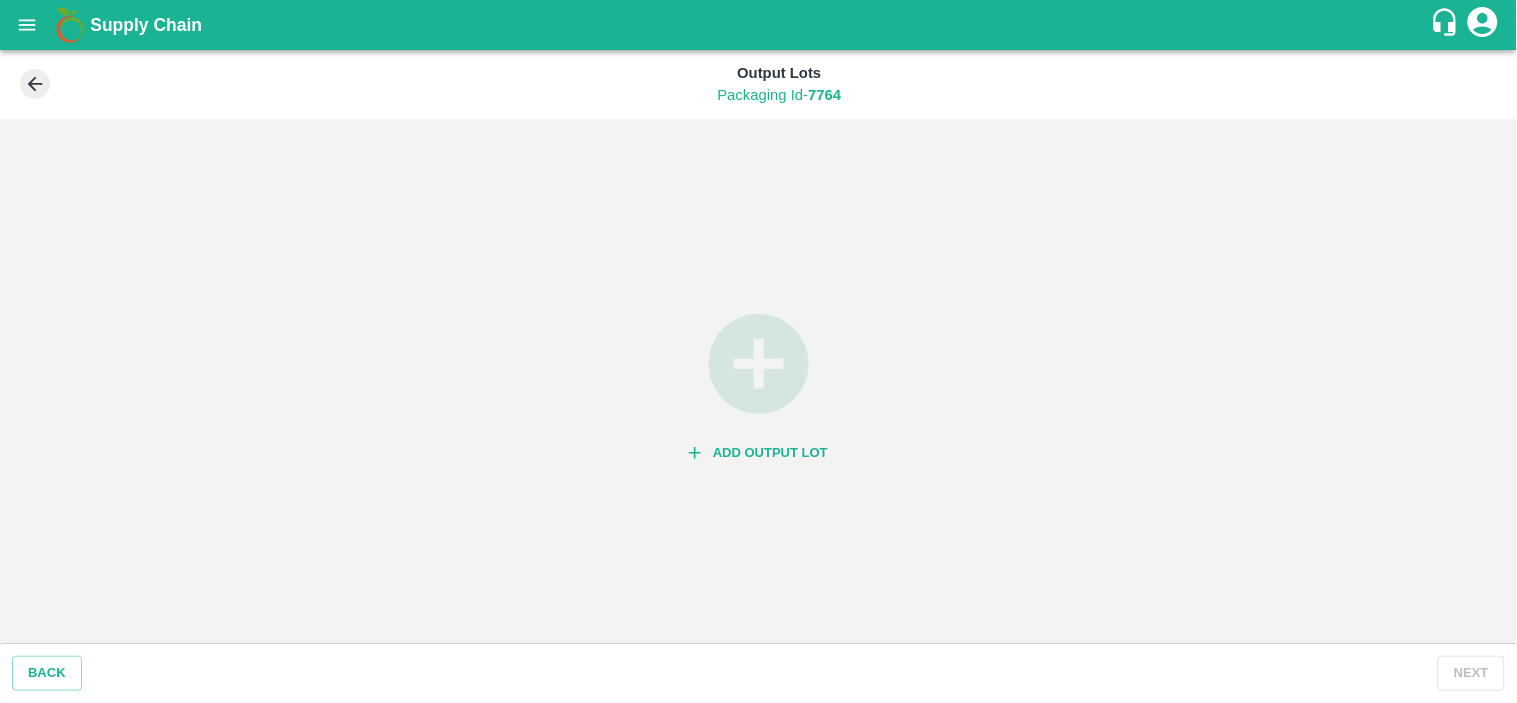 click on "Add Output Lot" at bounding box center [758, 453] 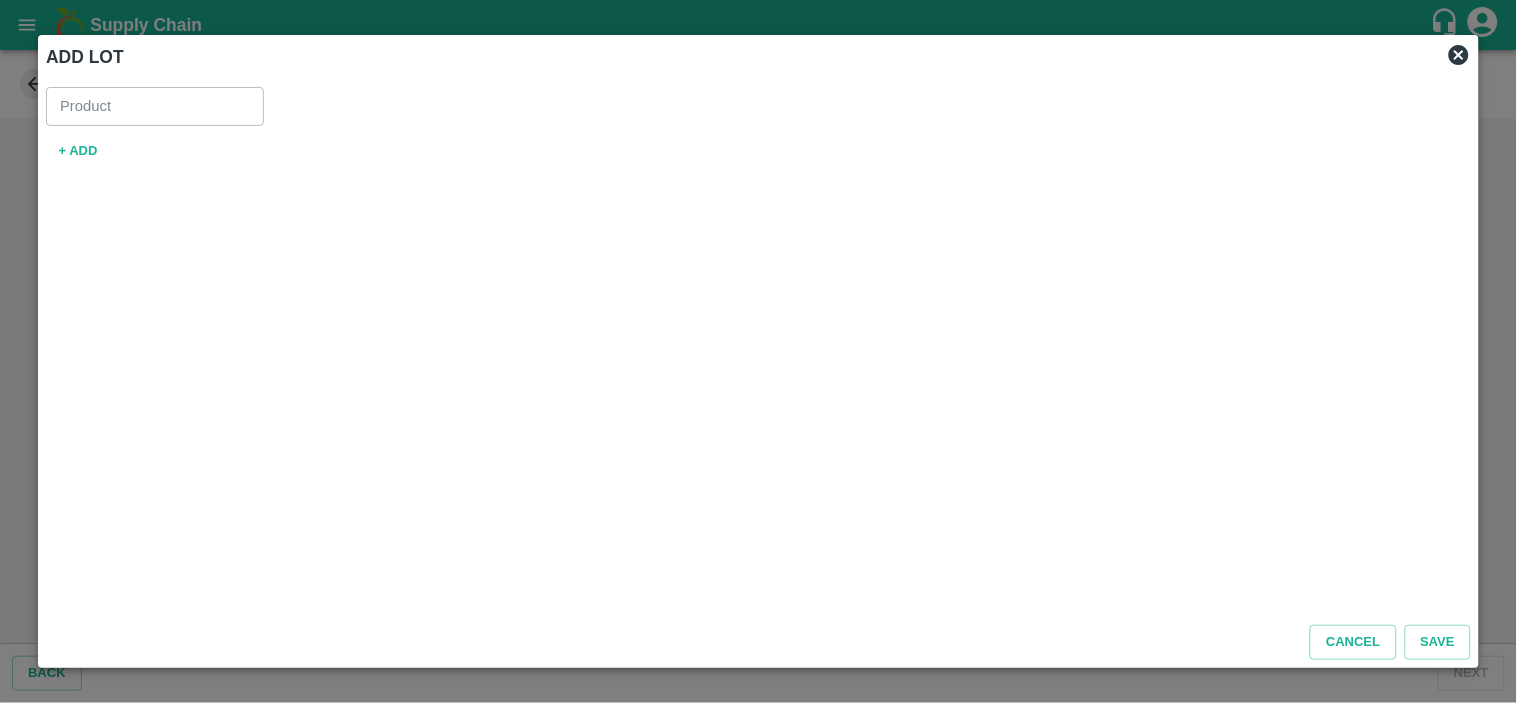 type on "Pomegranate Export" 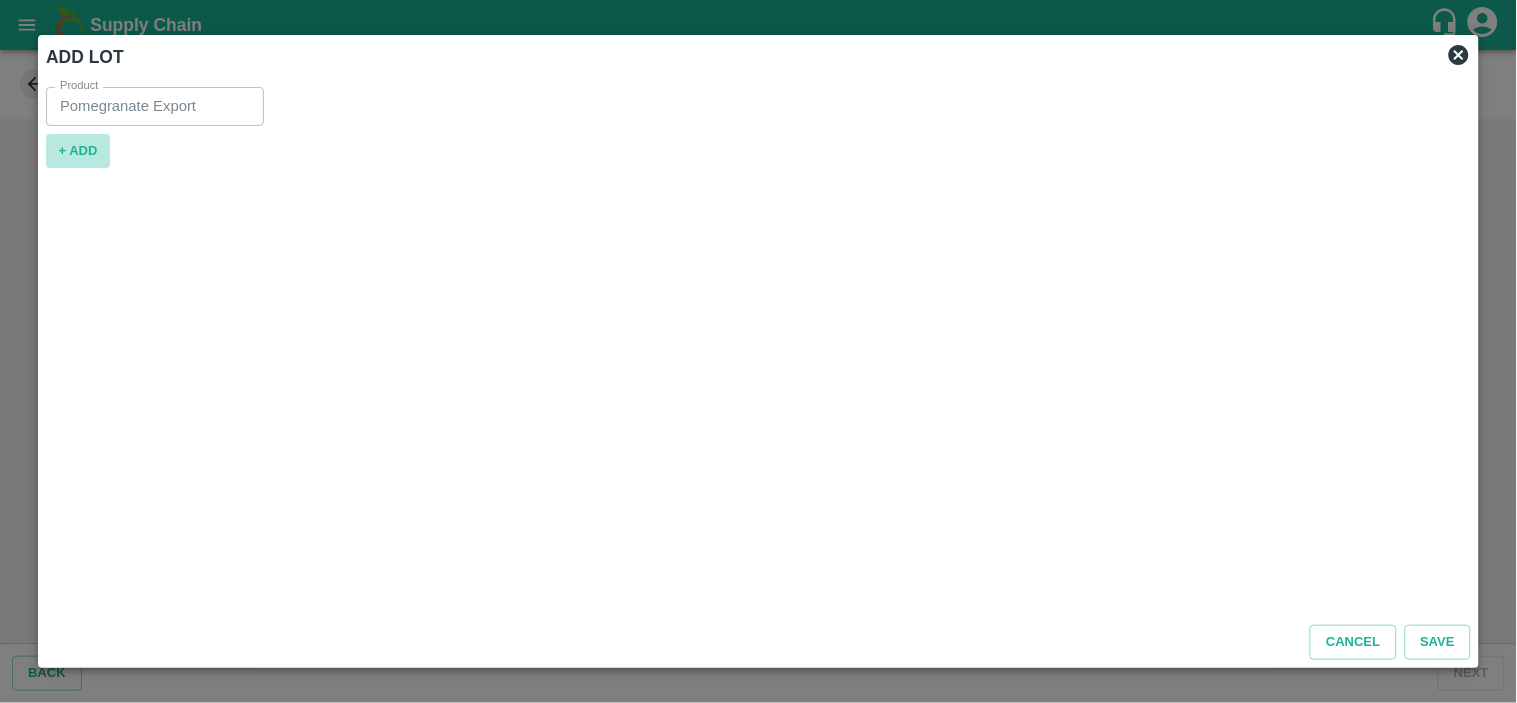 click on "+ ADD" at bounding box center (78, 151) 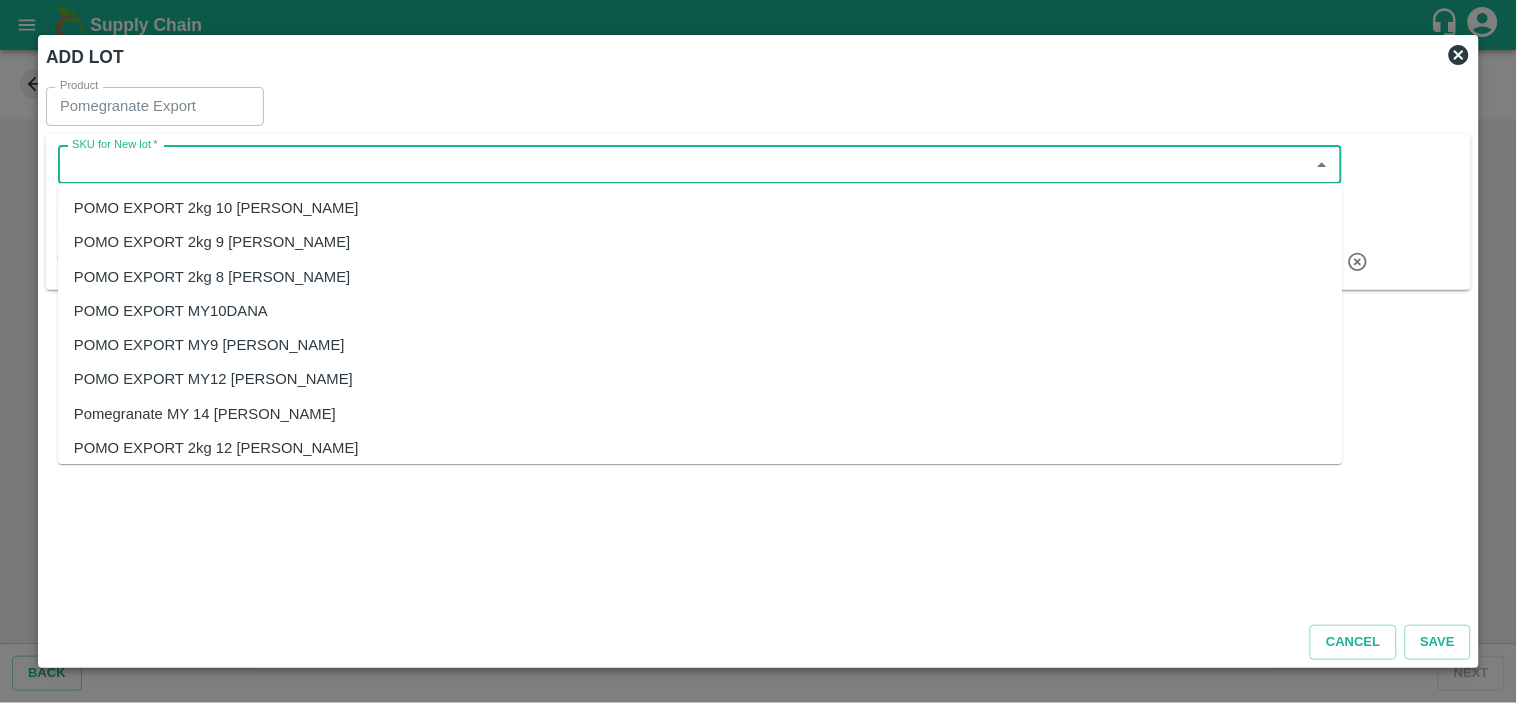 click on "SKU for New lot   *" at bounding box center (683, 165) 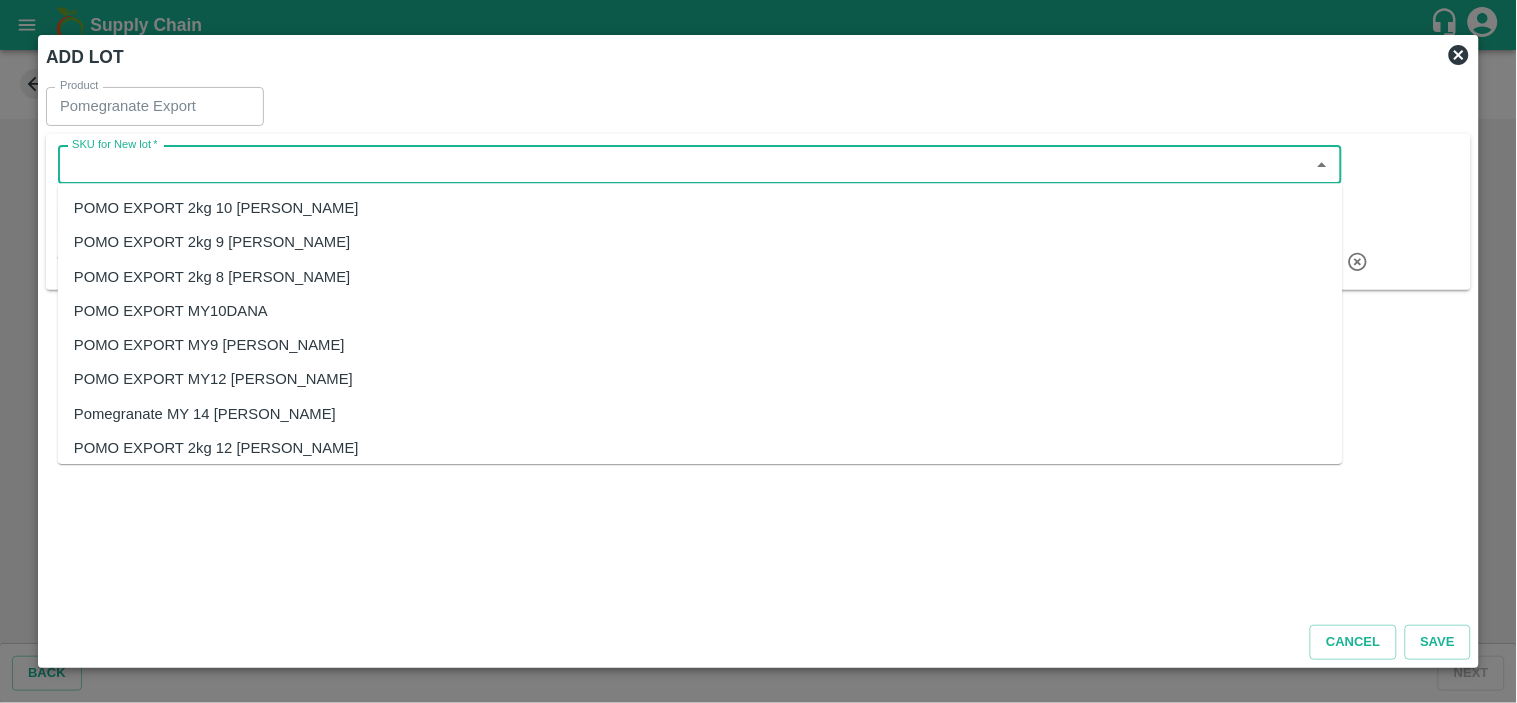 click on "Pomegranate MY 14 Dana" at bounding box center (205, 414) 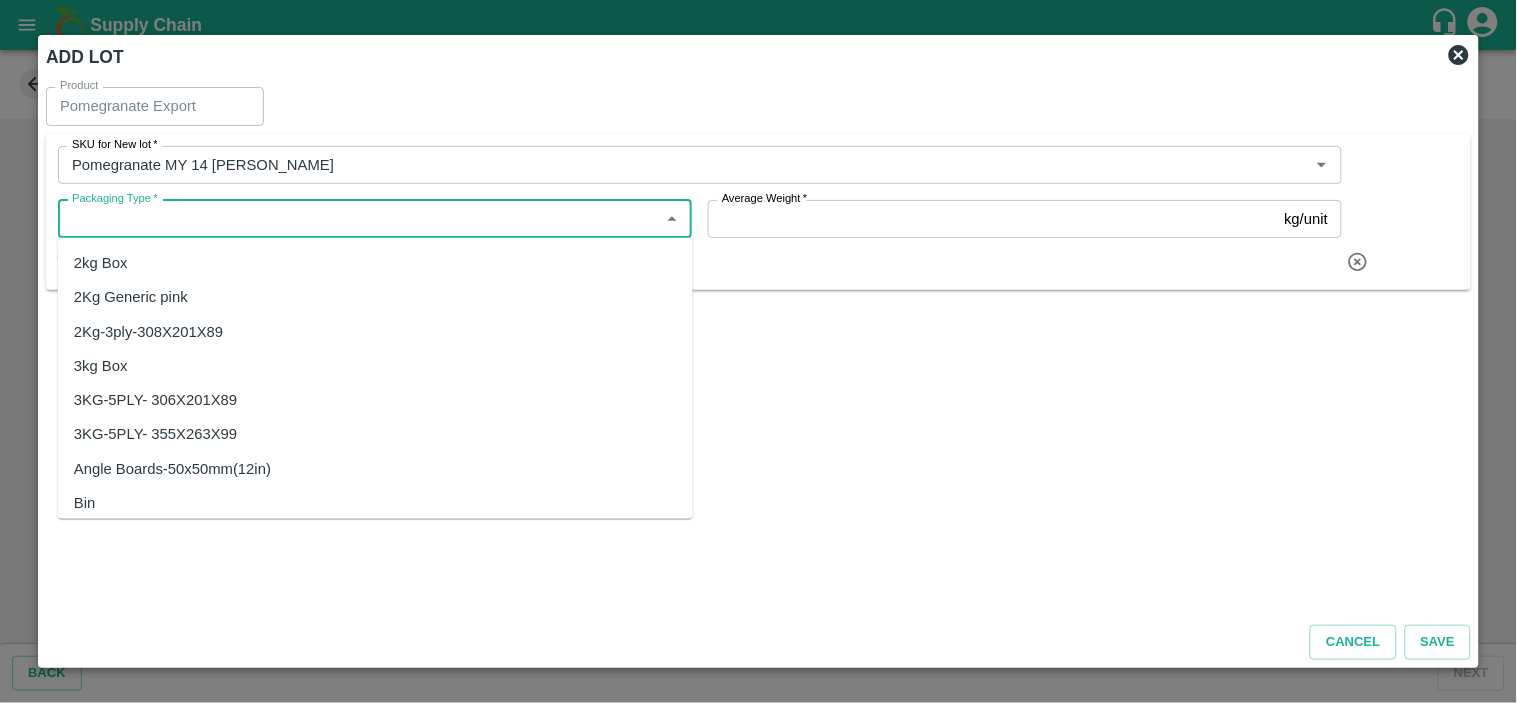 click on "Packaging Type   *" at bounding box center [358, 219] 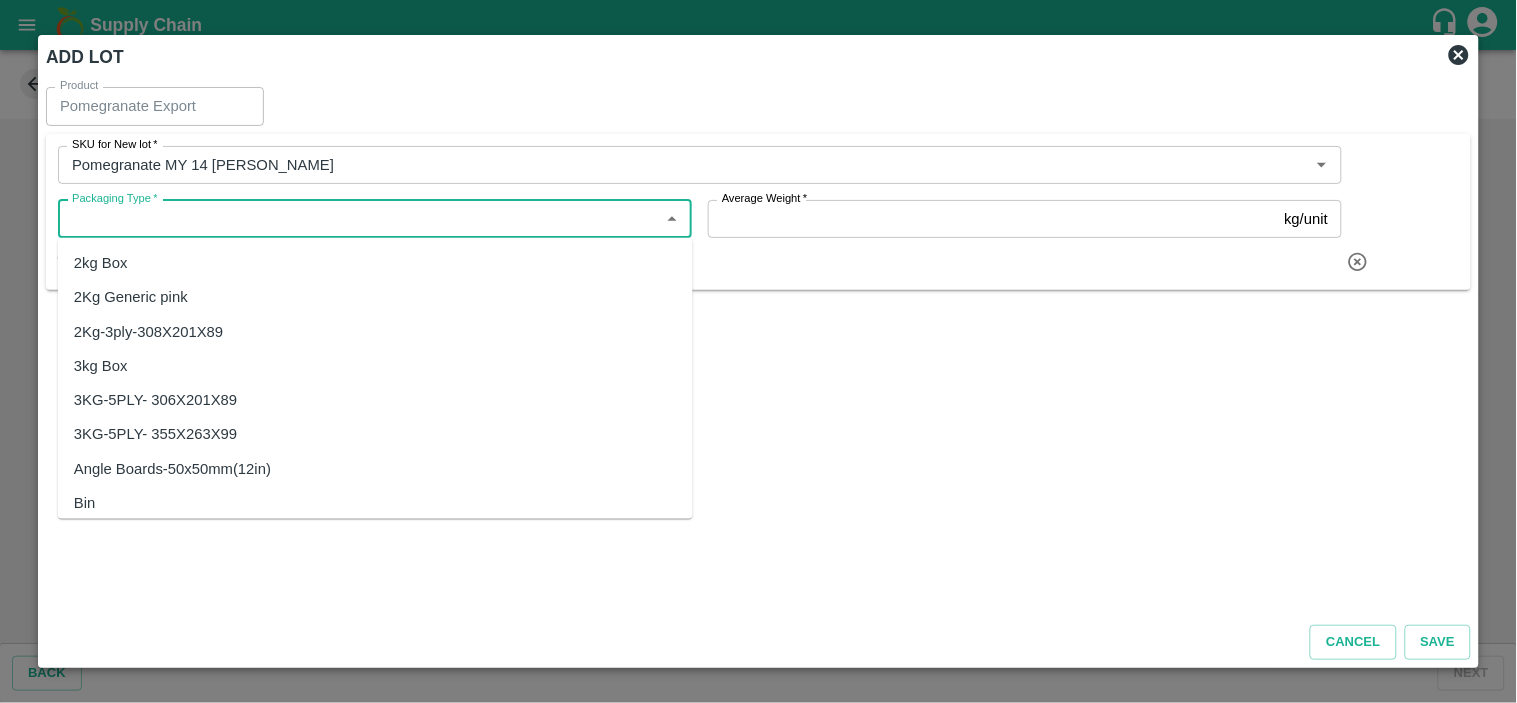 click on "3KG-5PLY- 355X263X99" at bounding box center [155, 434] 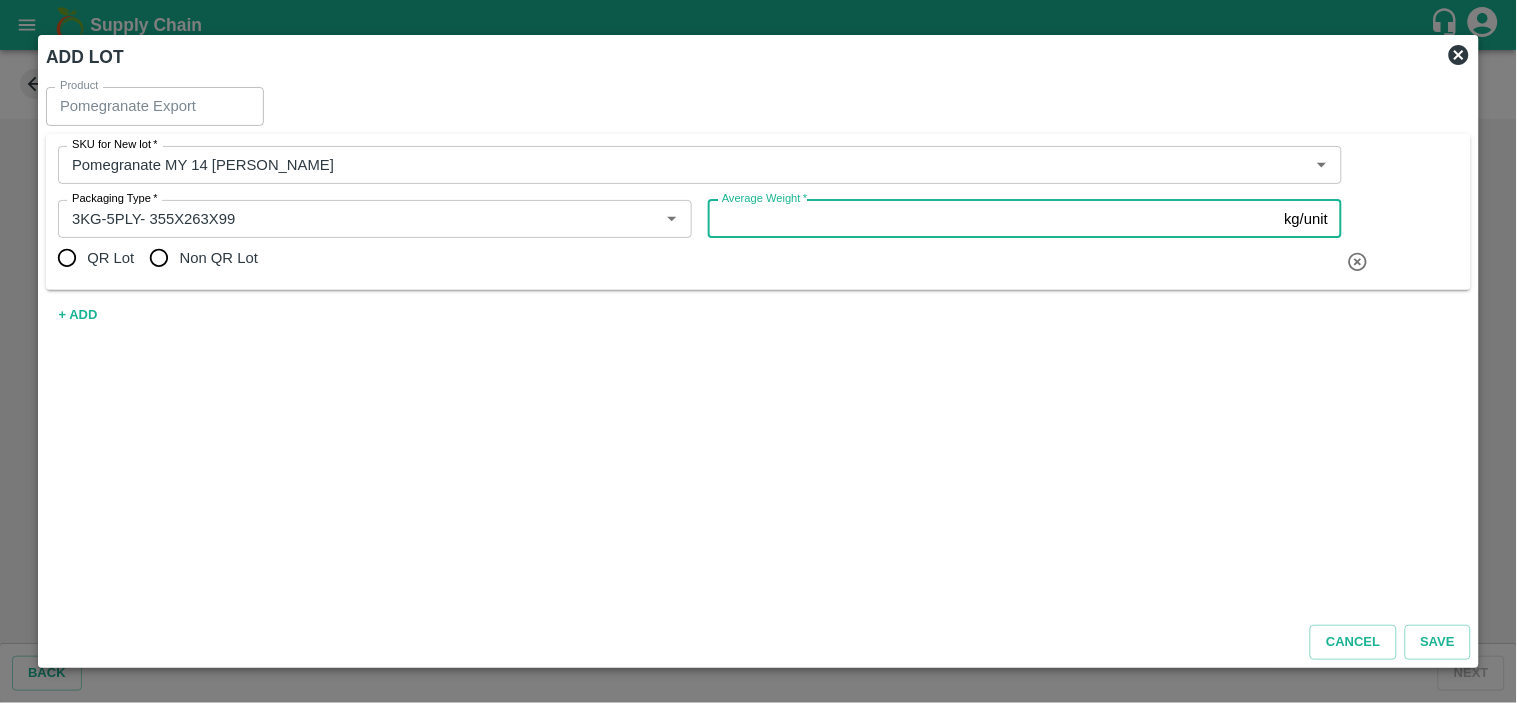 click on "Average Weight   *" at bounding box center (992, 219) 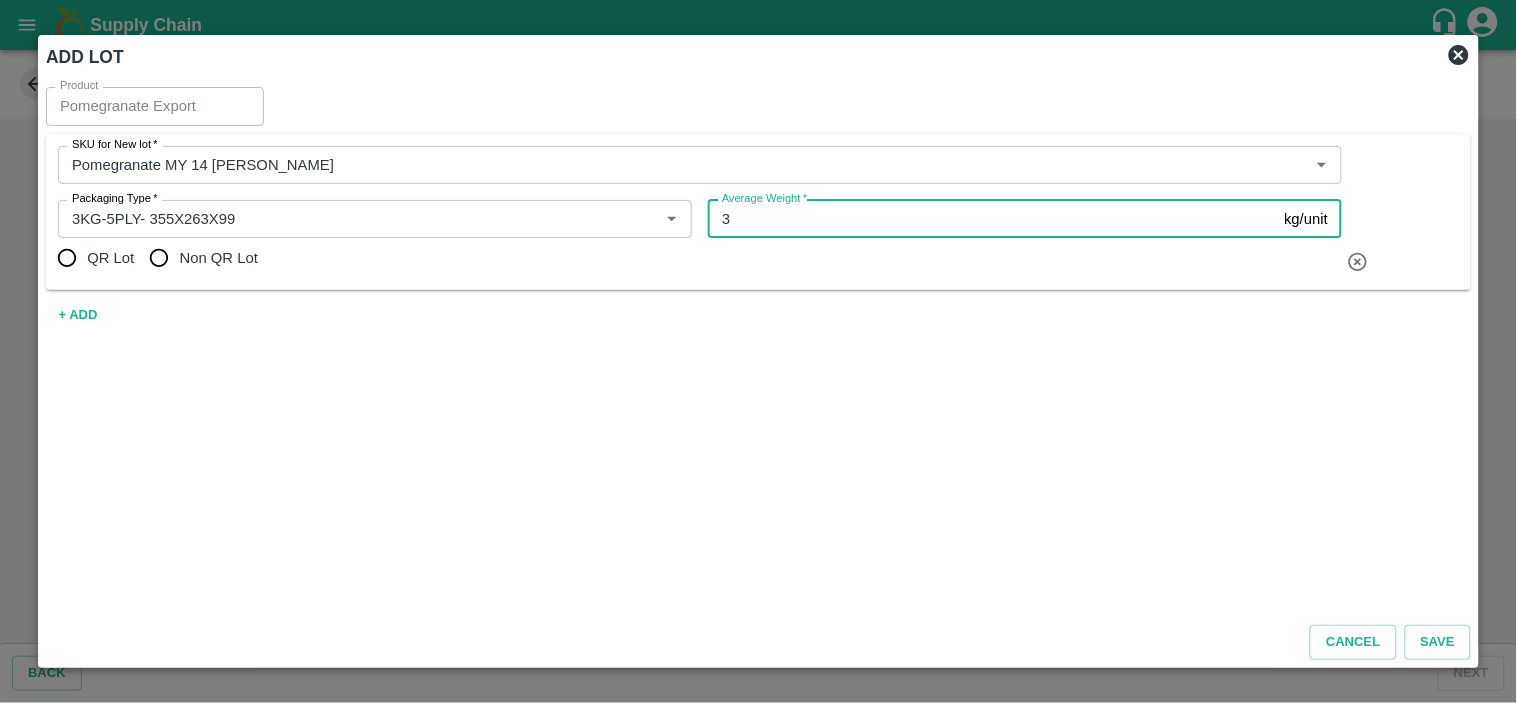 type on "3" 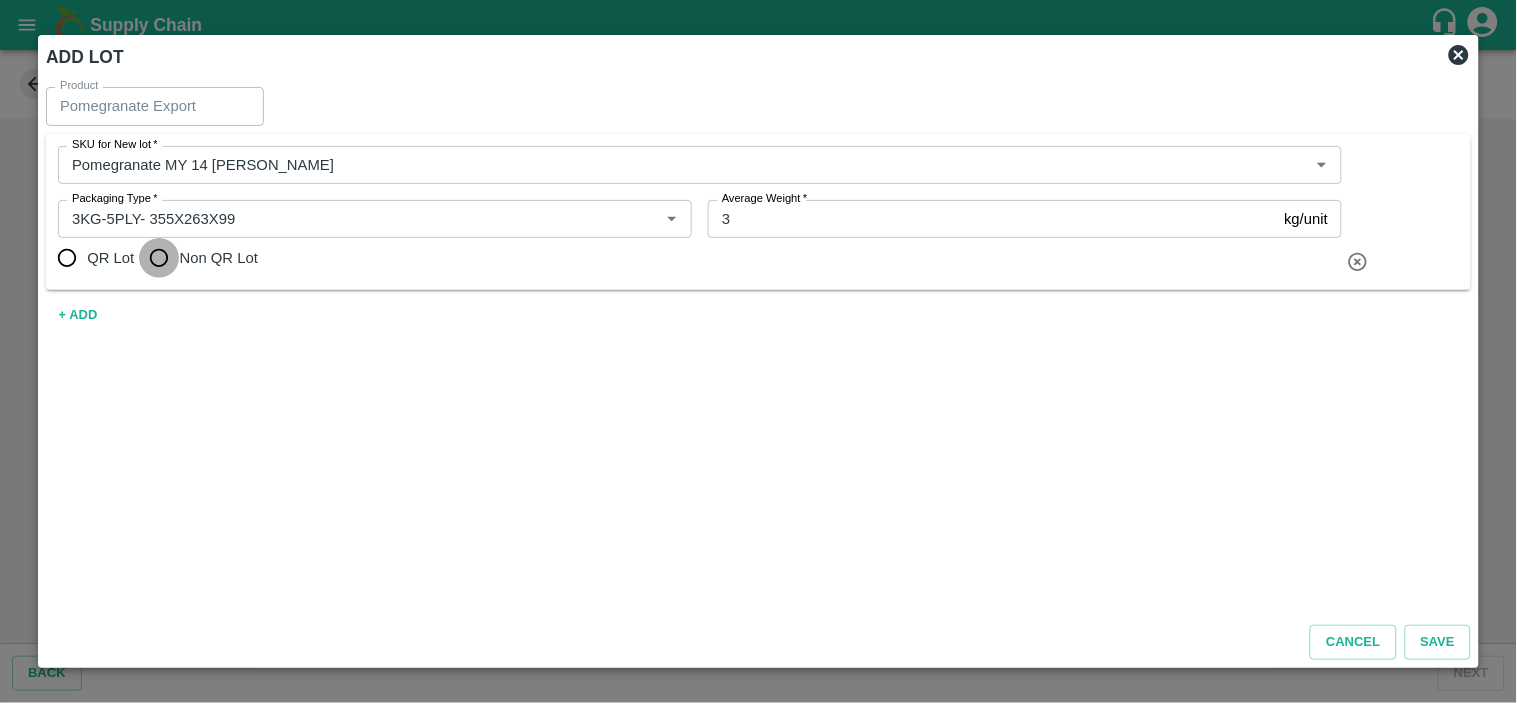 click on "Non QR Lot" at bounding box center [159, 258] 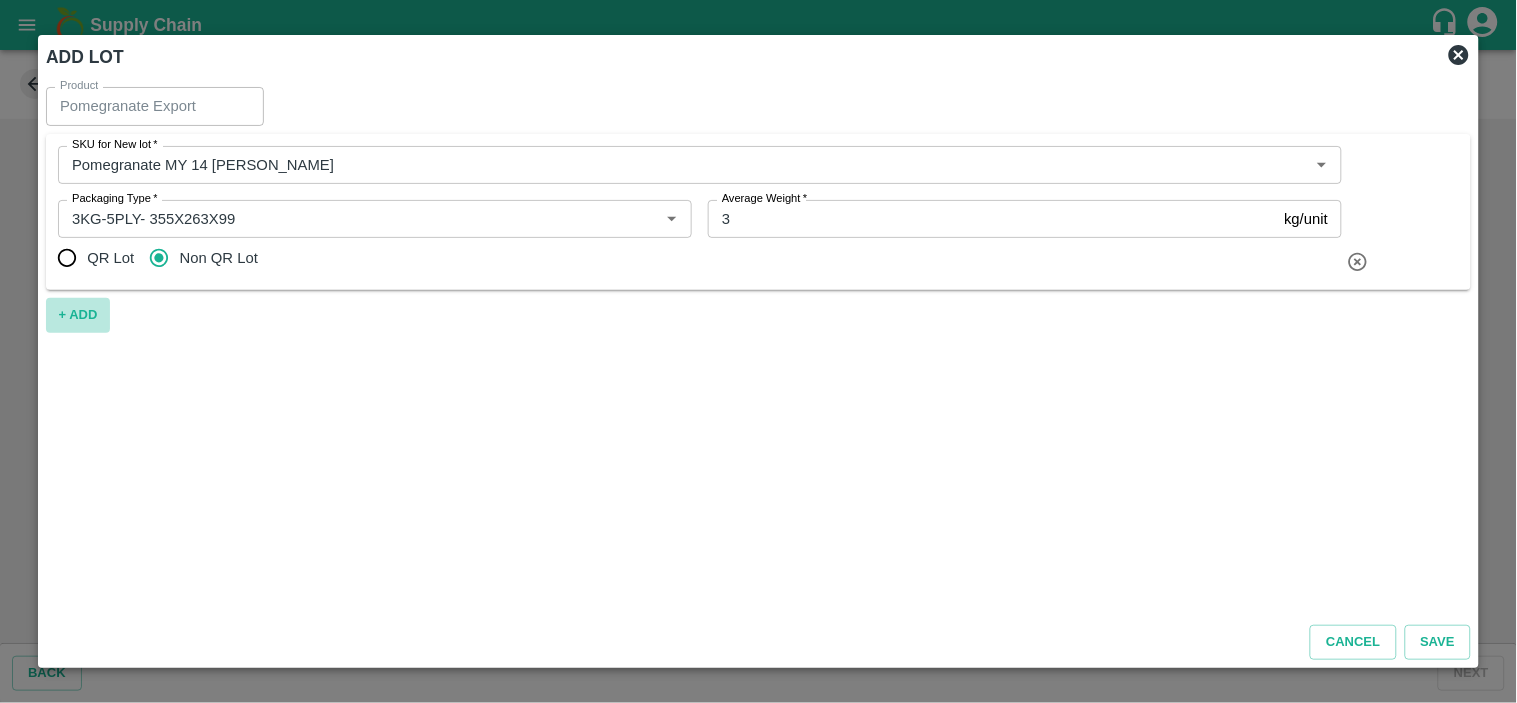 click on "+ ADD" at bounding box center [78, 315] 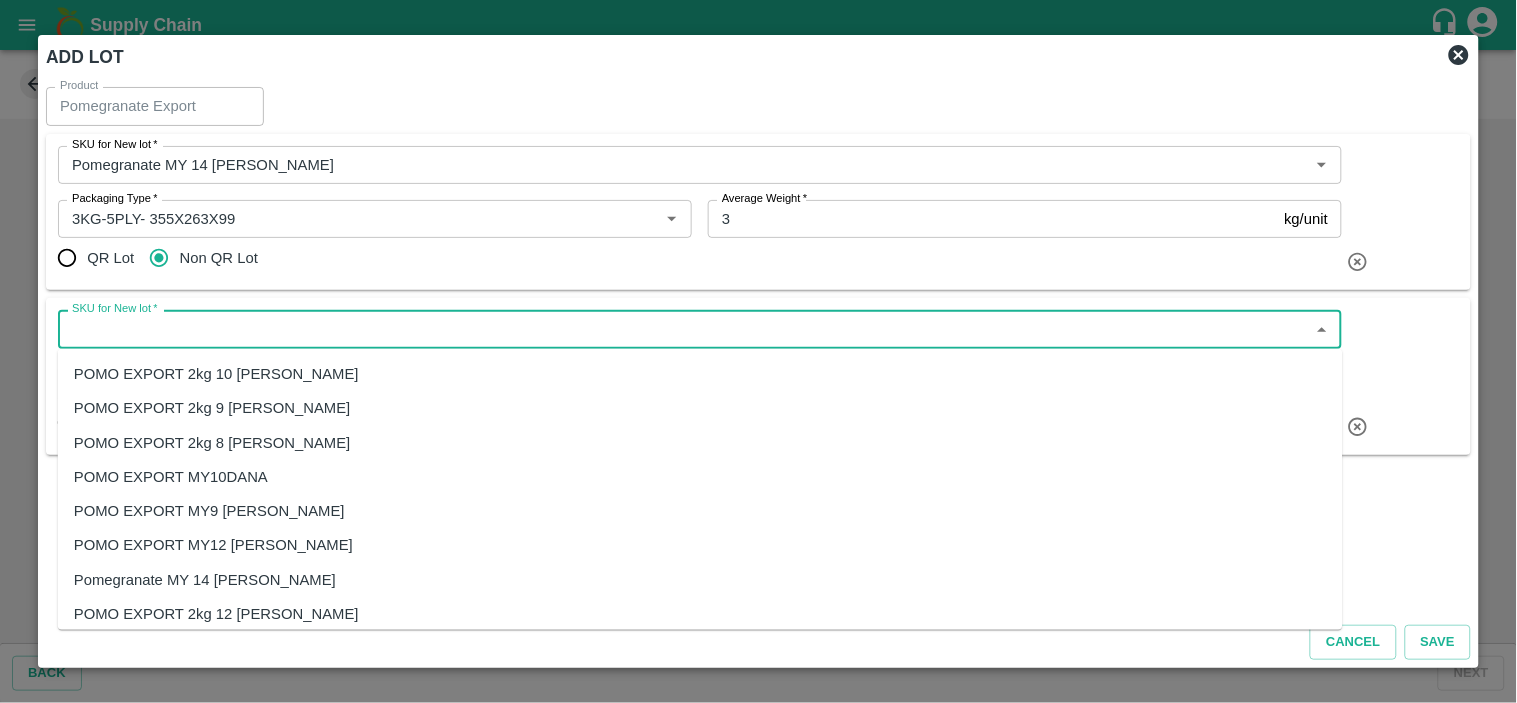 click on "SKU for New lot   *" at bounding box center (683, 329) 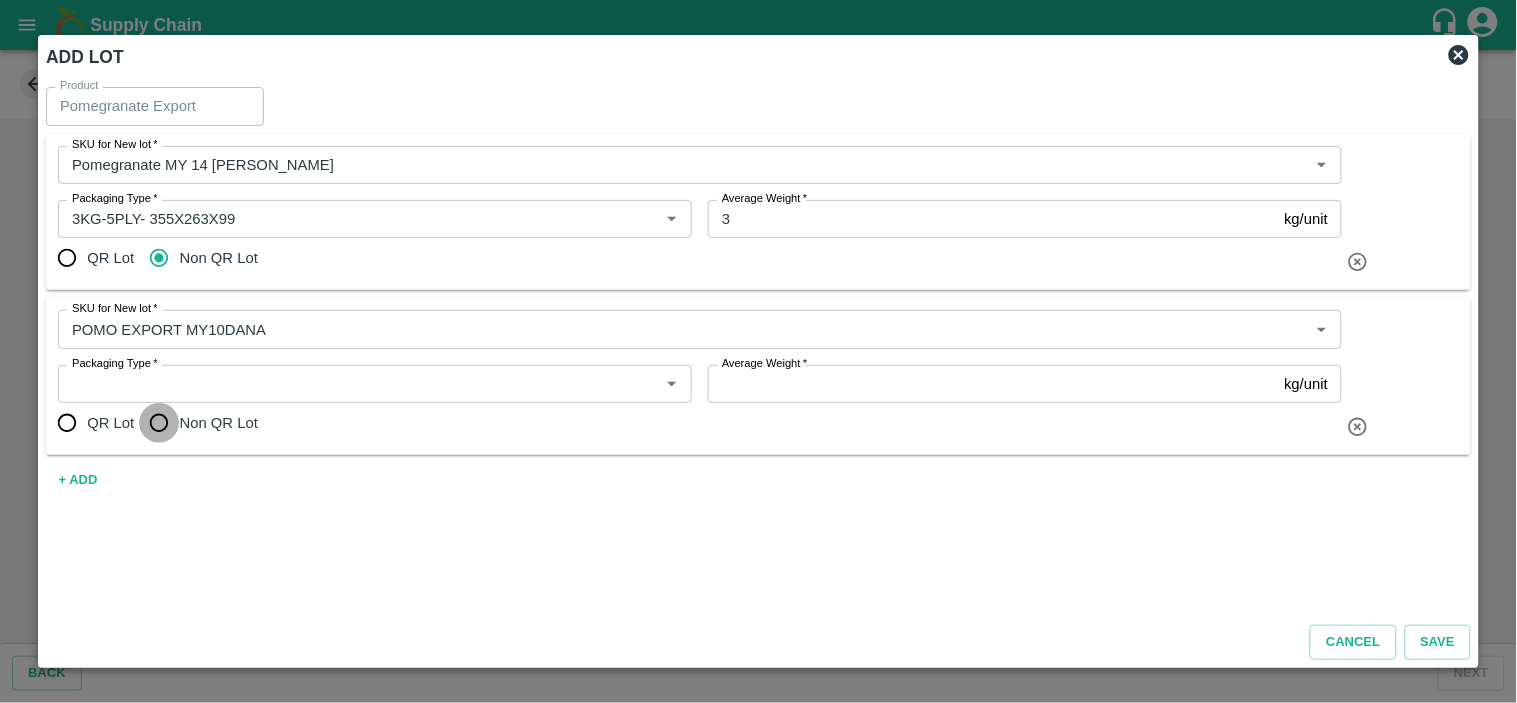 click on "Non QR Lot" at bounding box center [159, 423] 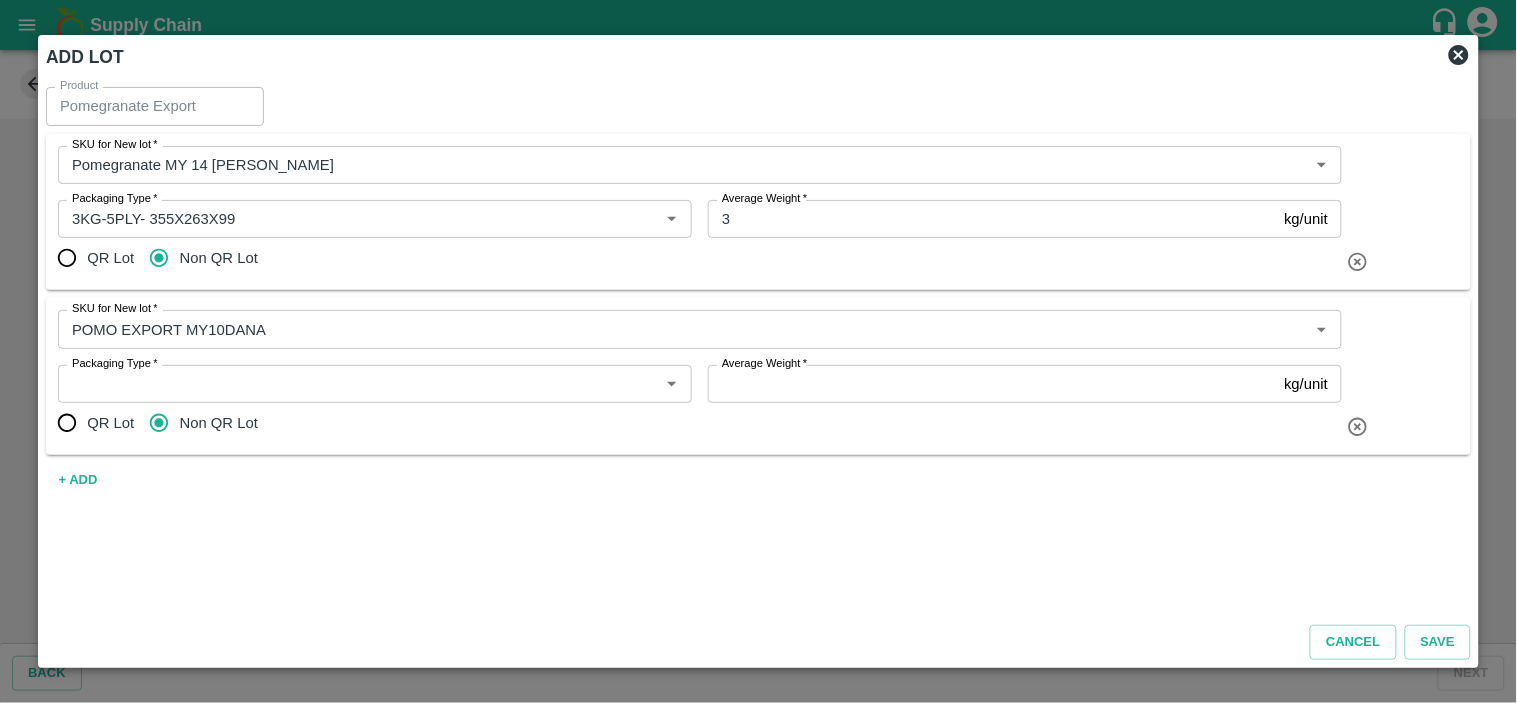 click on "Average Weight   *" at bounding box center (992, 384) 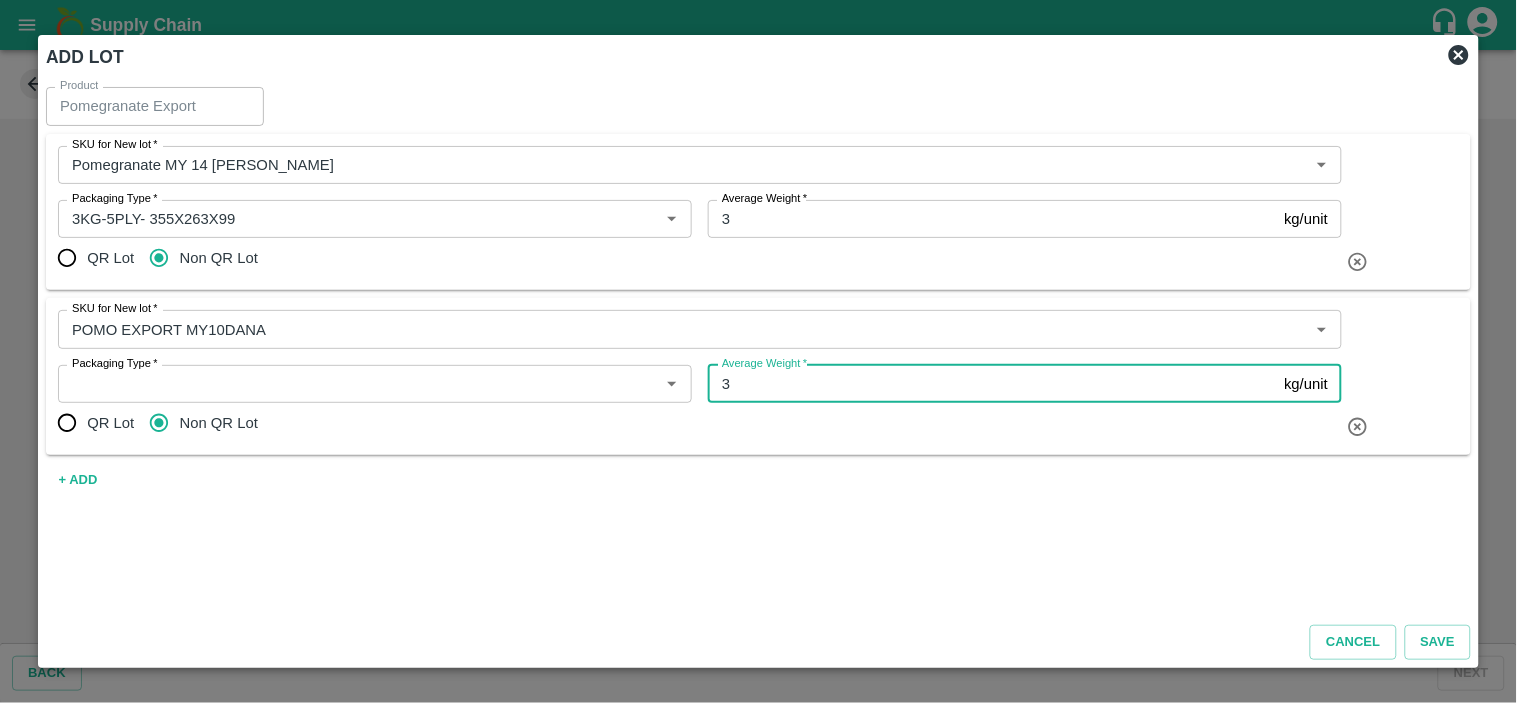 type on "3" 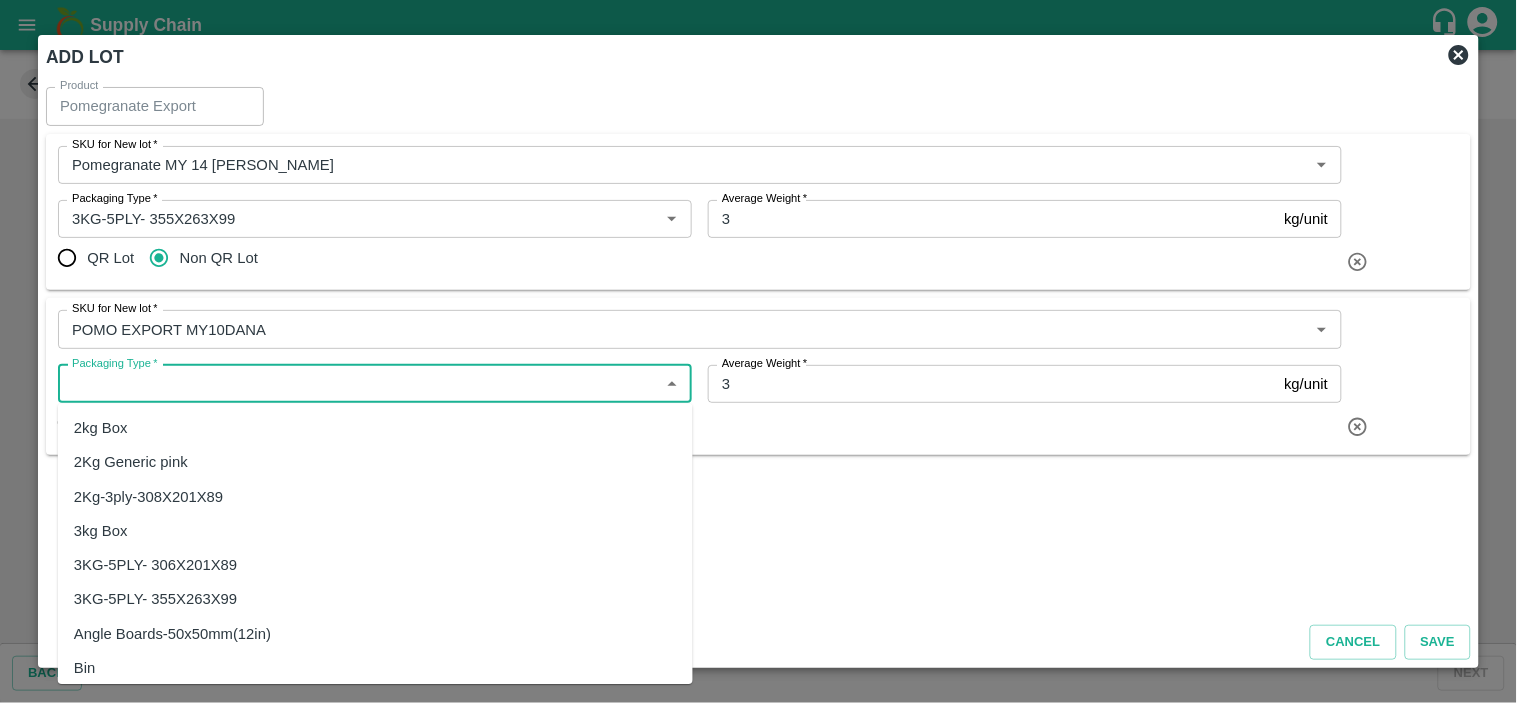 click on "Packaging Type   *" at bounding box center (358, 384) 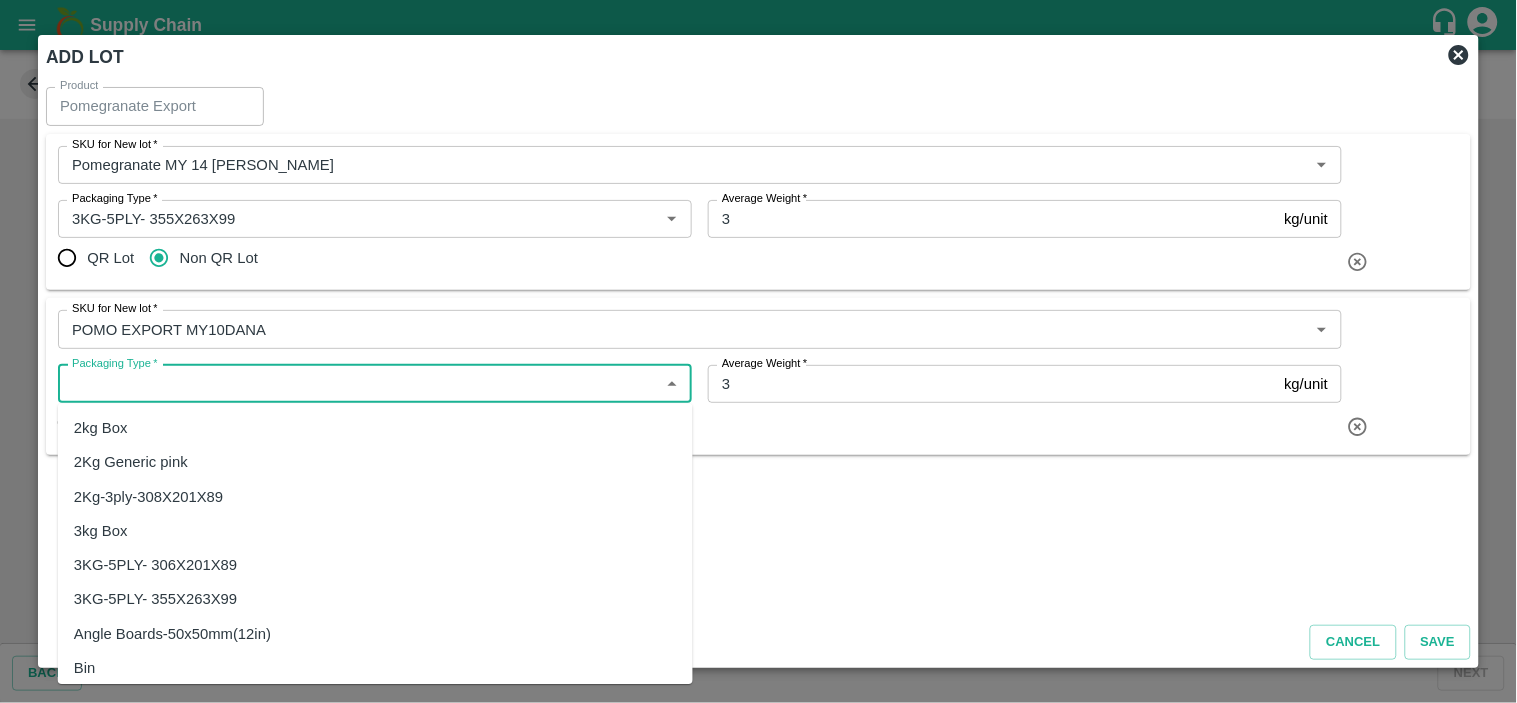 click on "3KG-5PLY- 355X263X99" at bounding box center [155, 600] 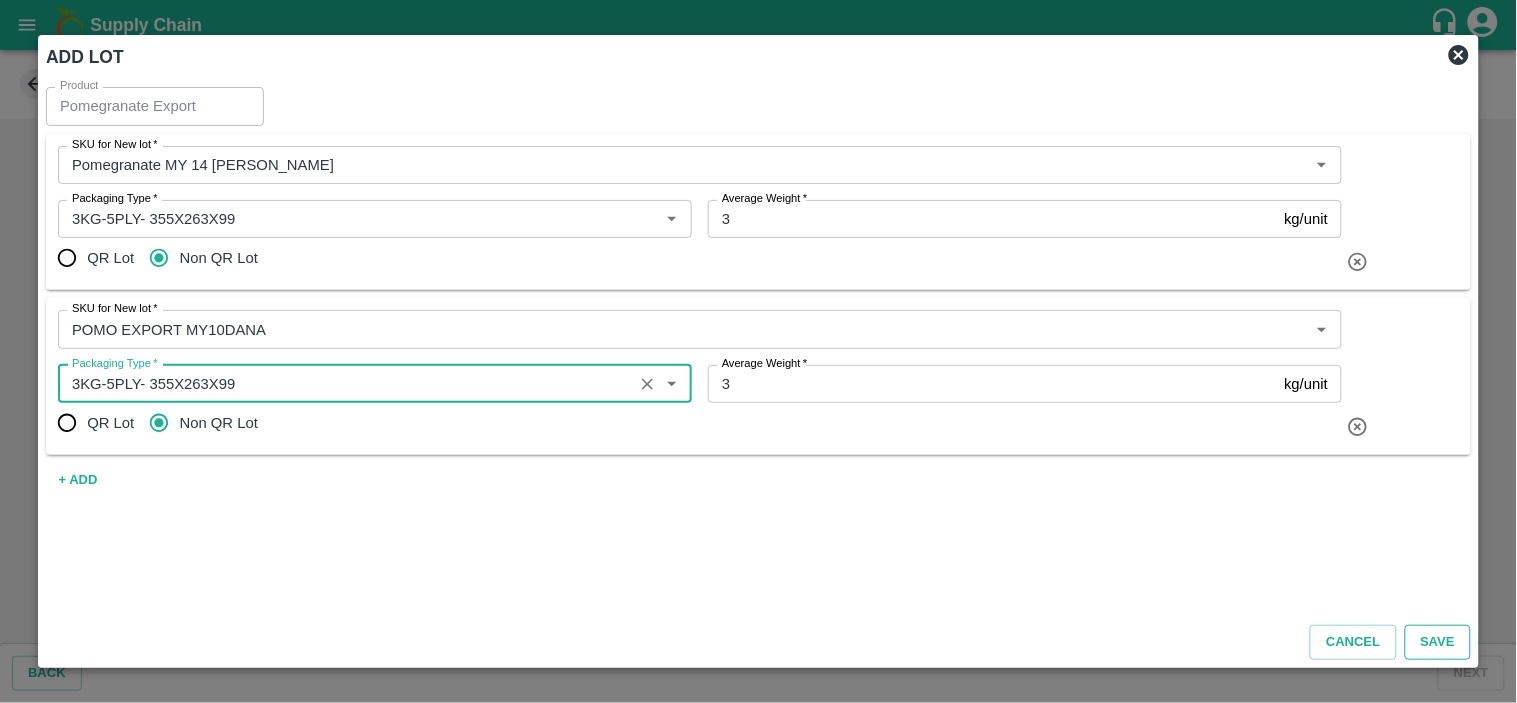 click on "Save" at bounding box center [1438, 642] 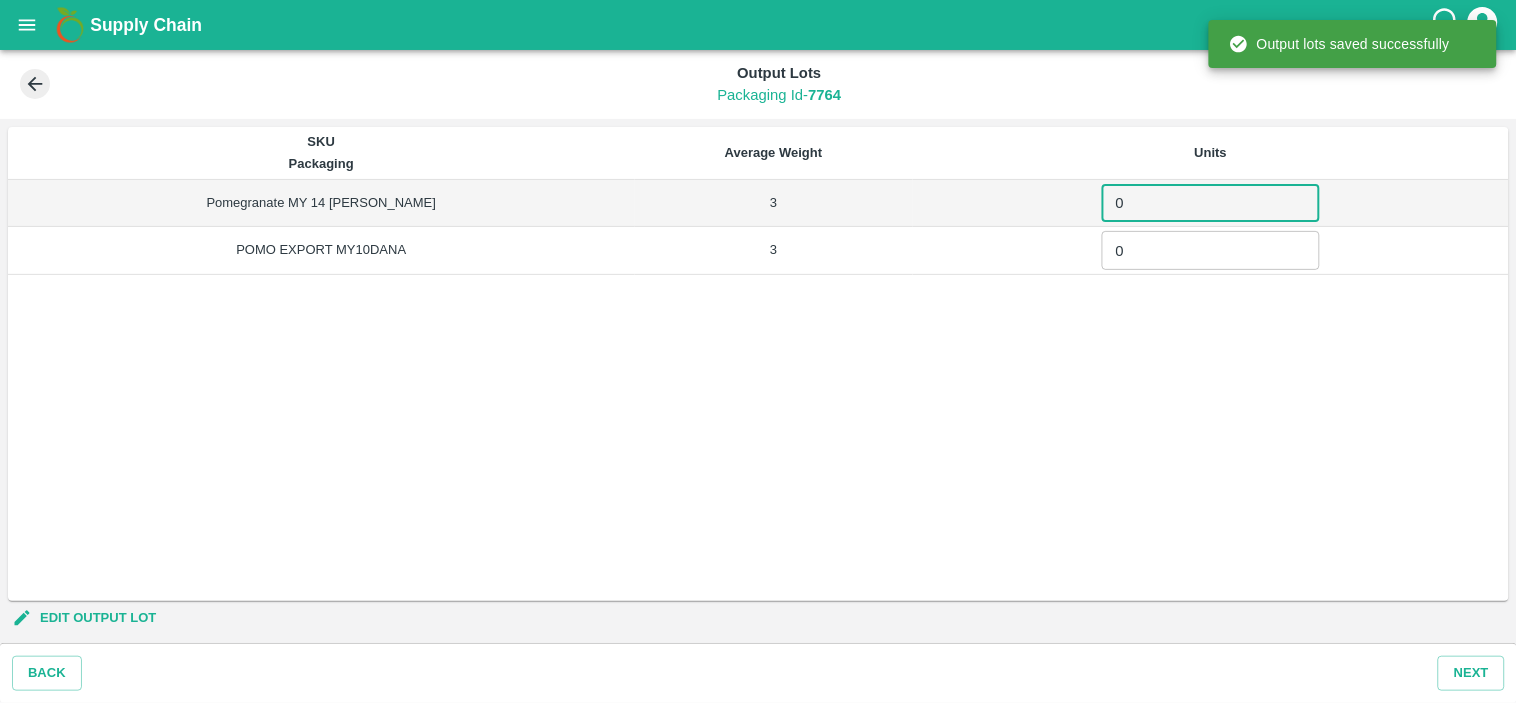 click on "0" at bounding box center (1211, 203) 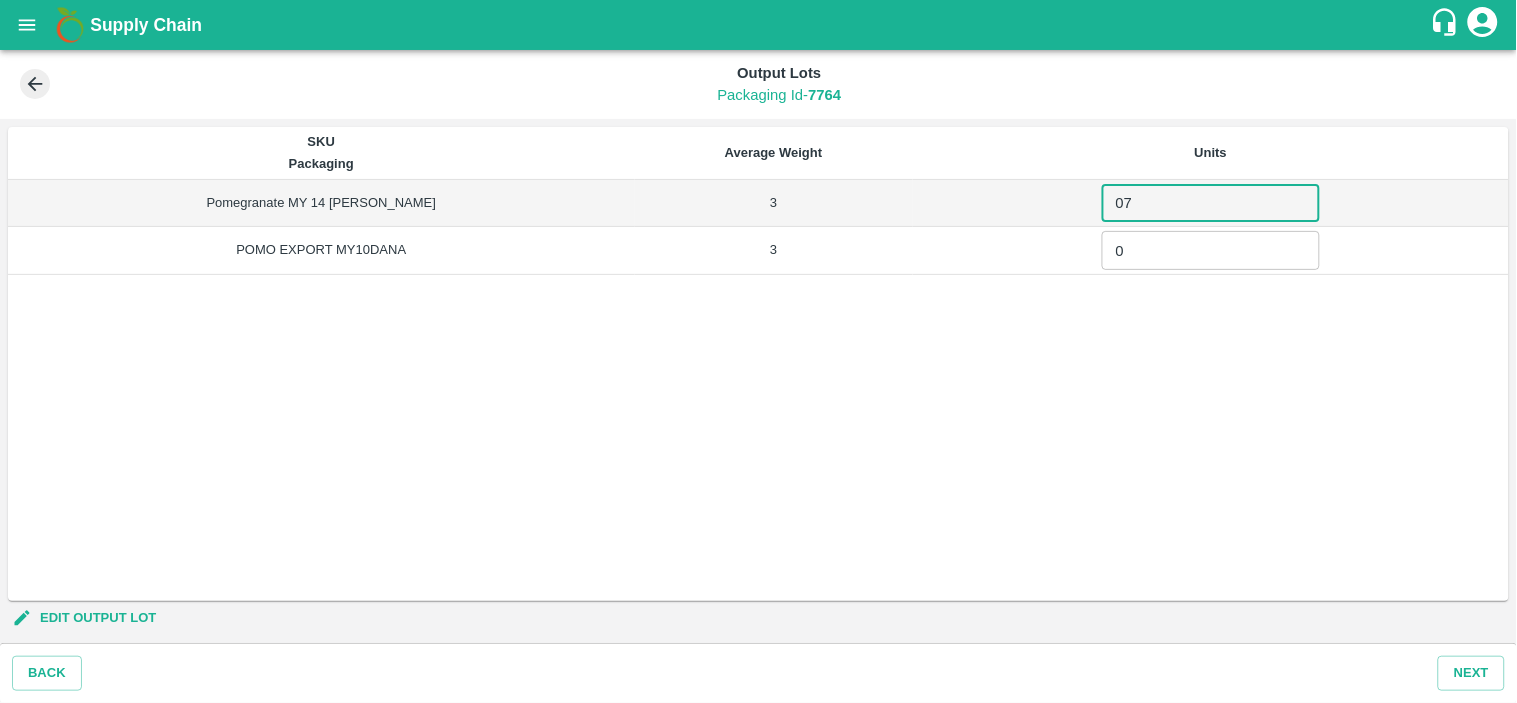 type on "0" 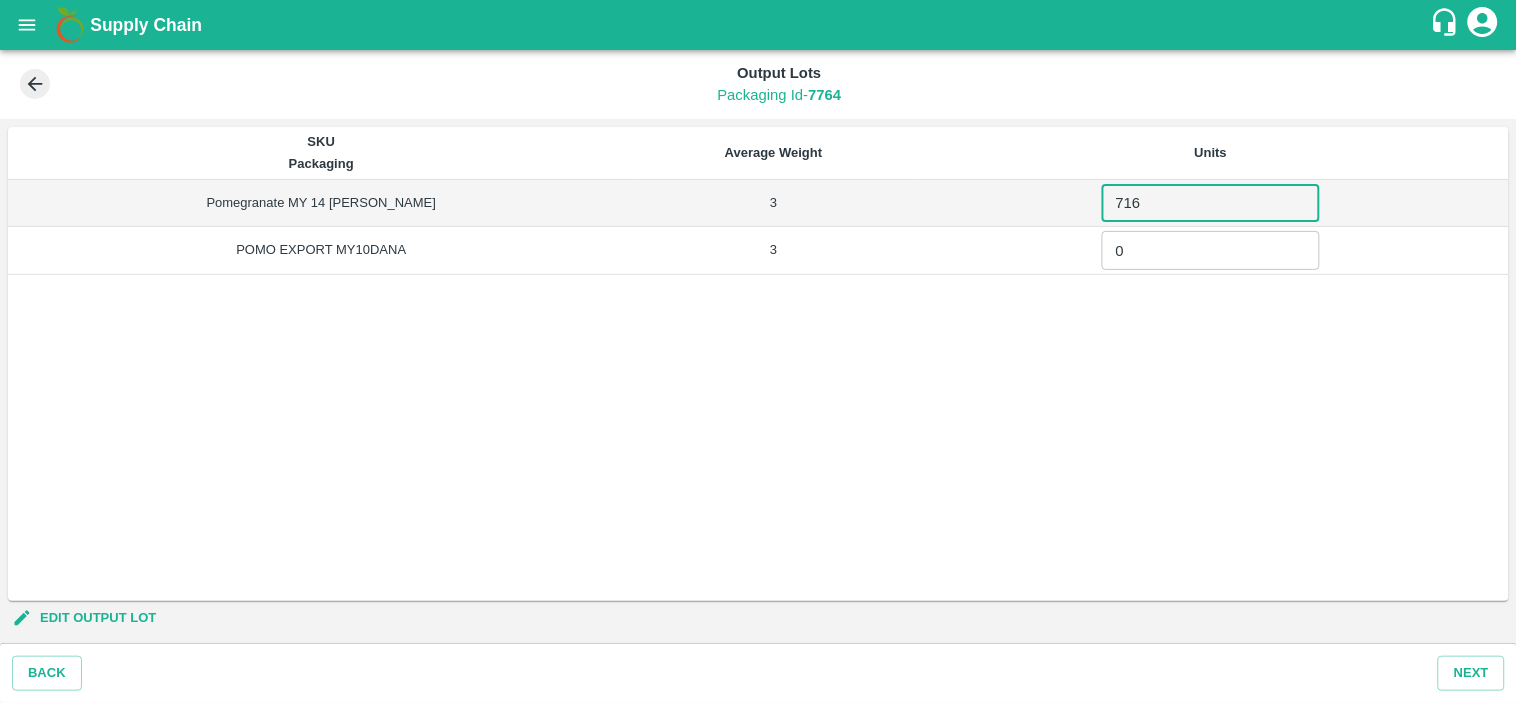 type on "716" 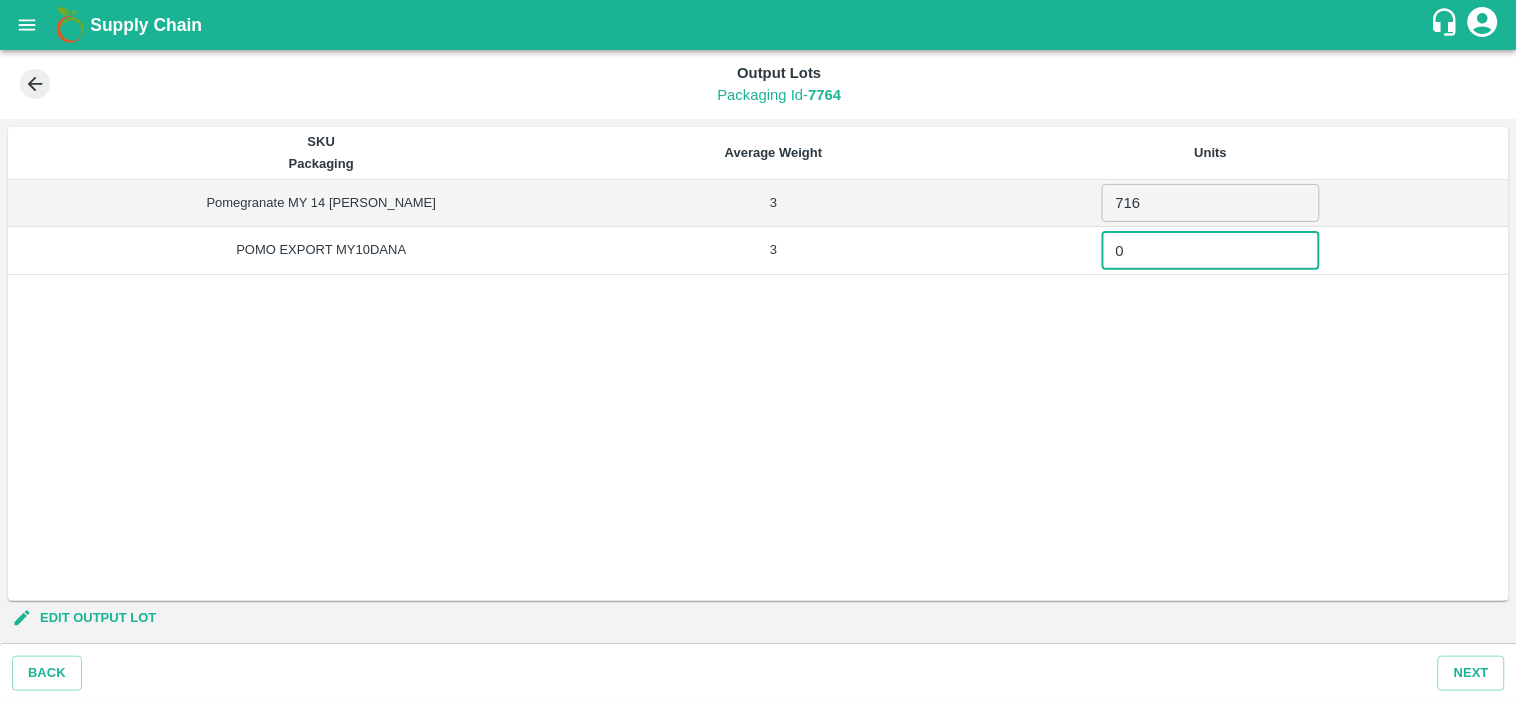 click on "0" at bounding box center [1211, 250] 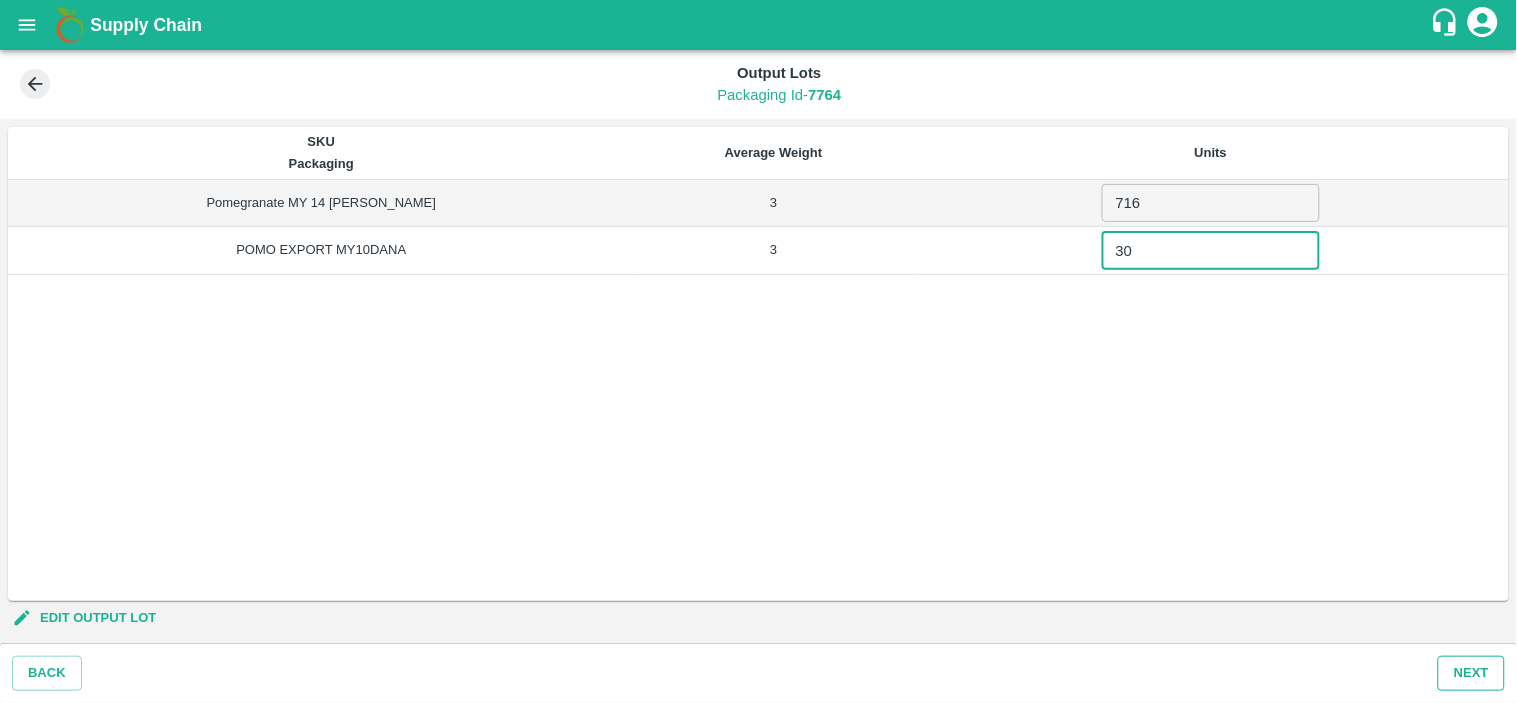 type on "30" 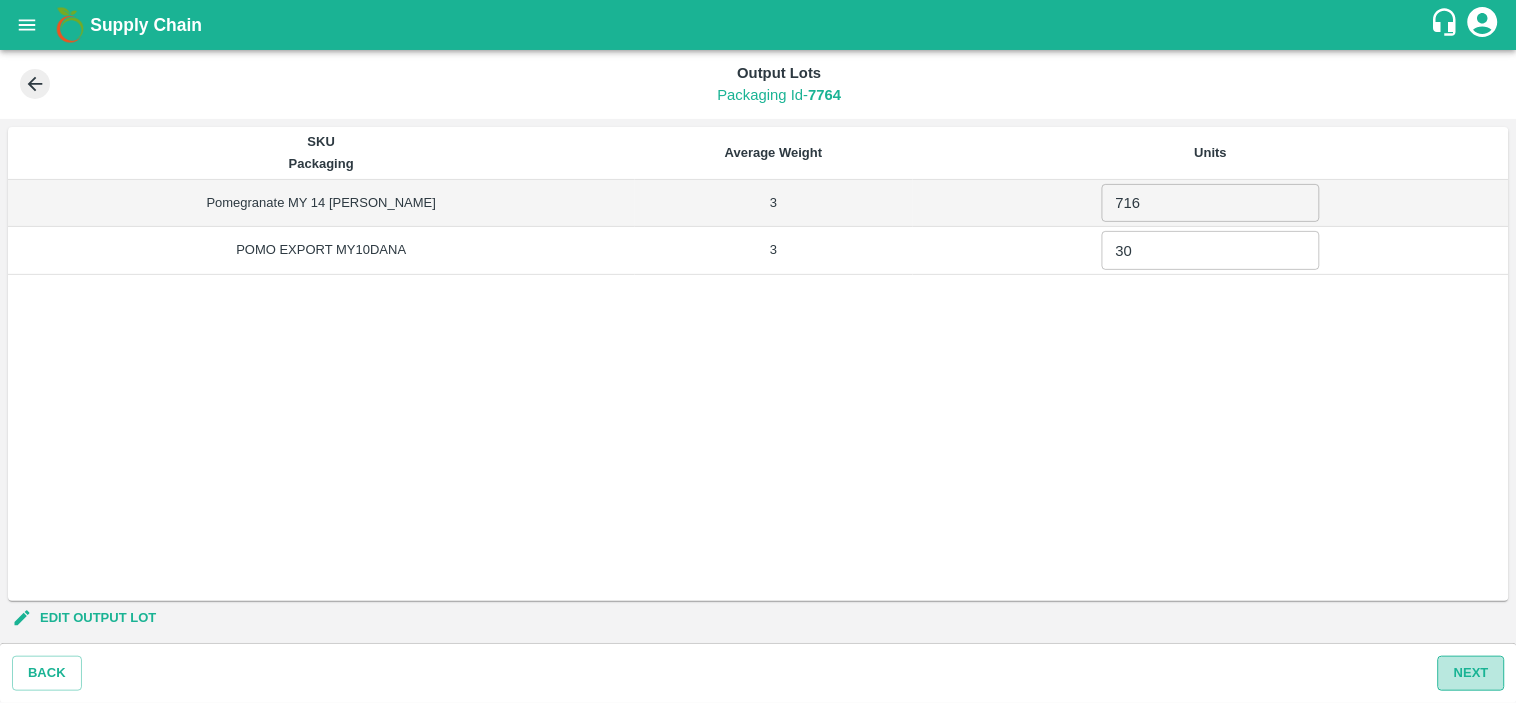 click on "Next" at bounding box center [1471, 673] 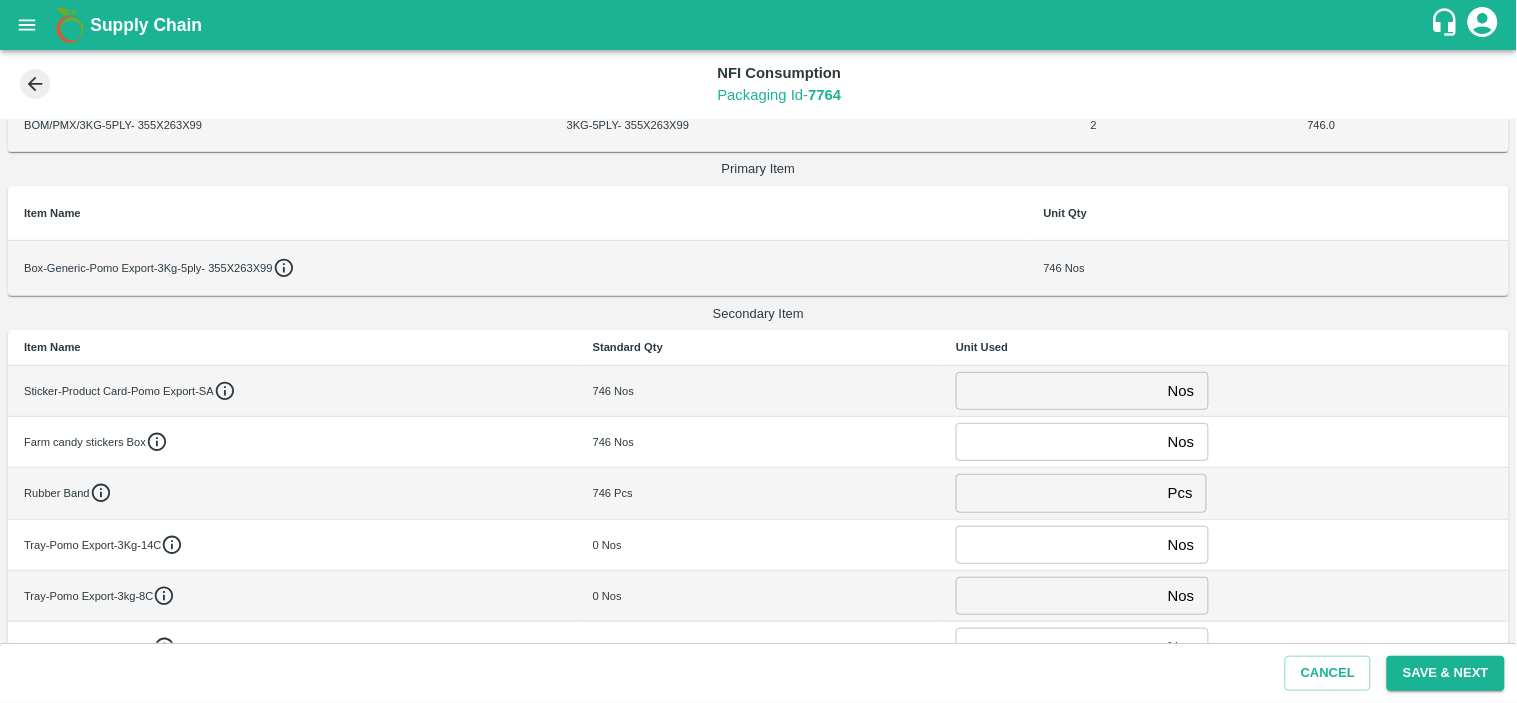 scroll, scrollTop: 136, scrollLeft: 0, axis: vertical 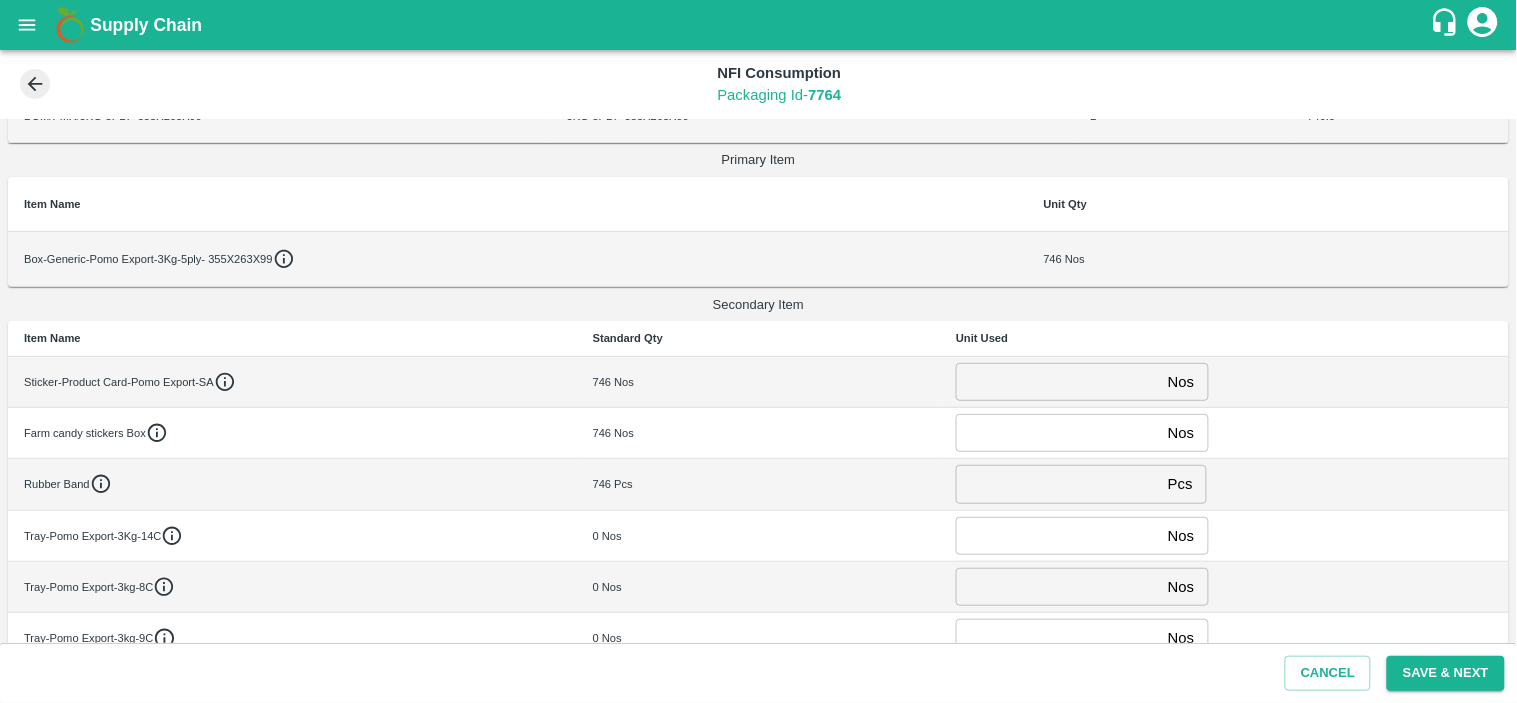click on "746   Pcs" at bounding box center [758, 484] 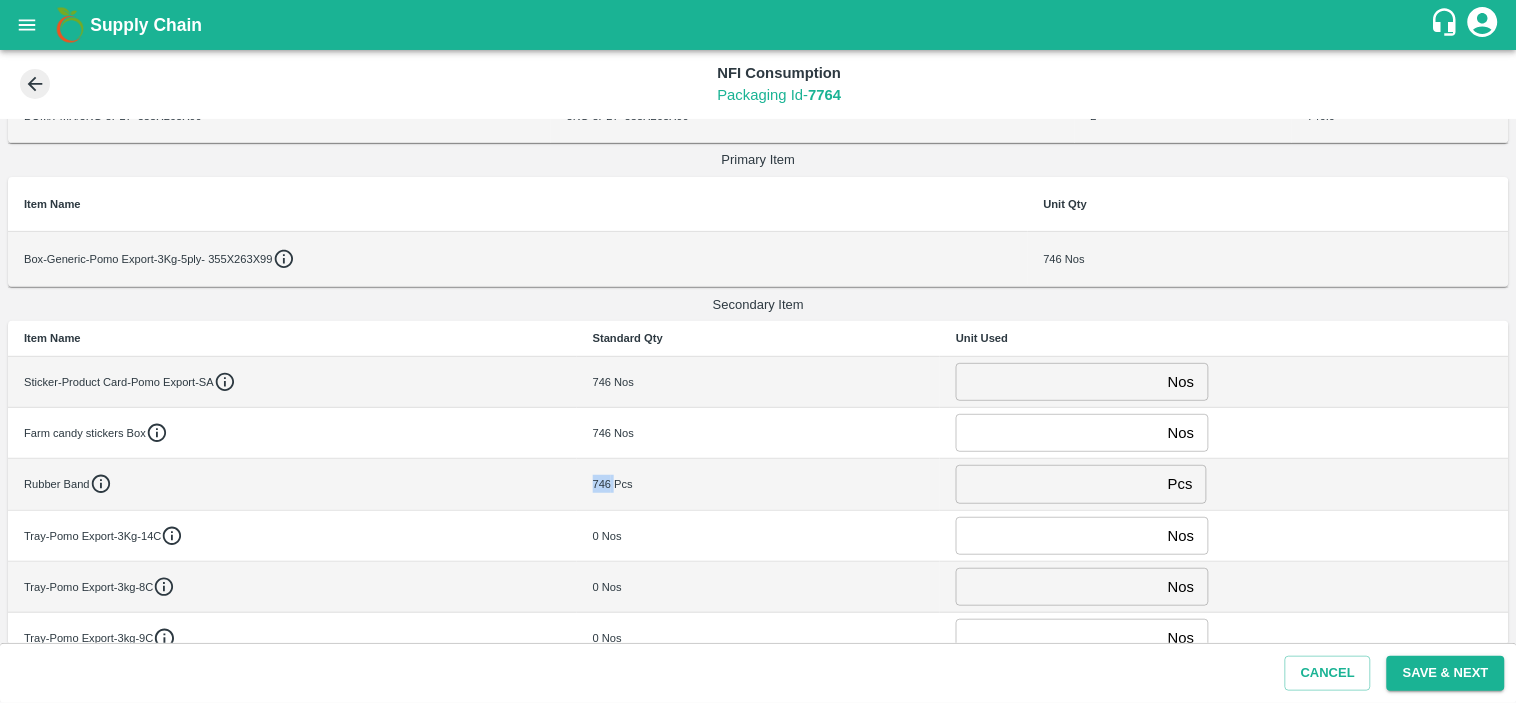 click on "746   Pcs" at bounding box center [758, 484] 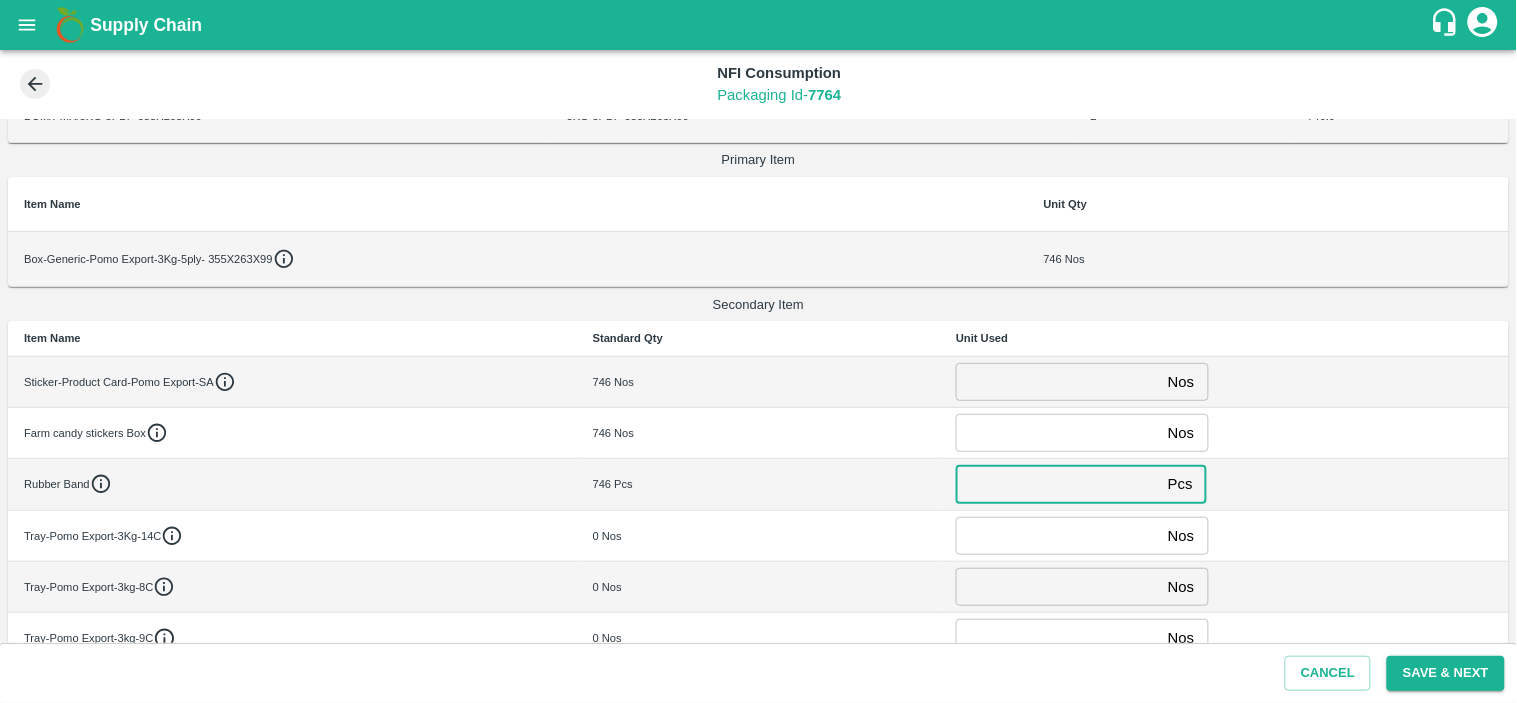 click at bounding box center [1058, 484] 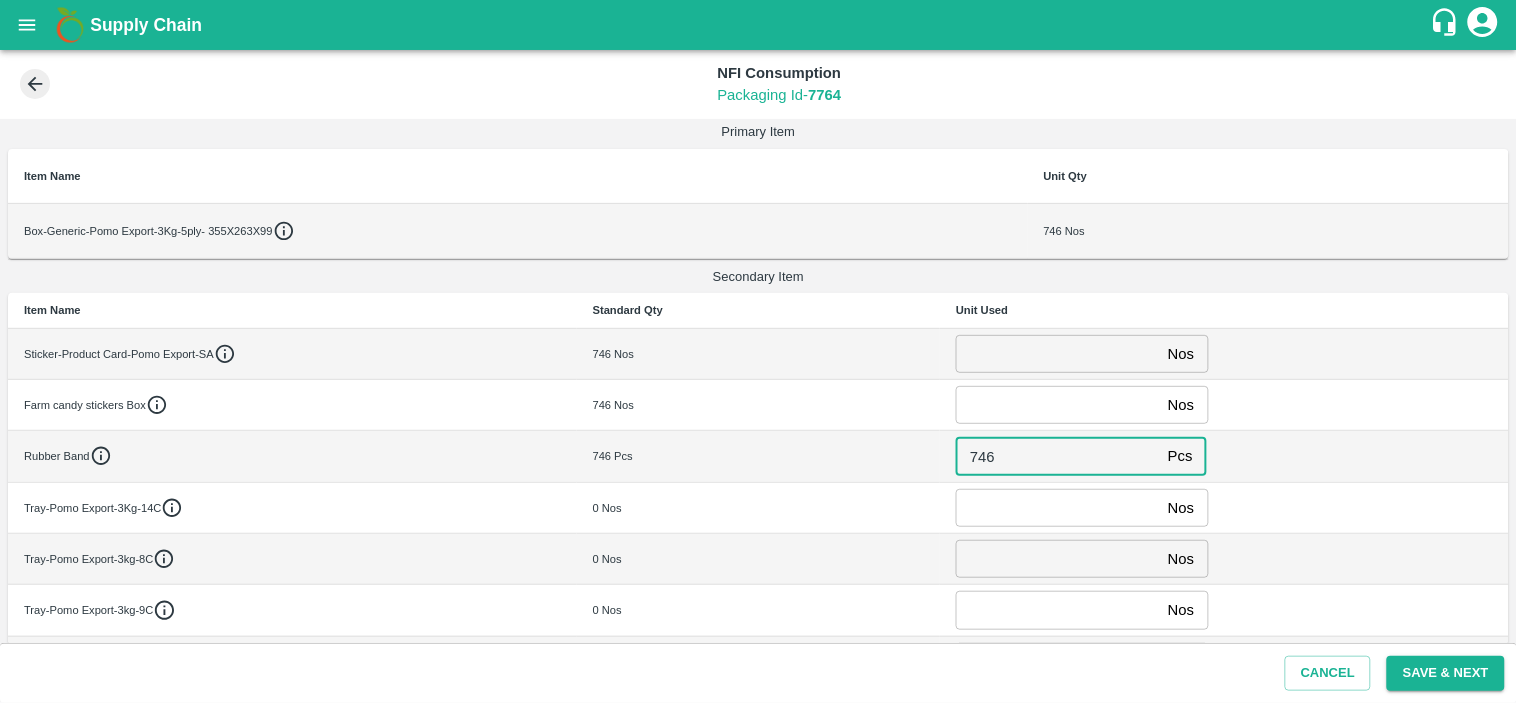 scroll, scrollTop: 167, scrollLeft: 0, axis: vertical 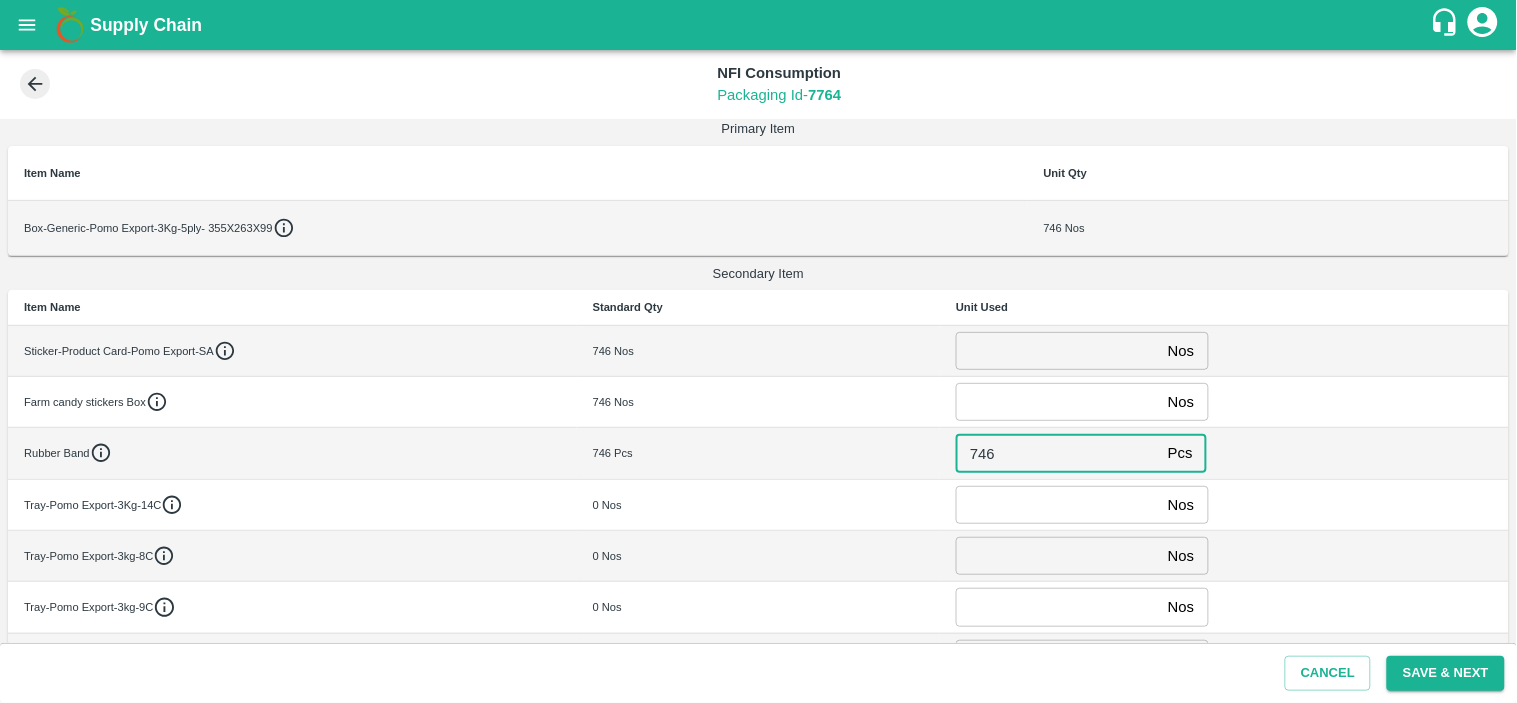 type on "746" 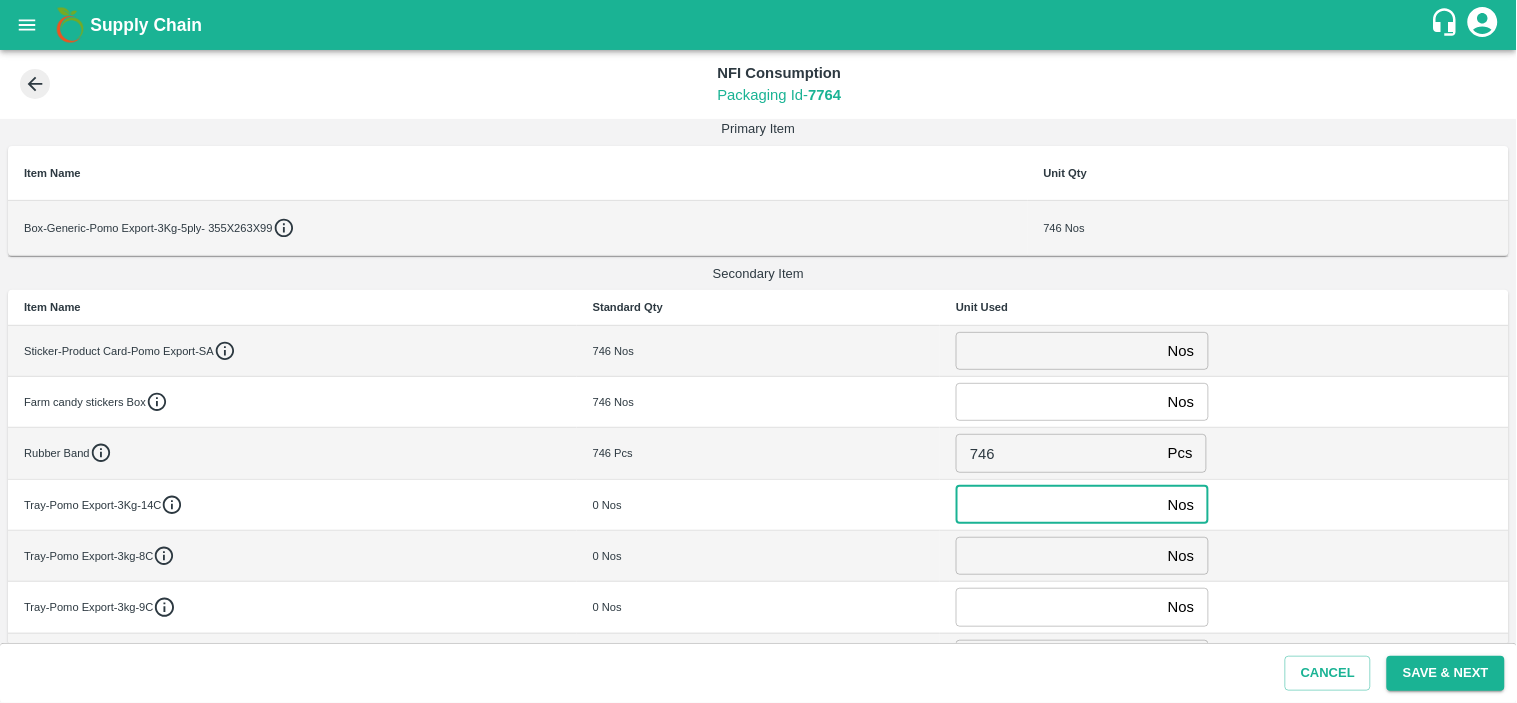 click at bounding box center [1058, 505] 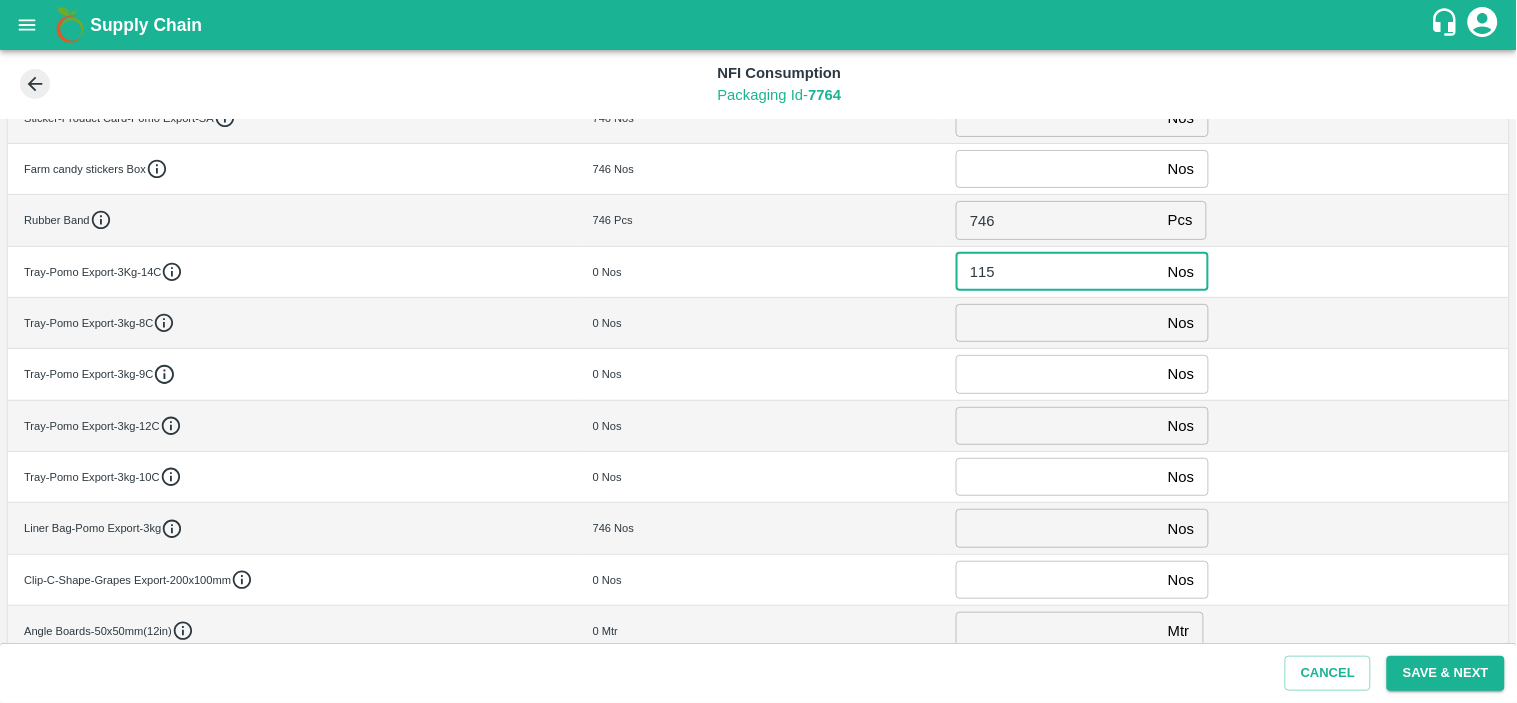 scroll, scrollTop: 408, scrollLeft: 0, axis: vertical 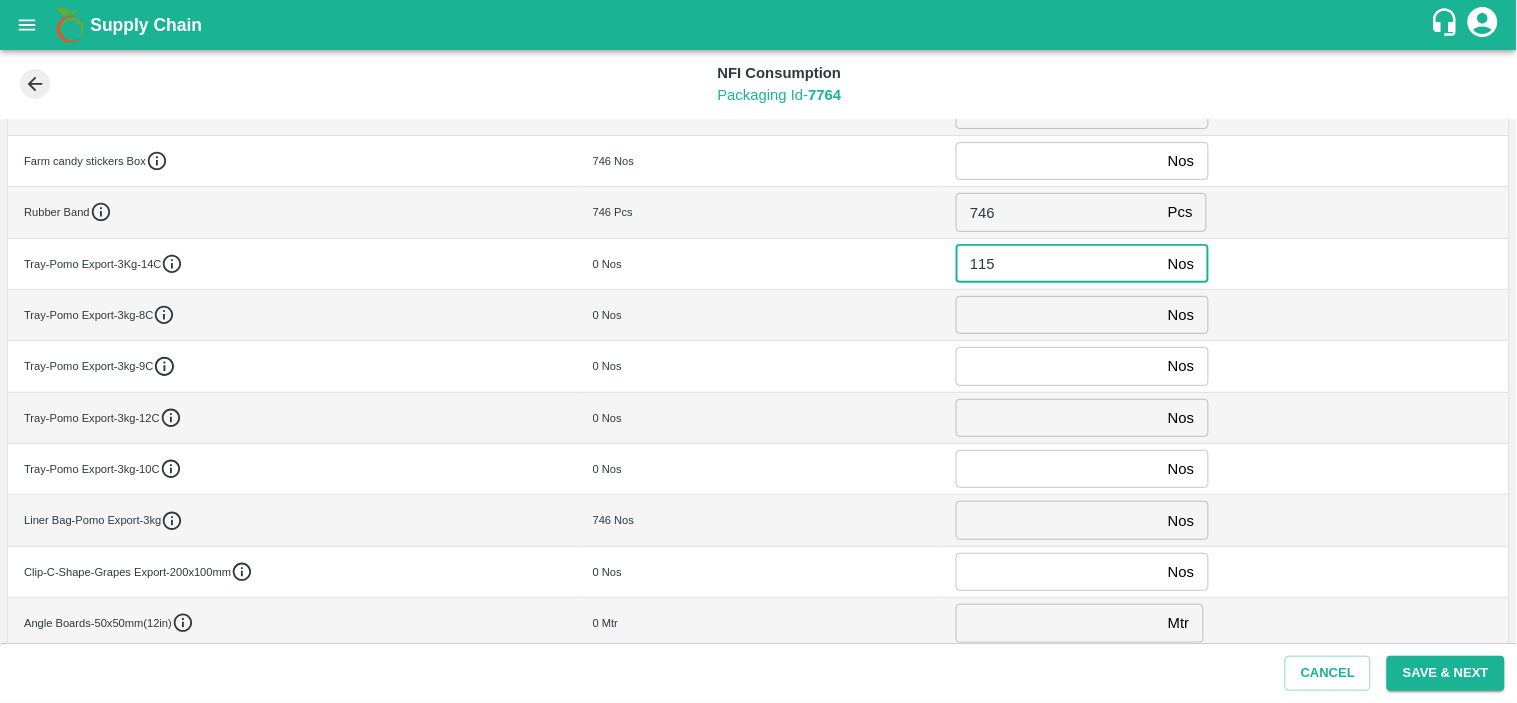 type on "115" 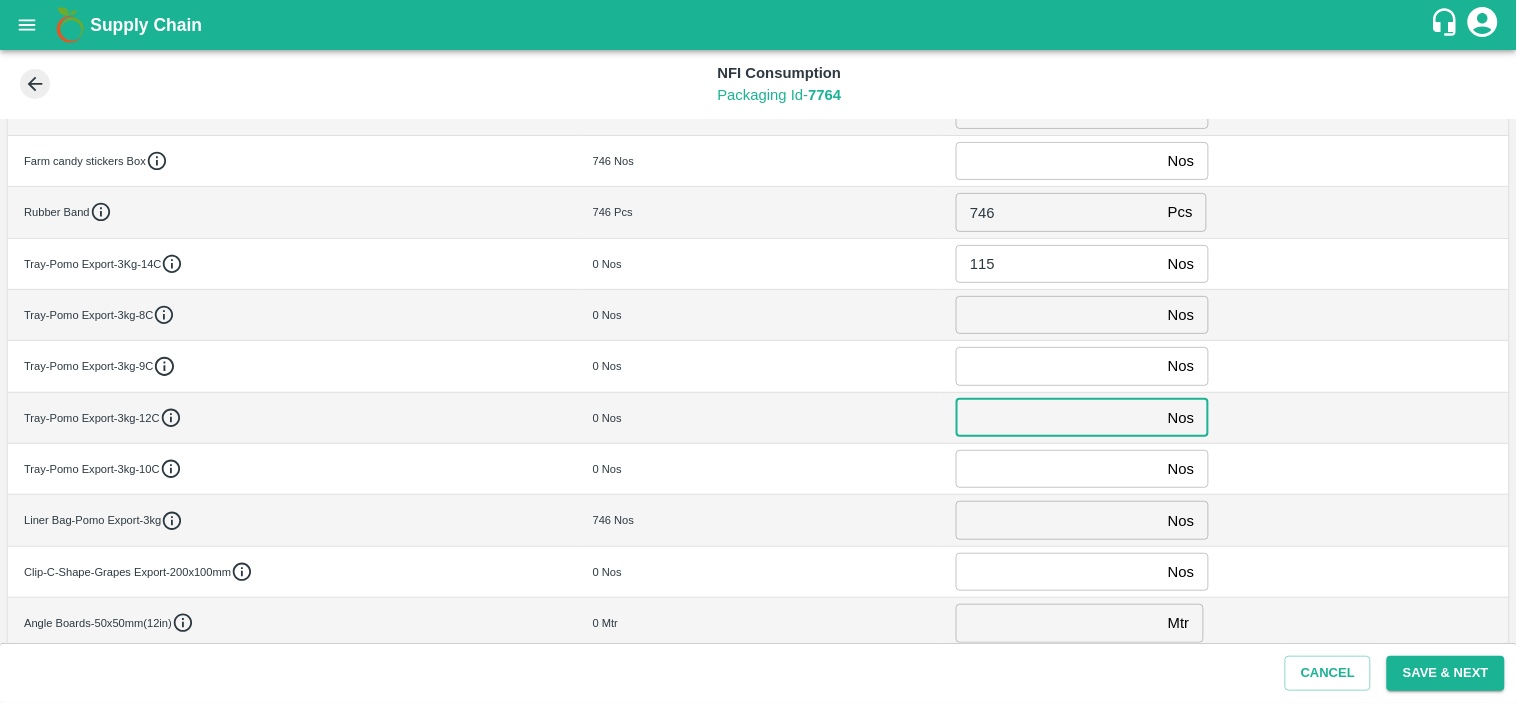 click at bounding box center [1058, 418] 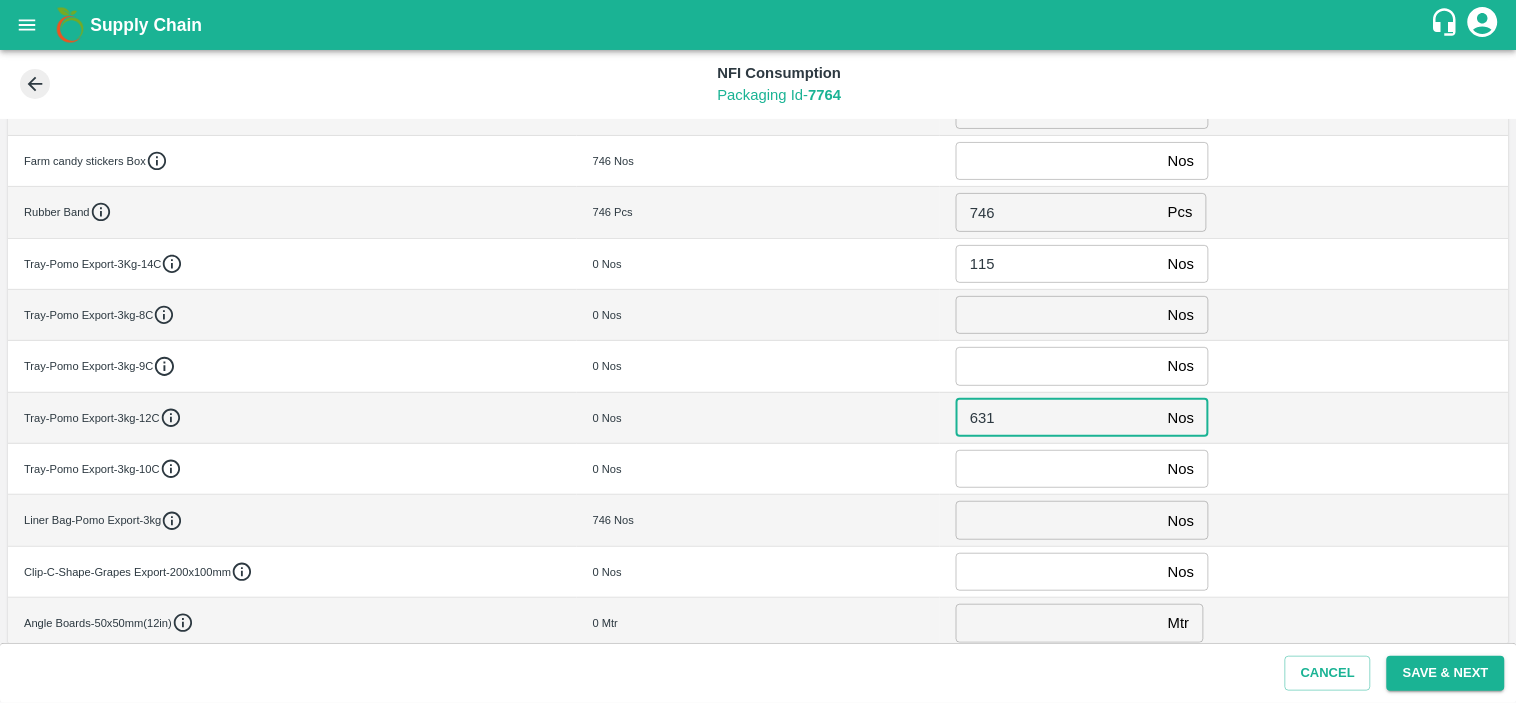type on "631" 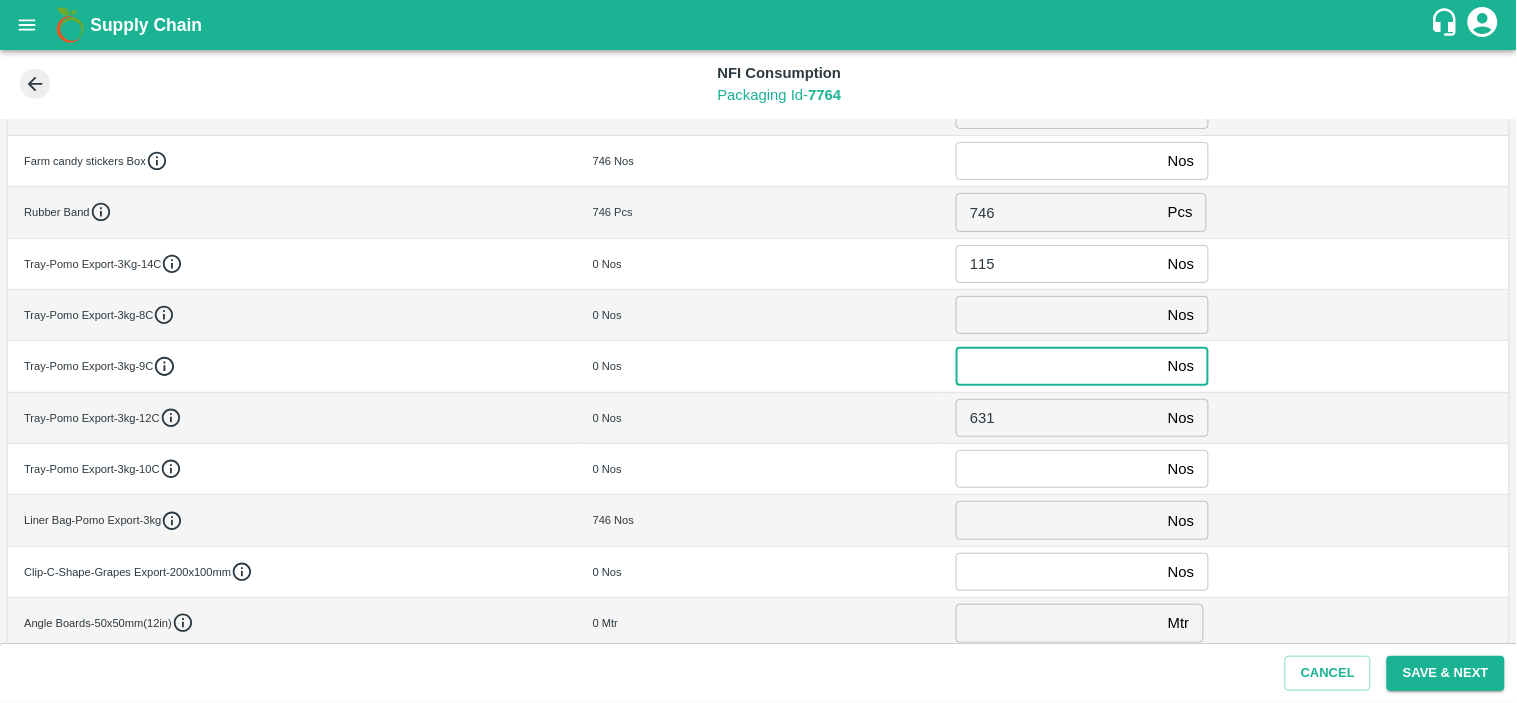 click at bounding box center [1058, 366] 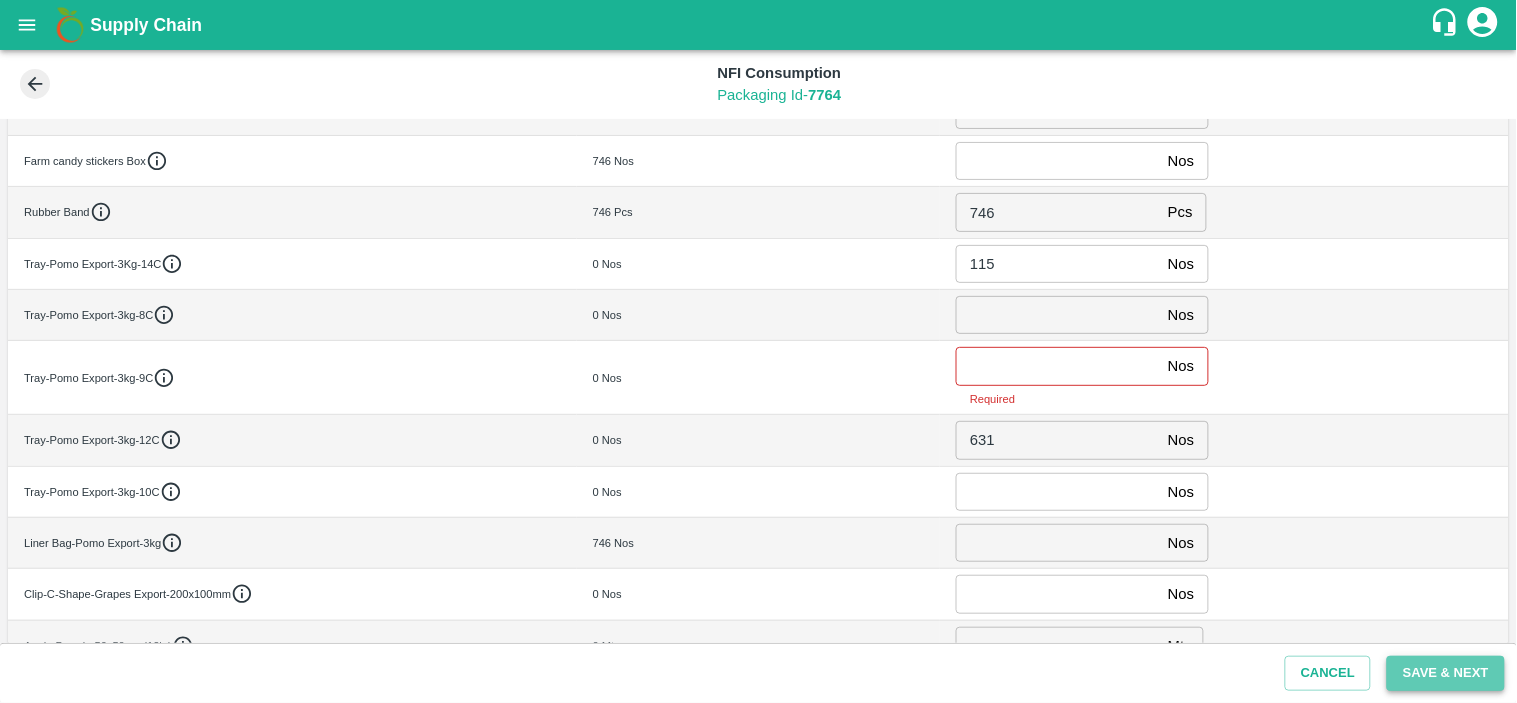 click on "Save & Next" at bounding box center (1446, 673) 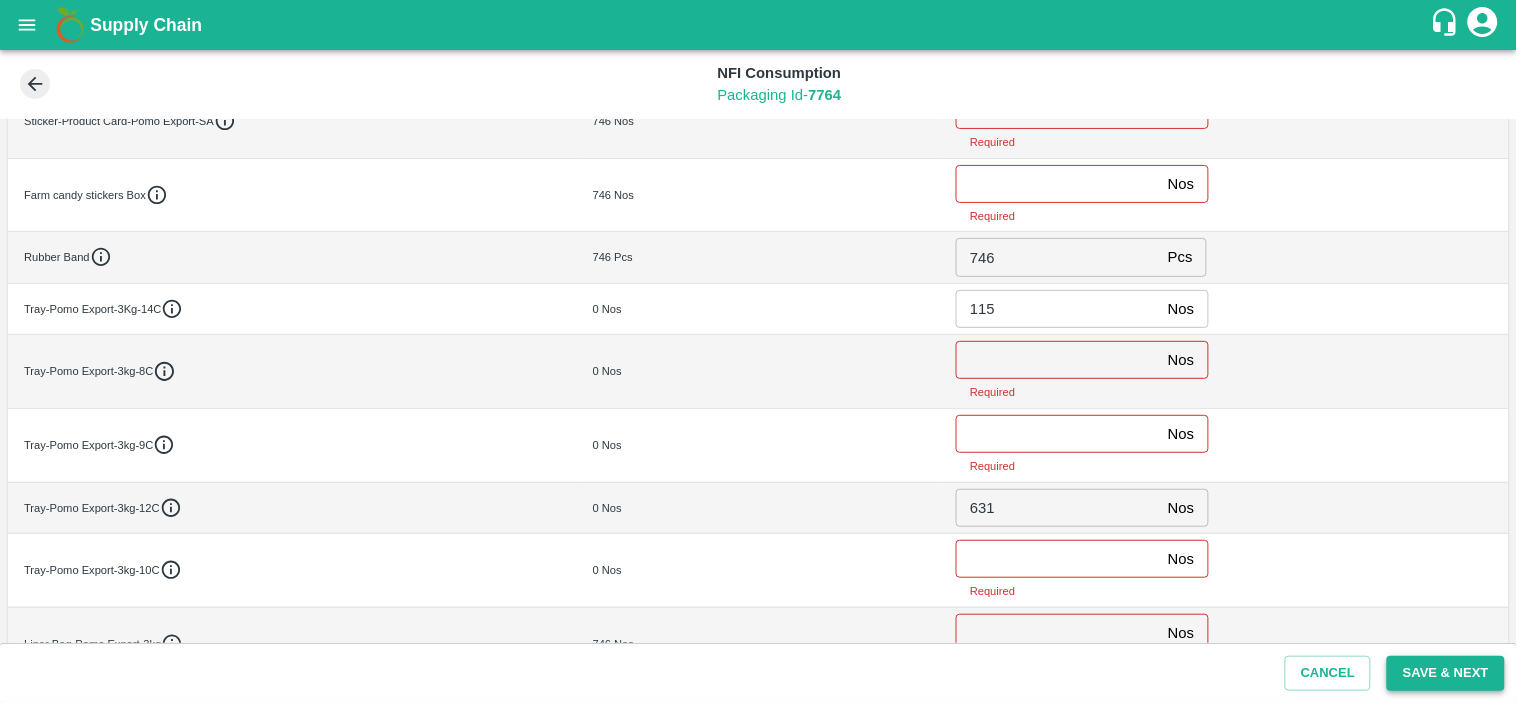 scroll, scrollTop: 420, scrollLeft: 0, axis: vertical 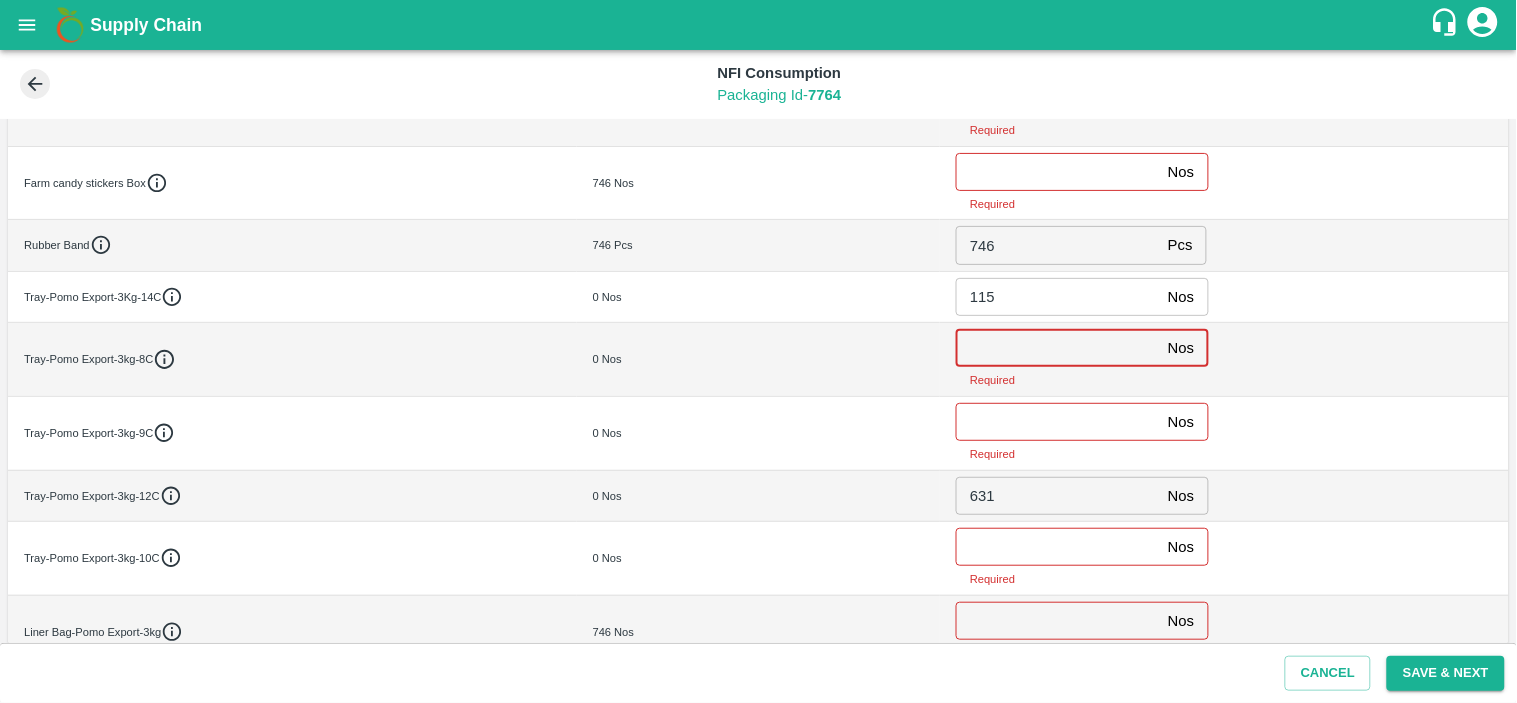 click at bounding box center [1058, 348] 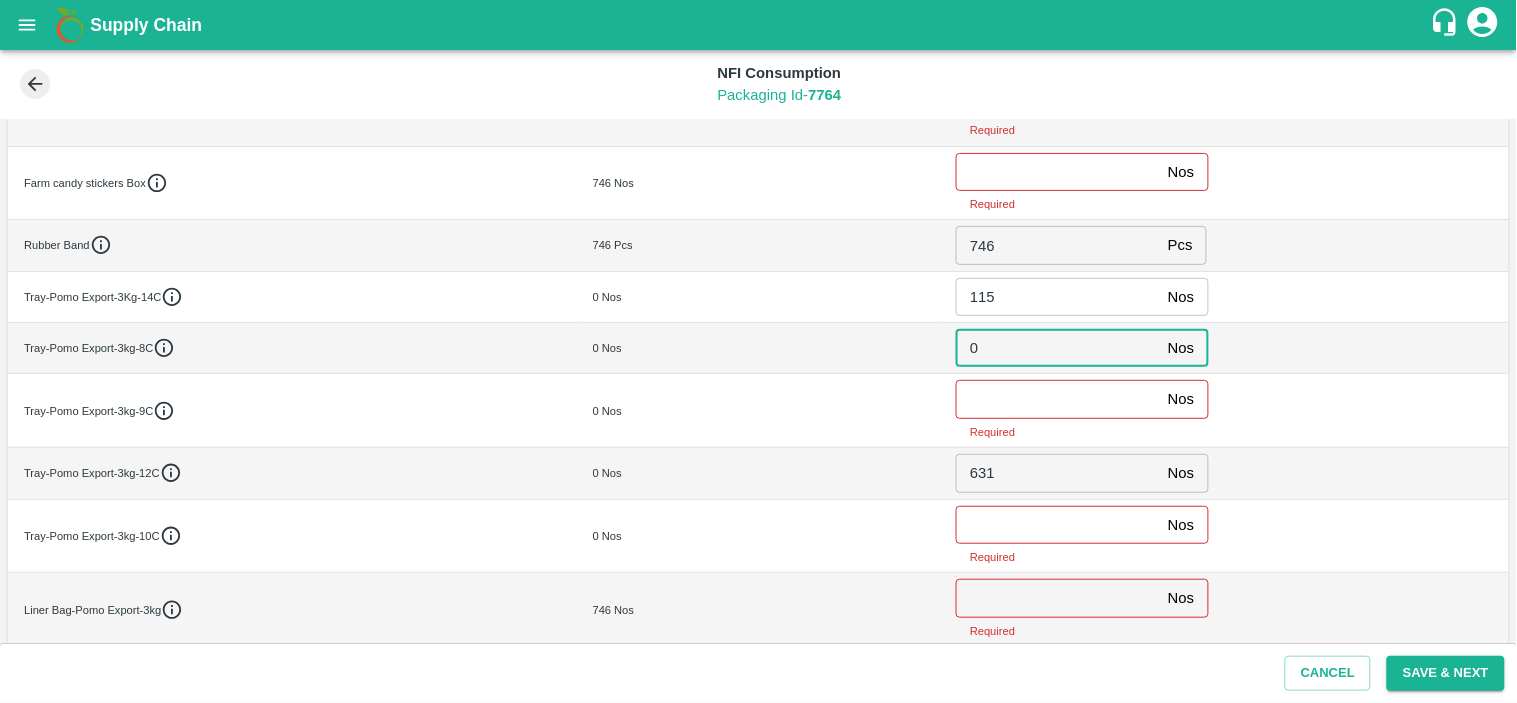 type on "0" 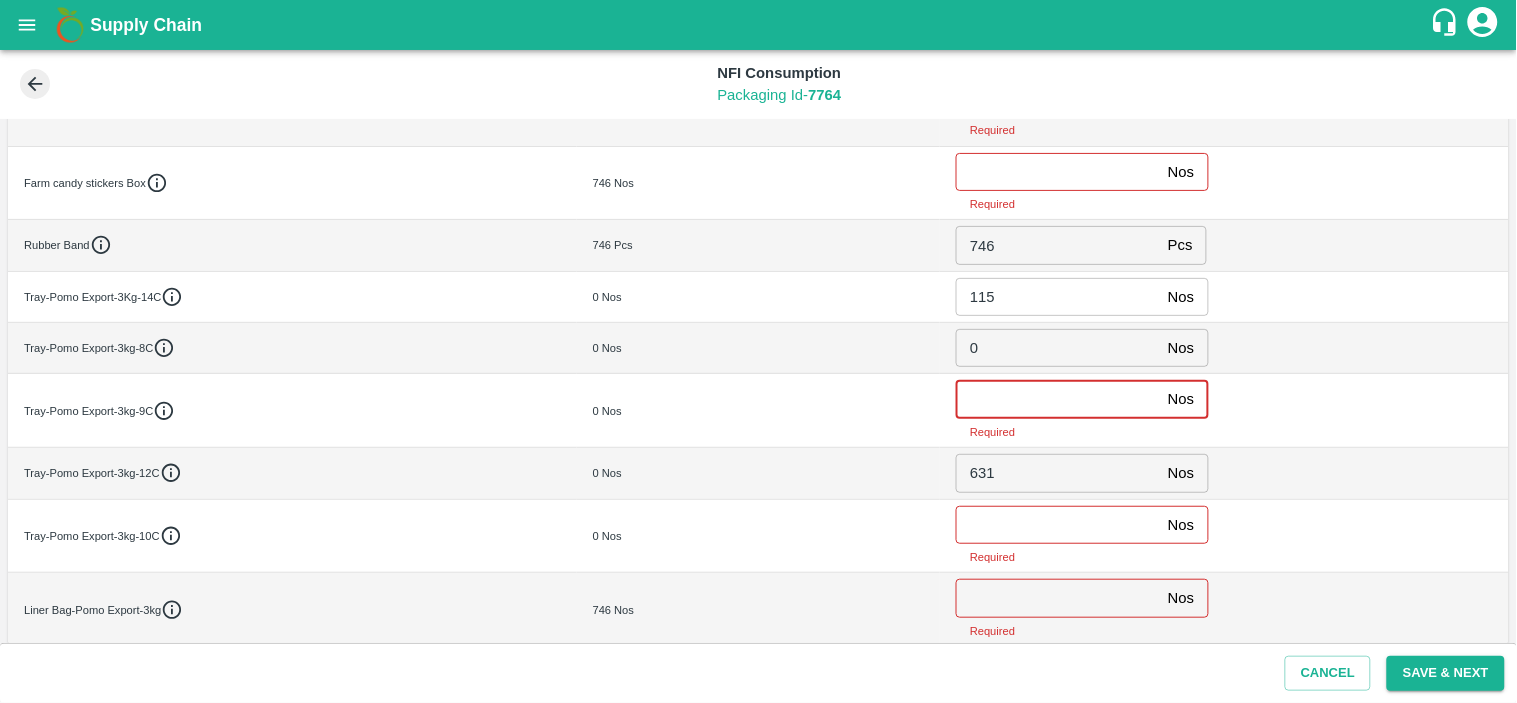 click at bounding box center (1058, 399) 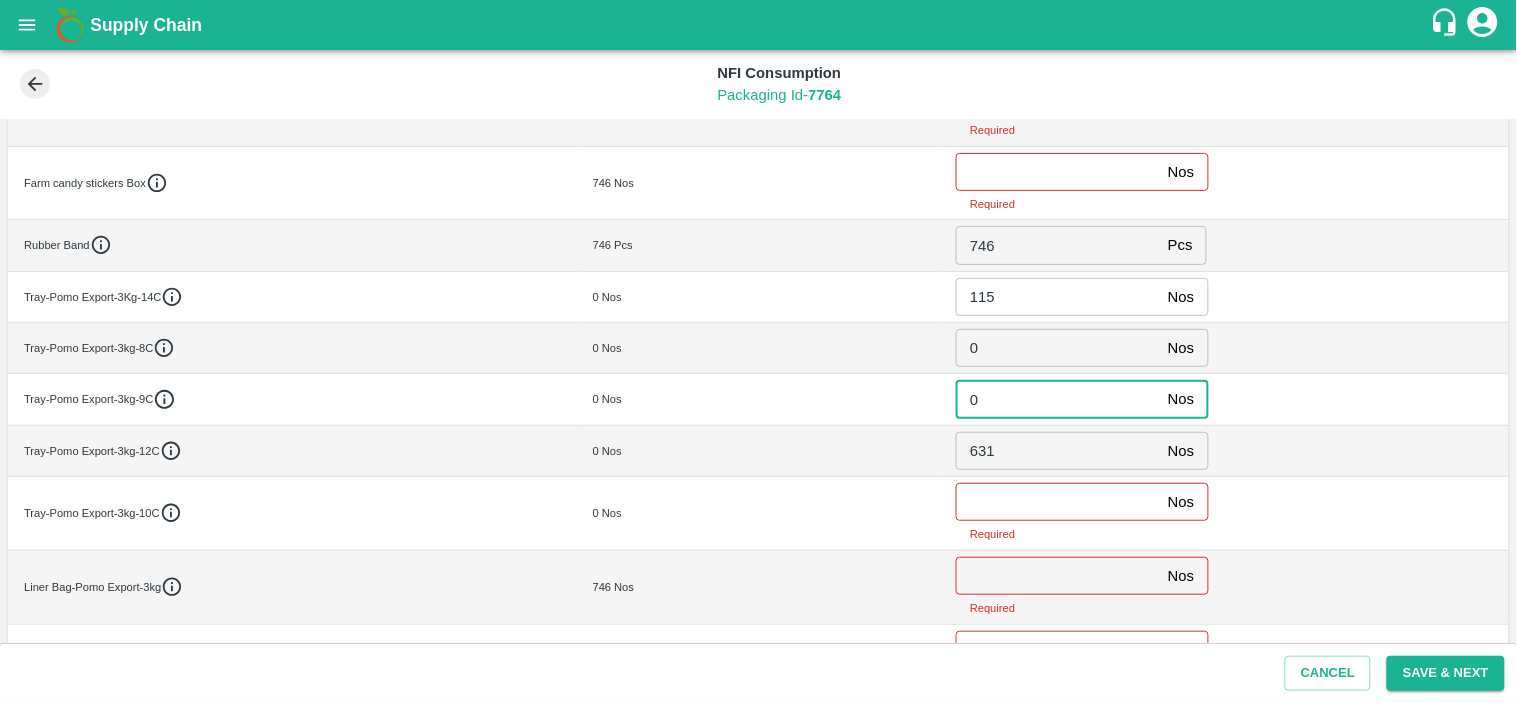 type on "0" 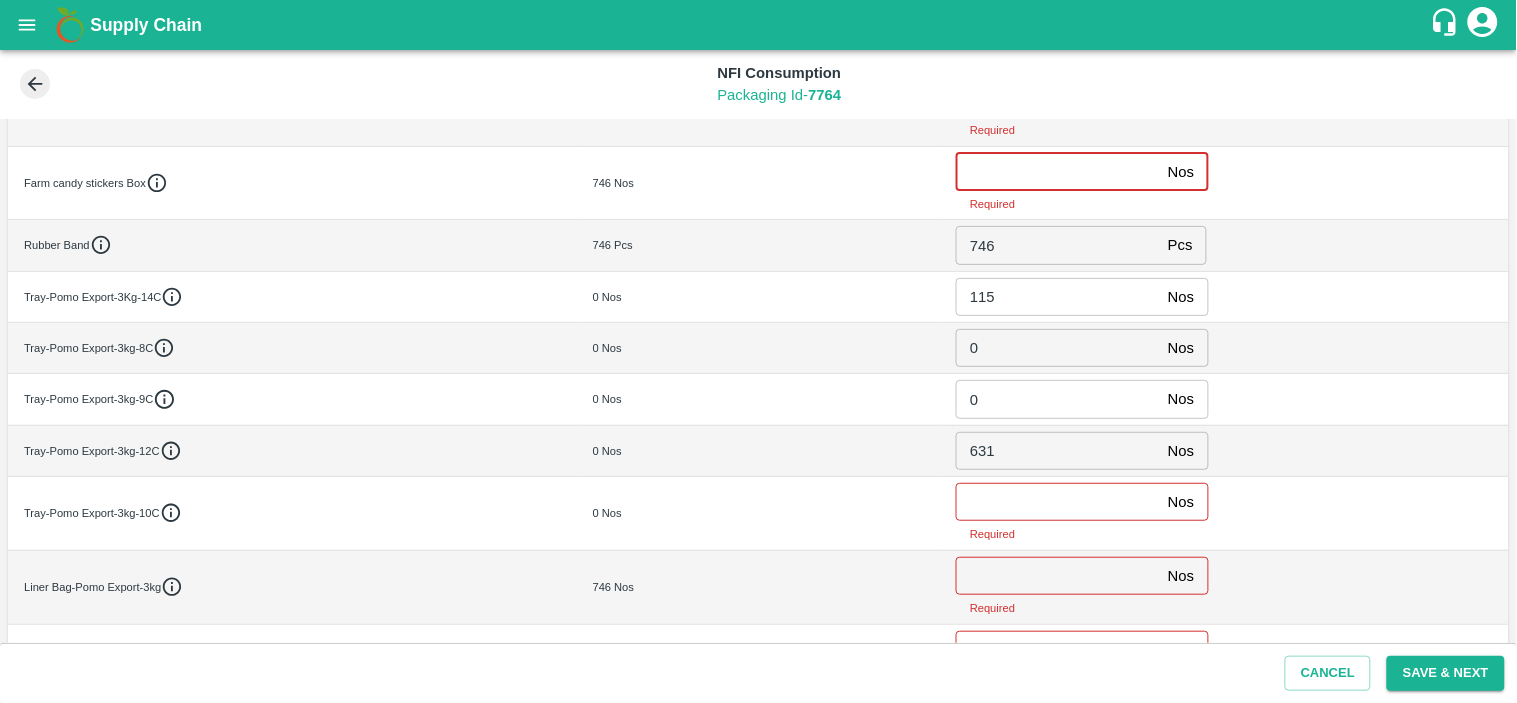 click at bounding box center [1058, 172] 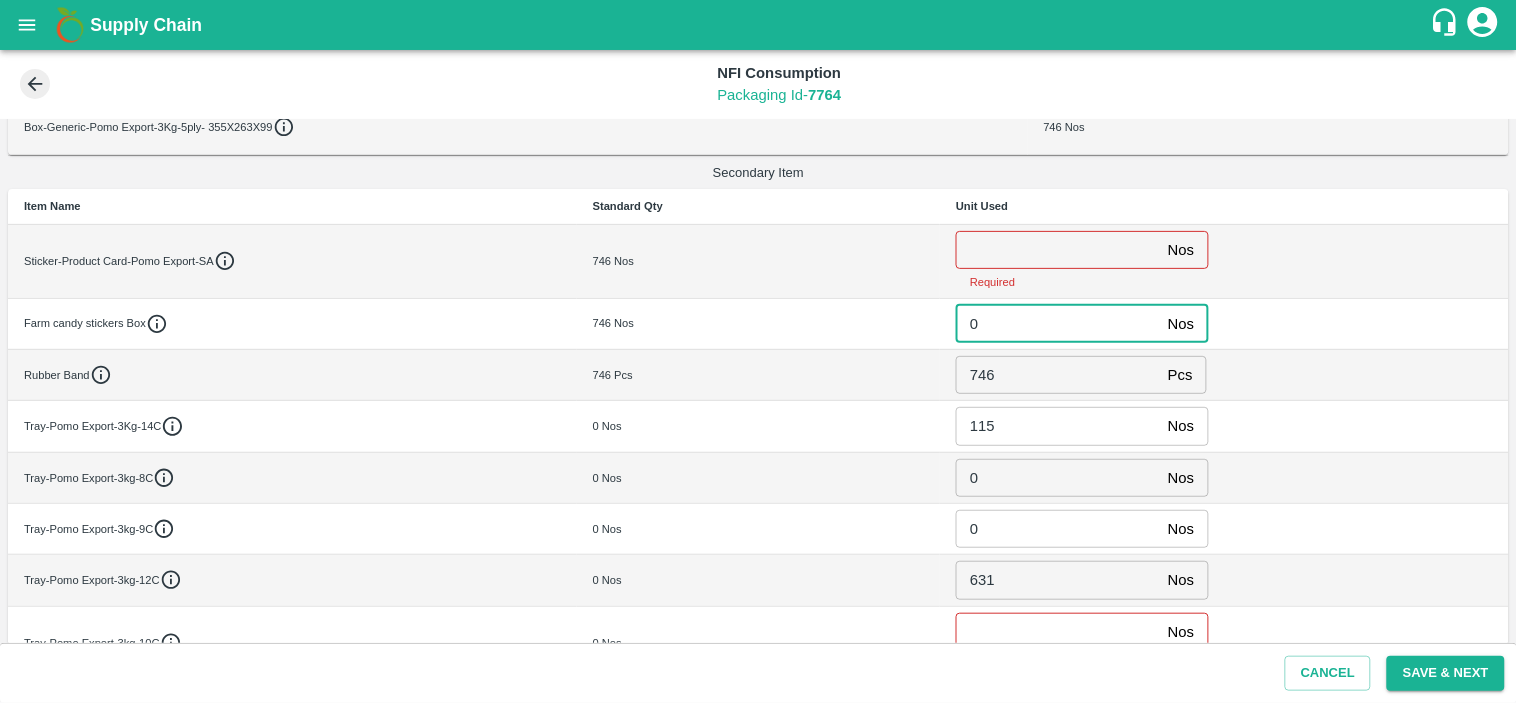 scroll, scrollTop: 264, scrollLeft: 0, axis: vertical 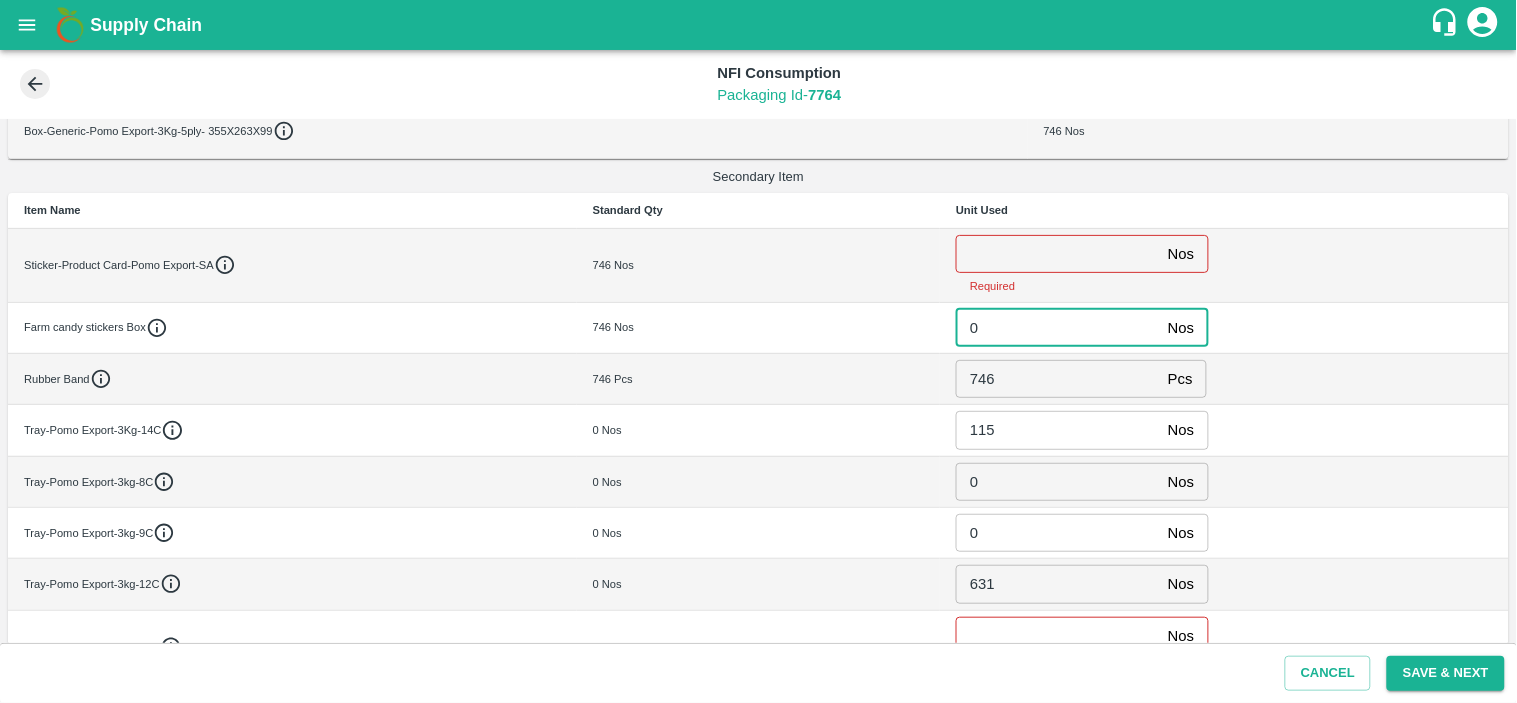 type on "0" 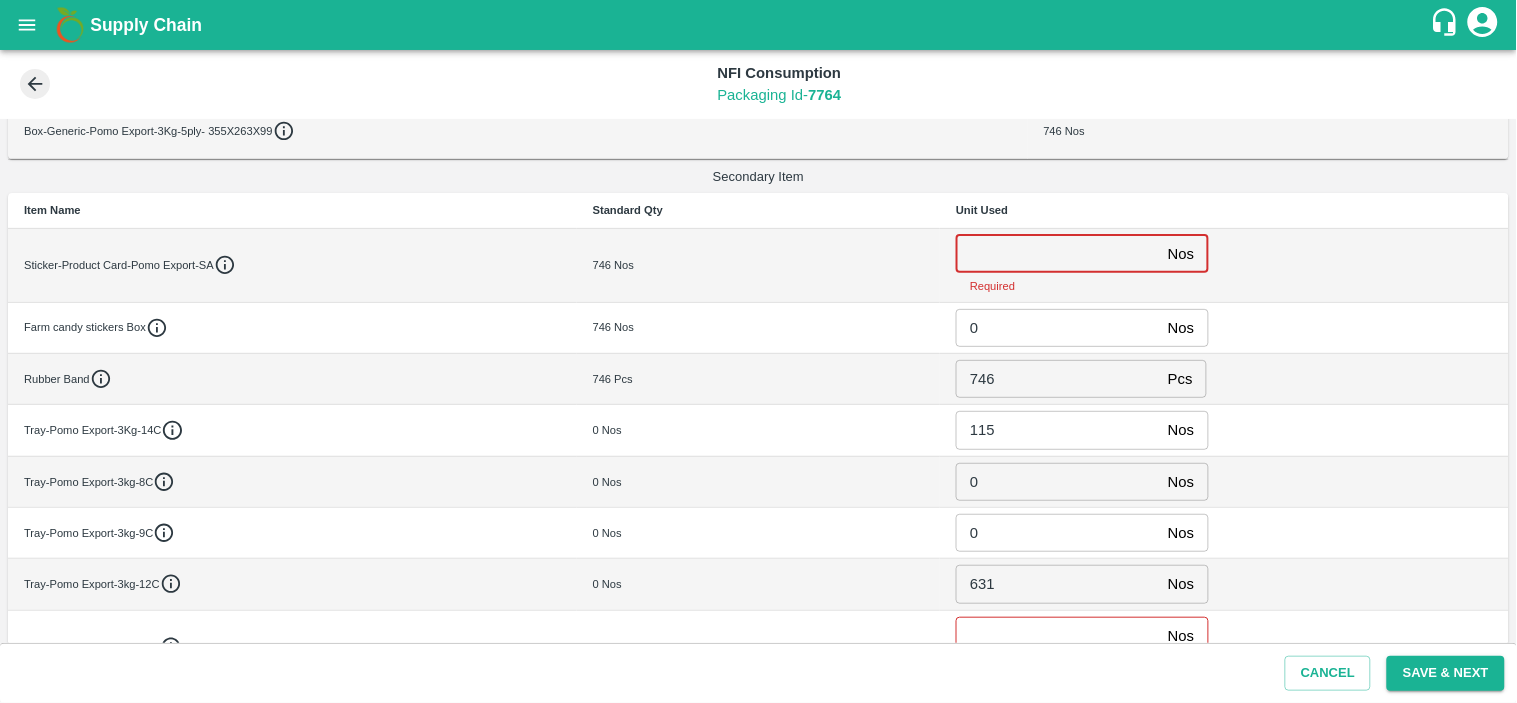 click at bounding box center [1058, 254] 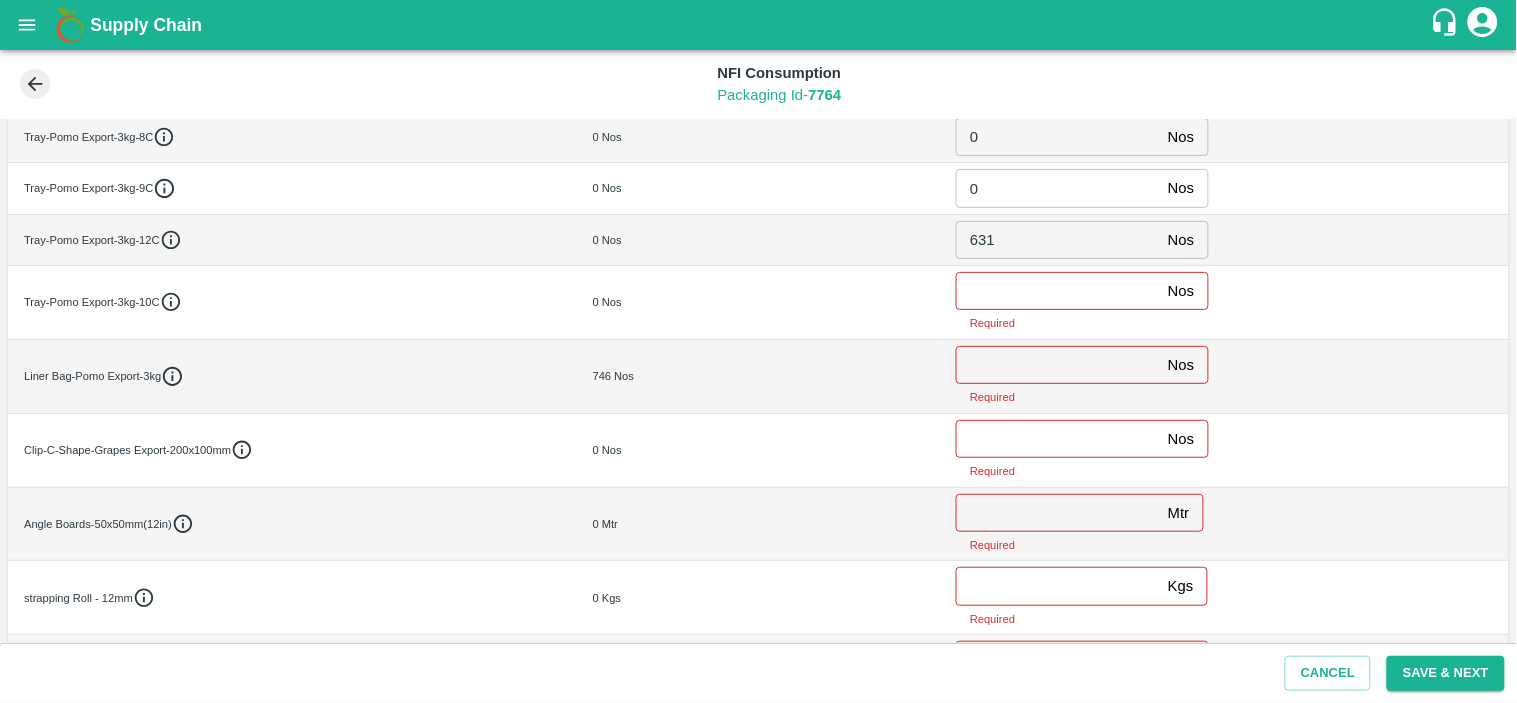 scroll, scrollTop: 594, scrollLeft: 0, axis: vertical 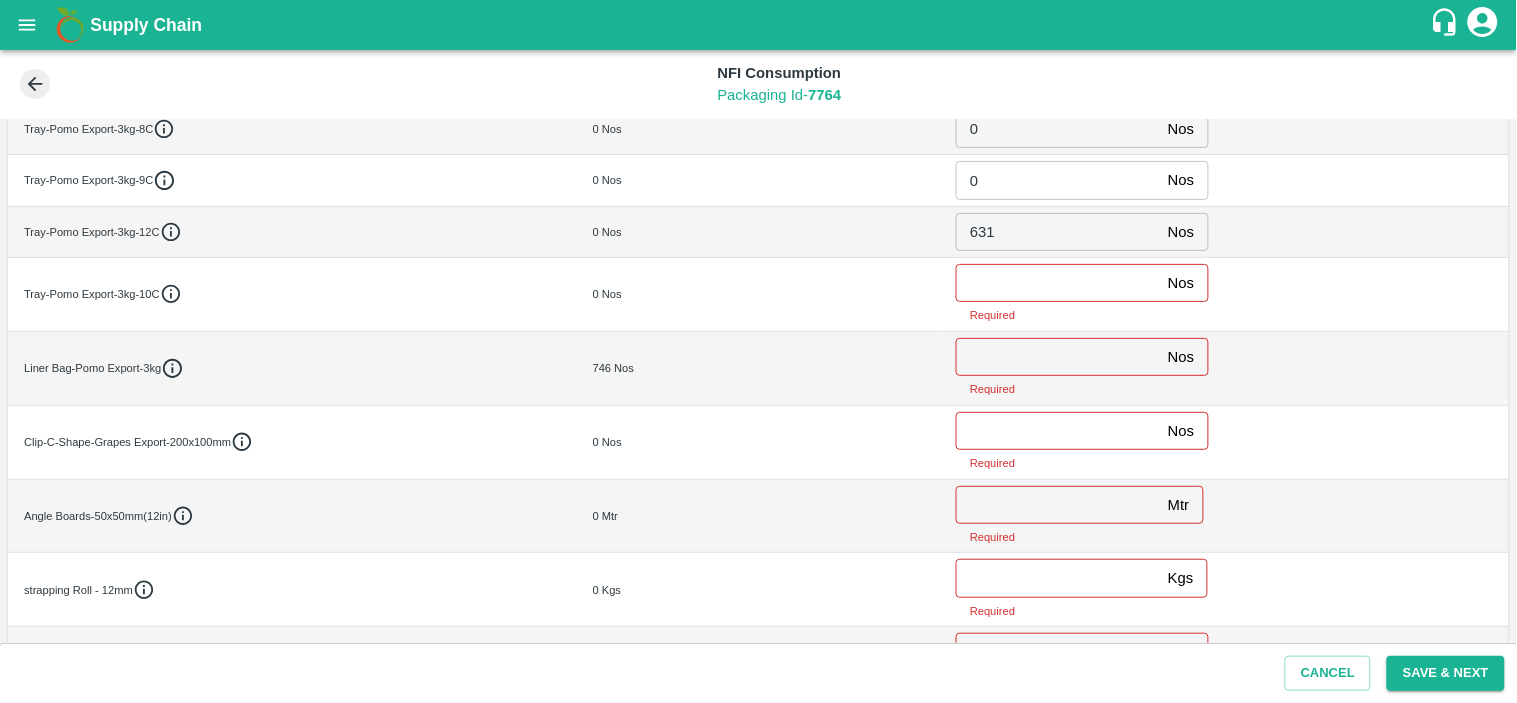 type on "0" 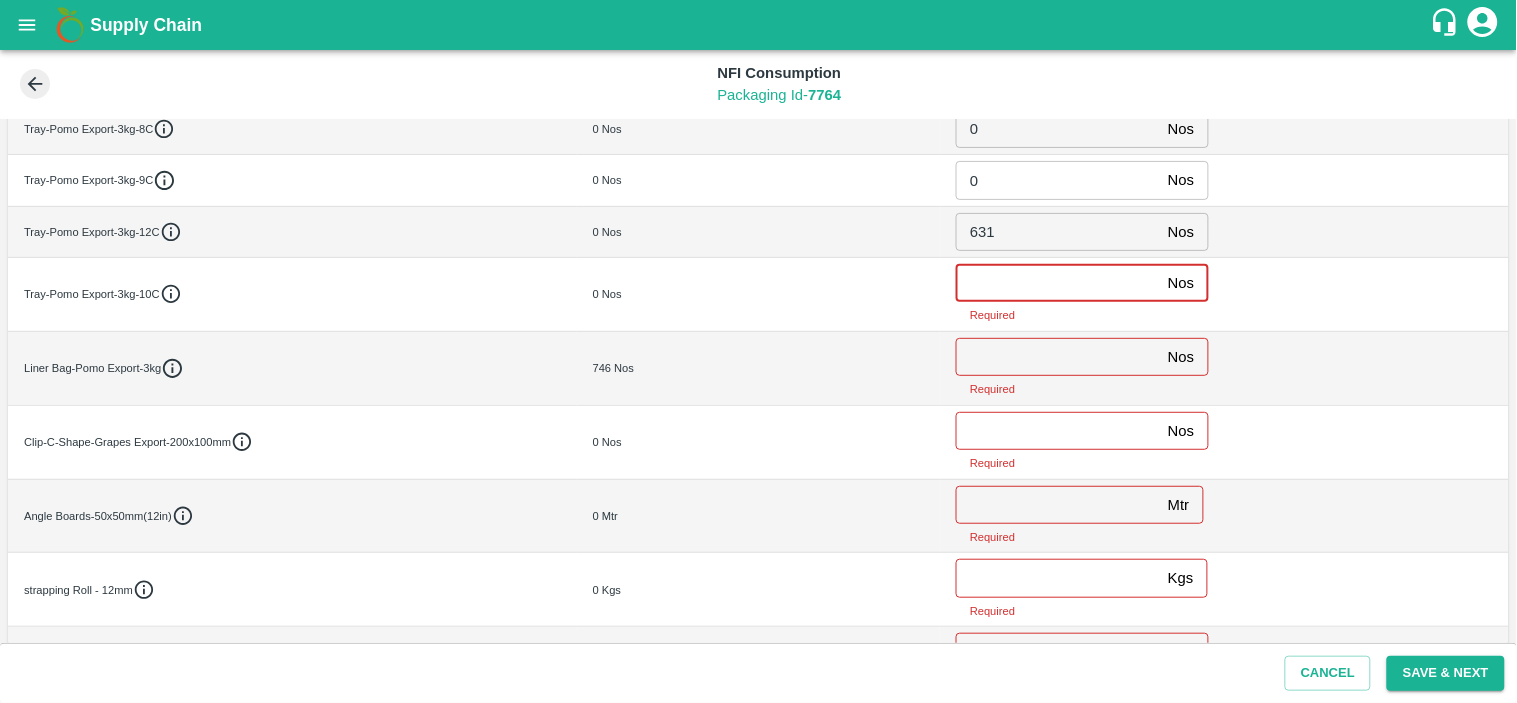 click at bounding box center (1058, 283) 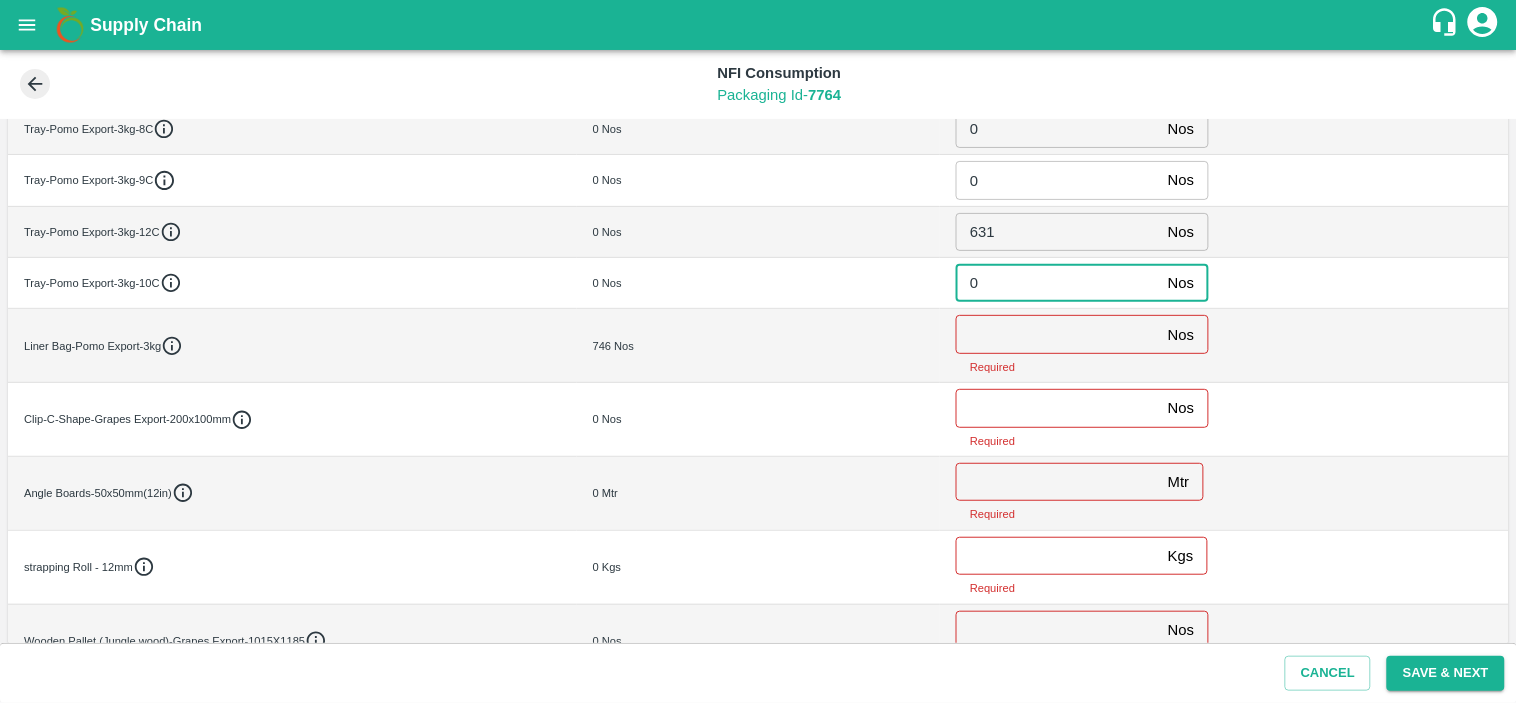 type on "0" 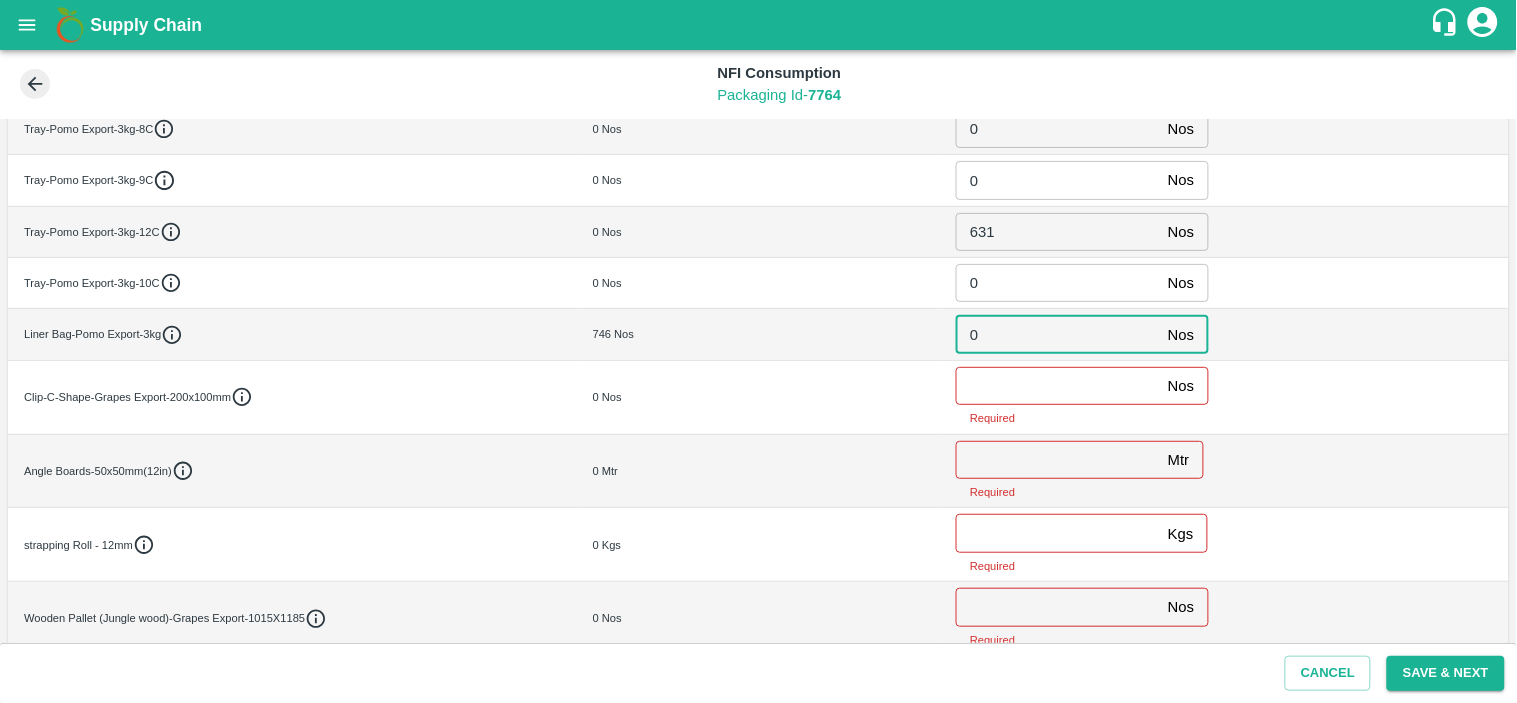 type on "0" 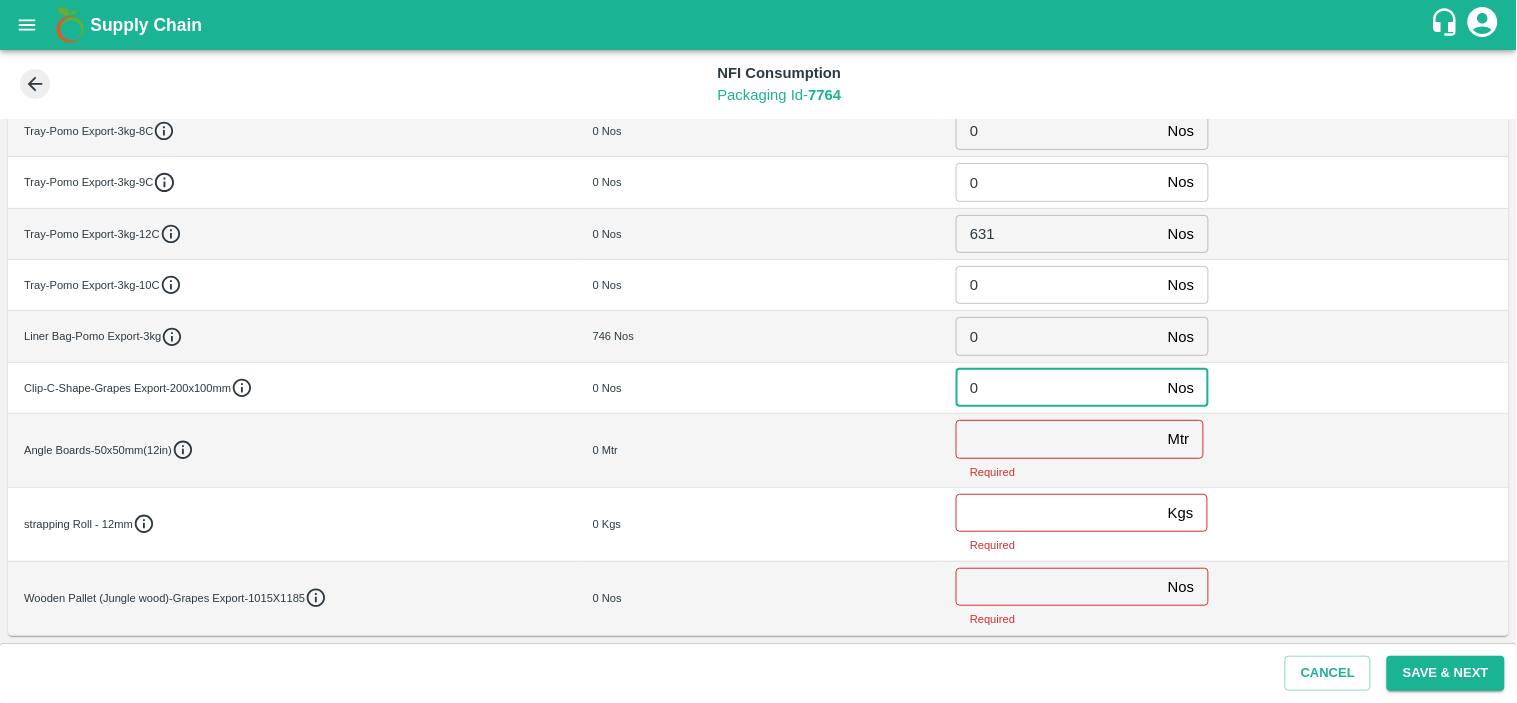 type on "0" 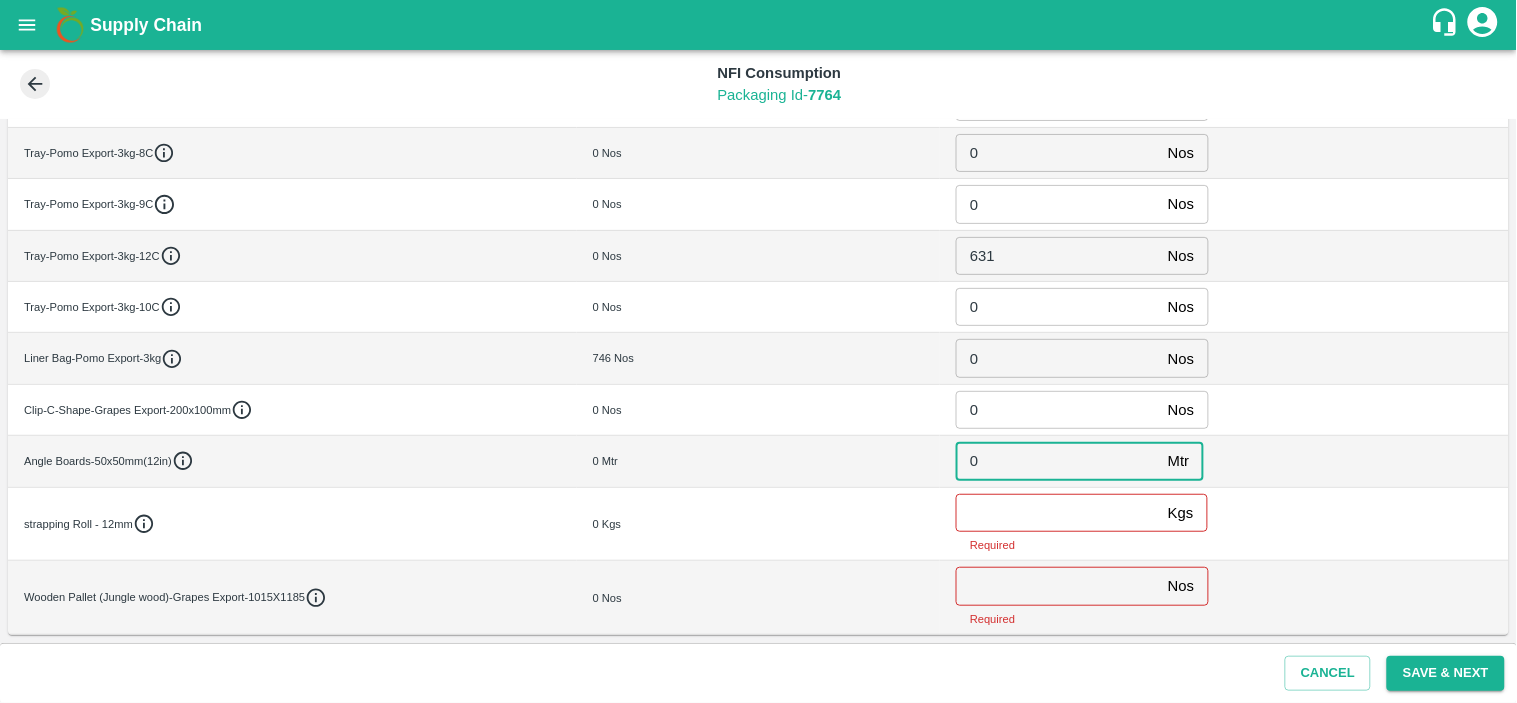 type on "0" 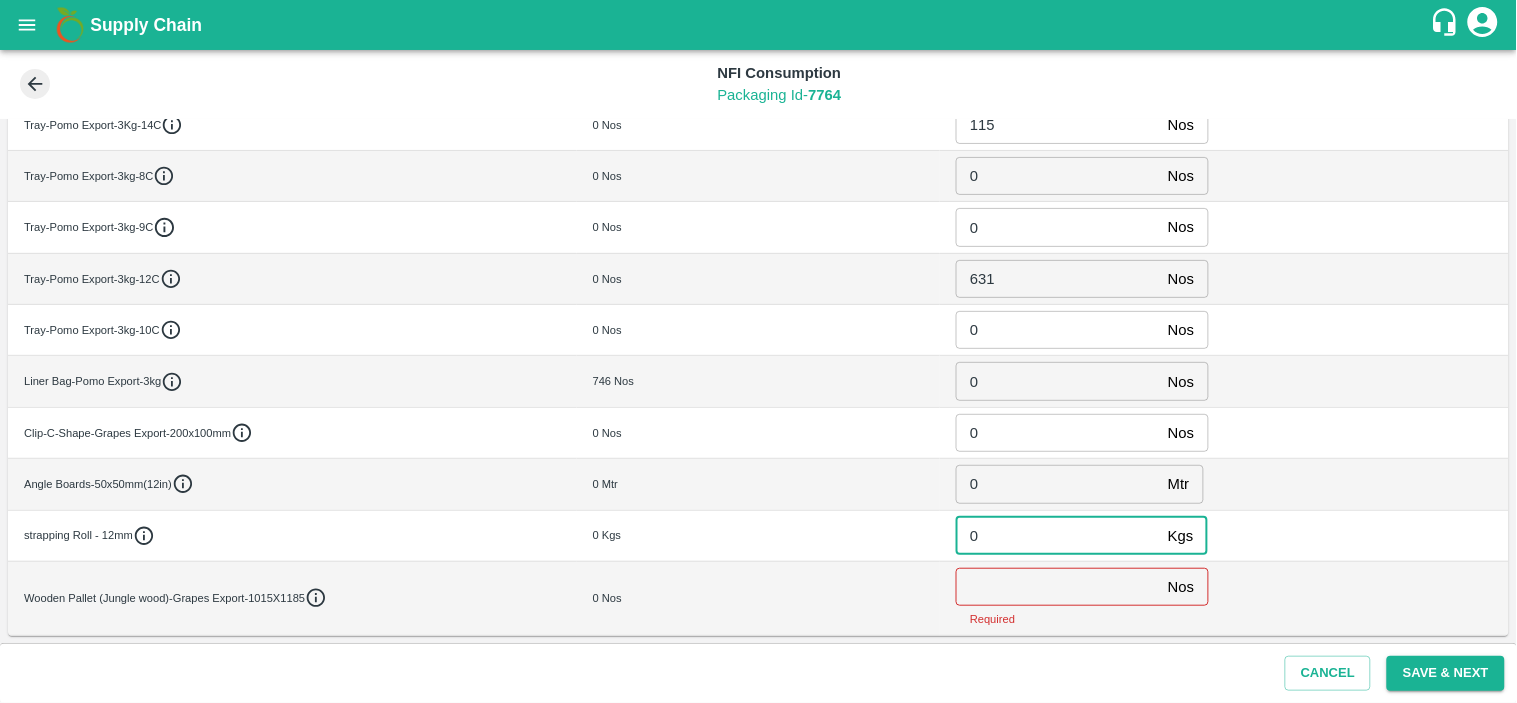 type on "0" 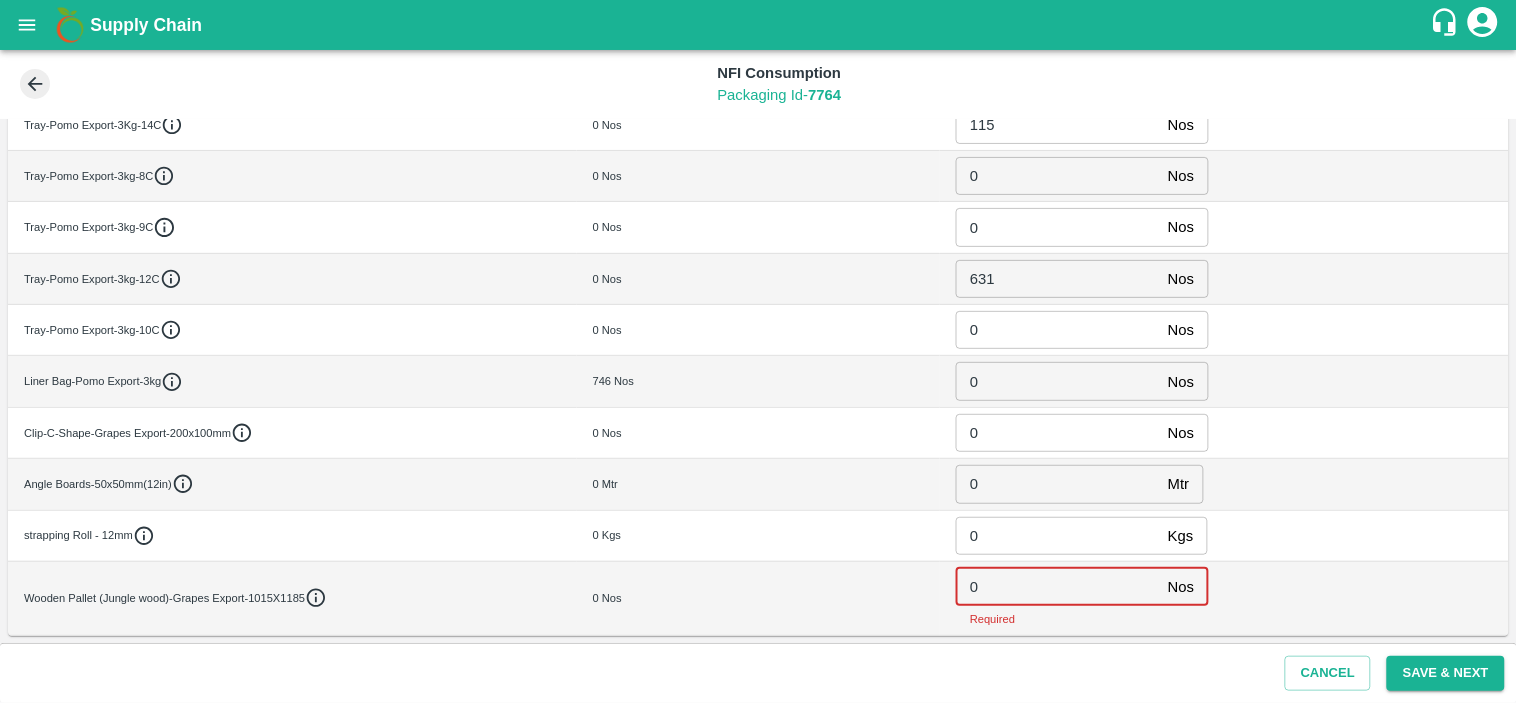 scroll, scrollTop: 526, scrollLeft: 0, axis: vertical 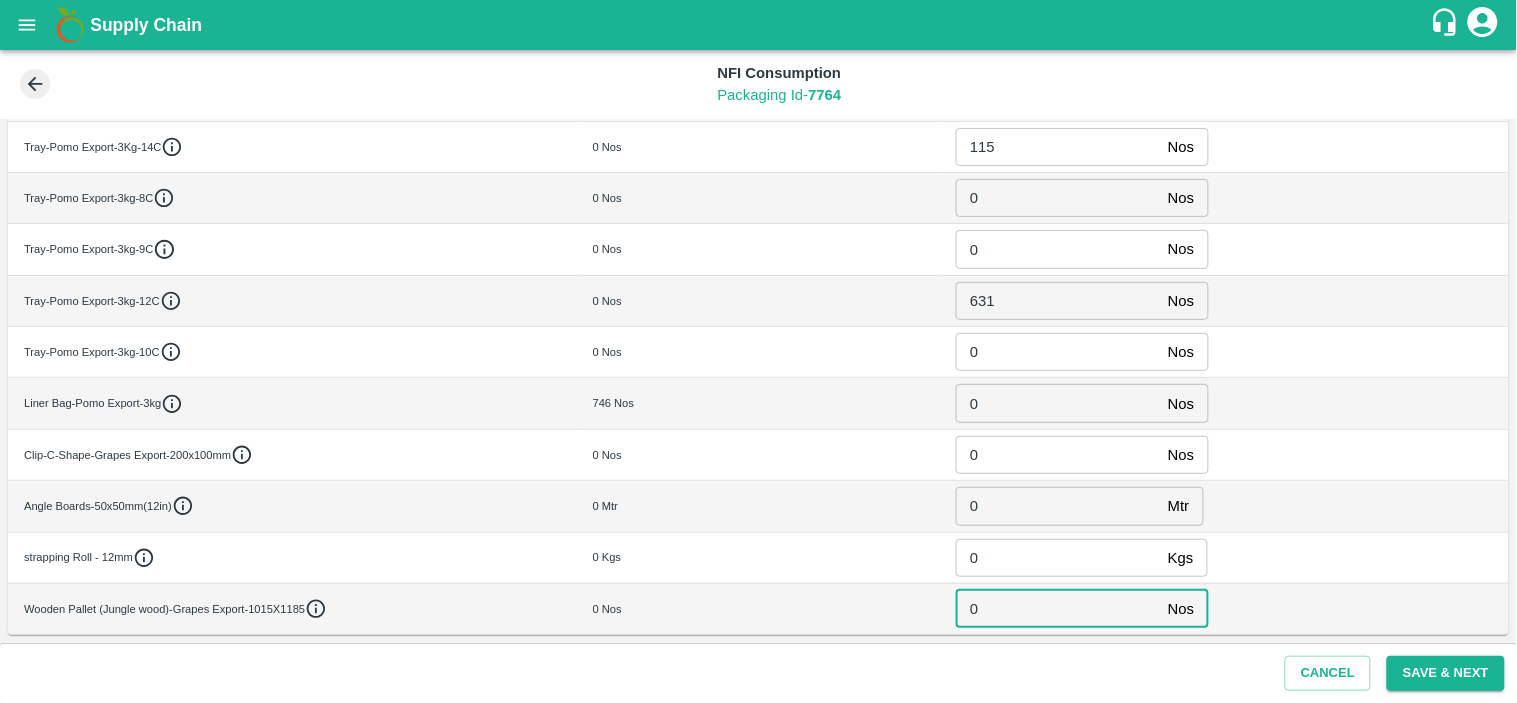 type on "0" 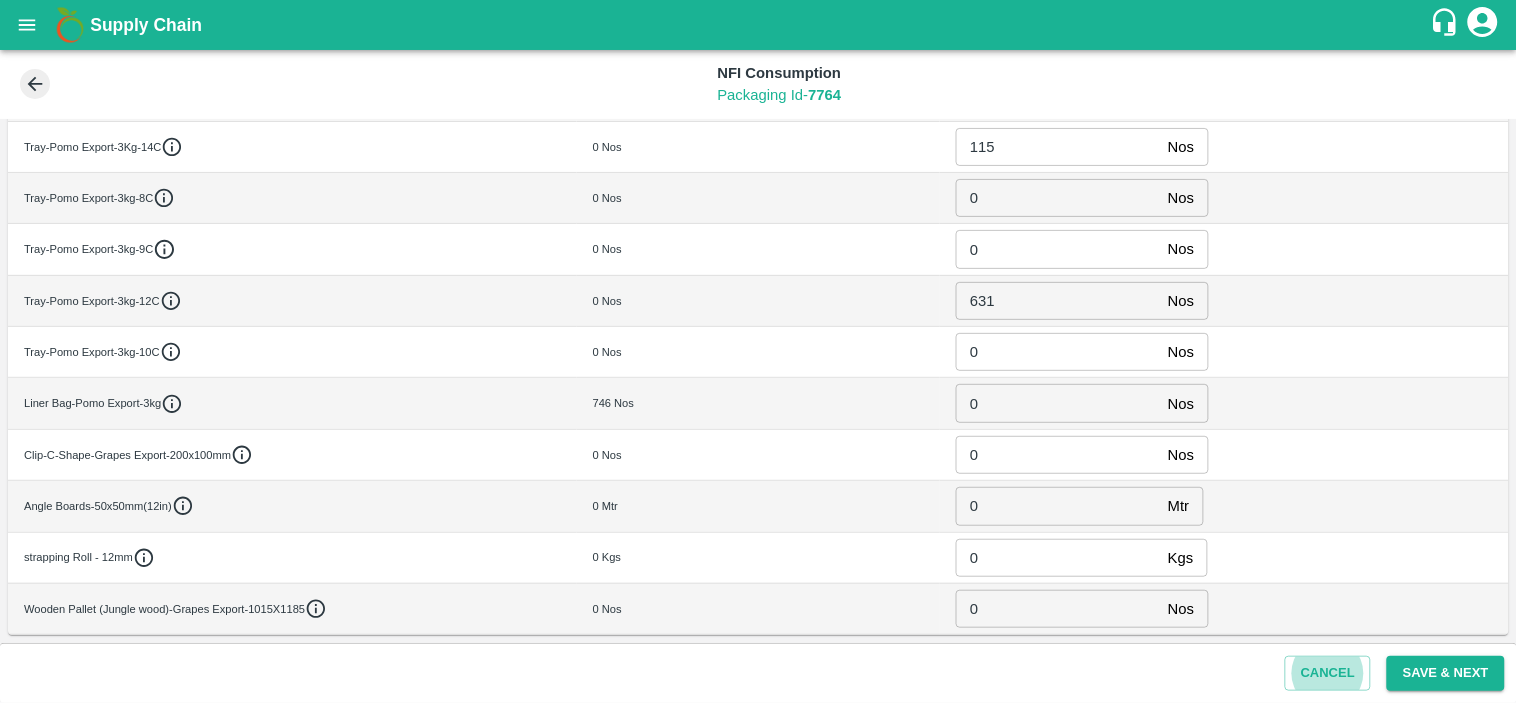 type 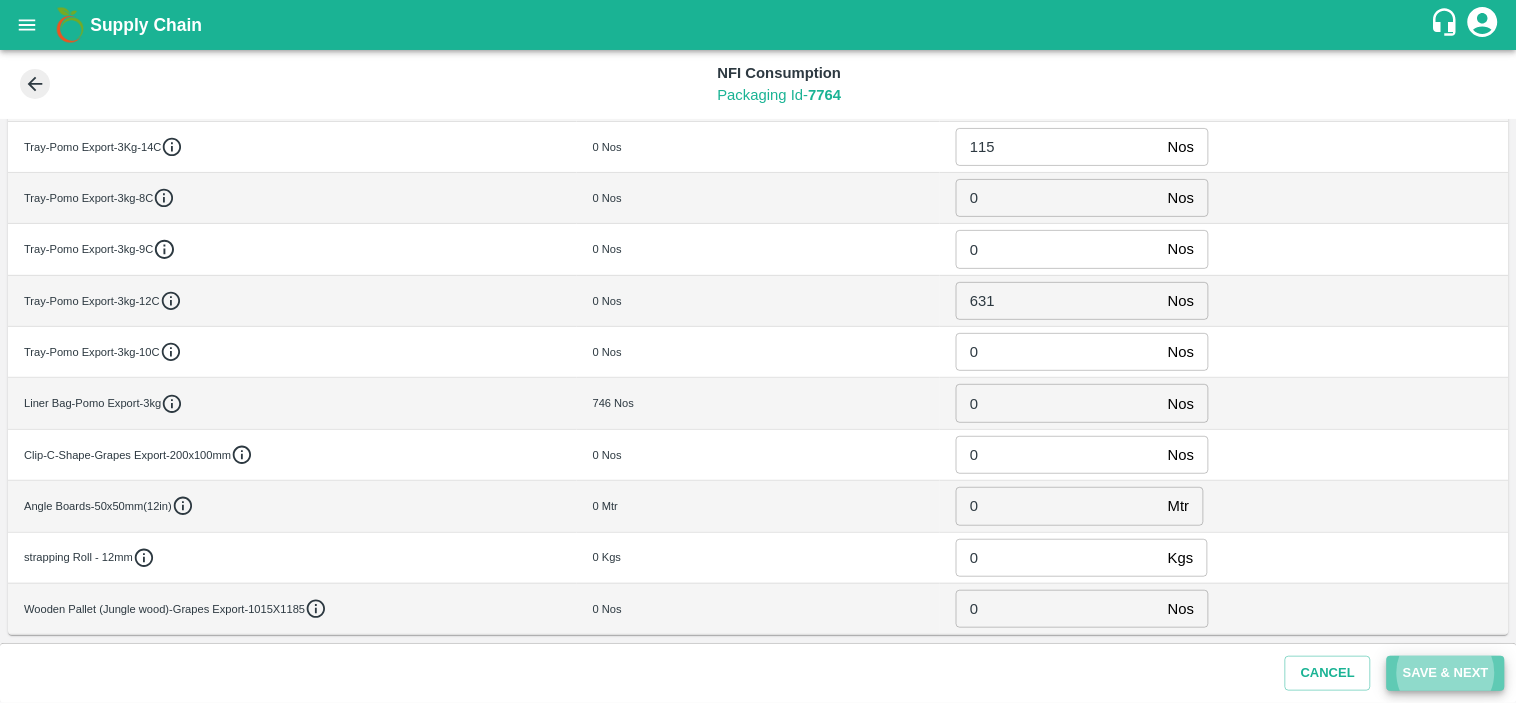 click on "Save & Next" at bounding box center (1446, 673) 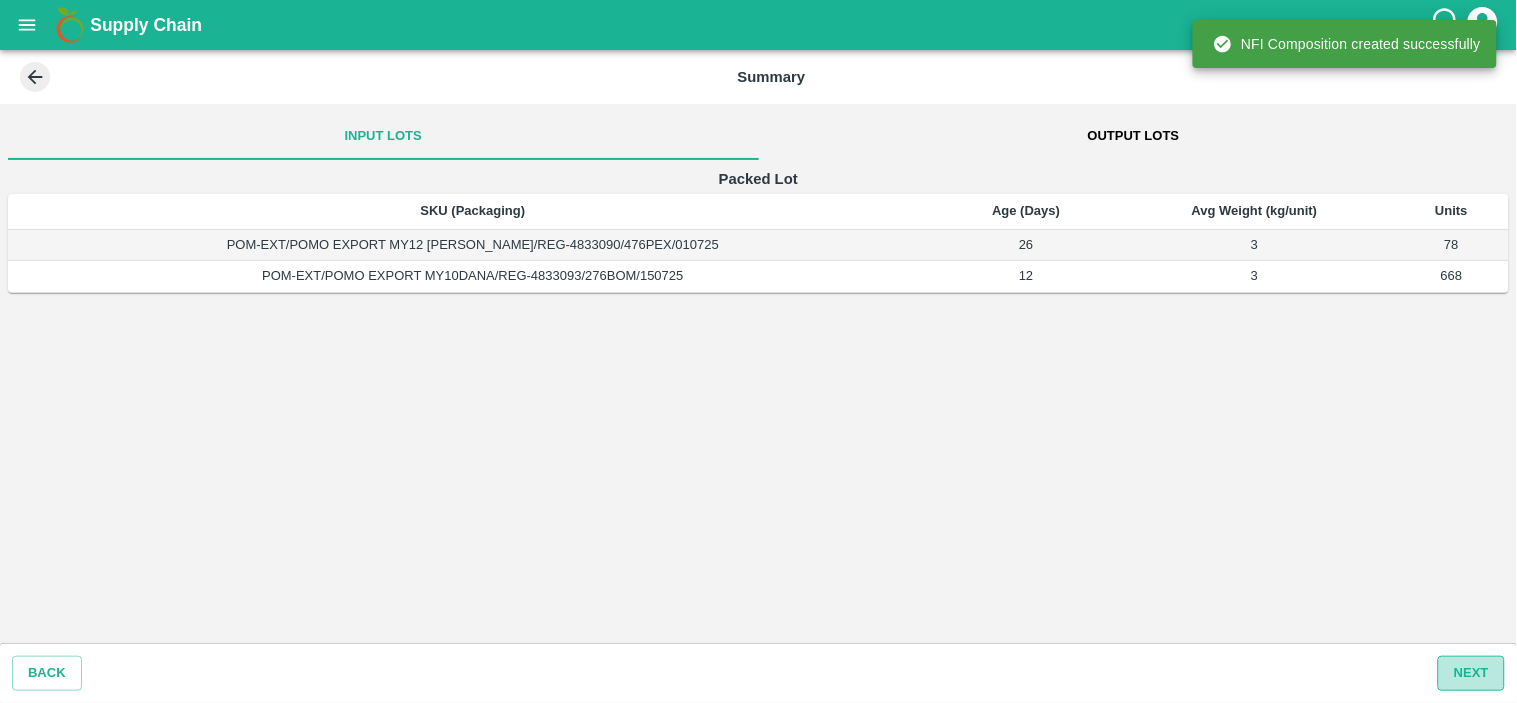 click on "Next" at bounding box center (1471, 673) 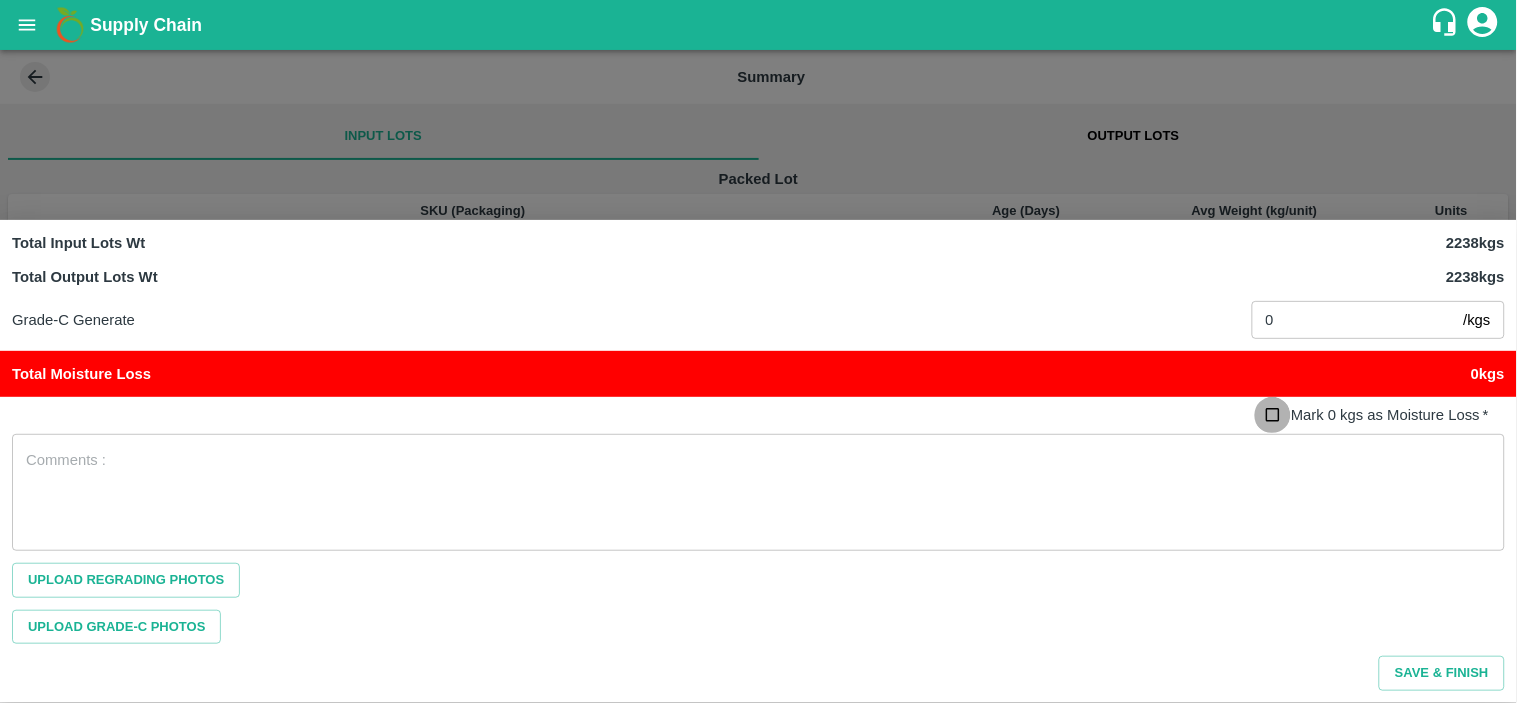 click on "Mark 0 kgs as Moisture Loss   *" at bounding box center (1273, 415) 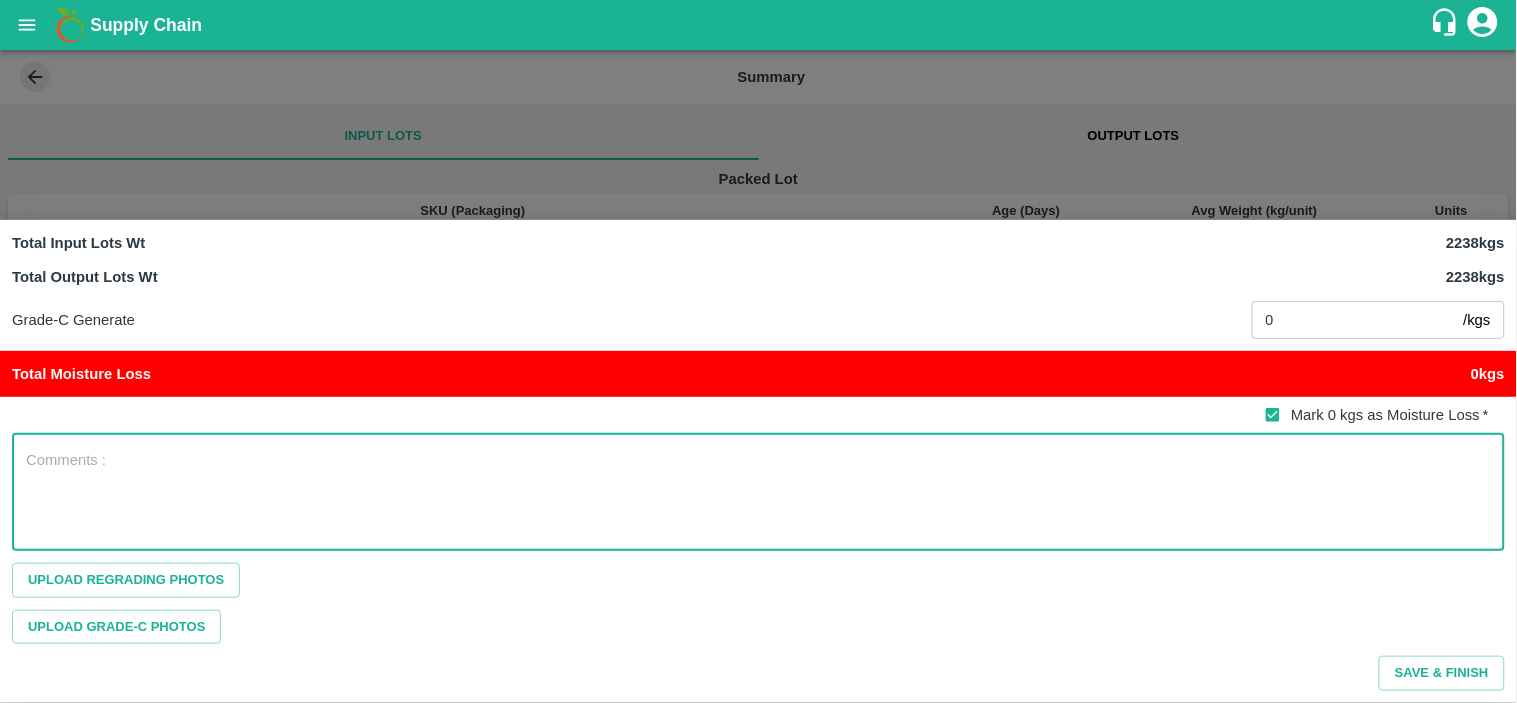 click at bounding box center [758, 492] 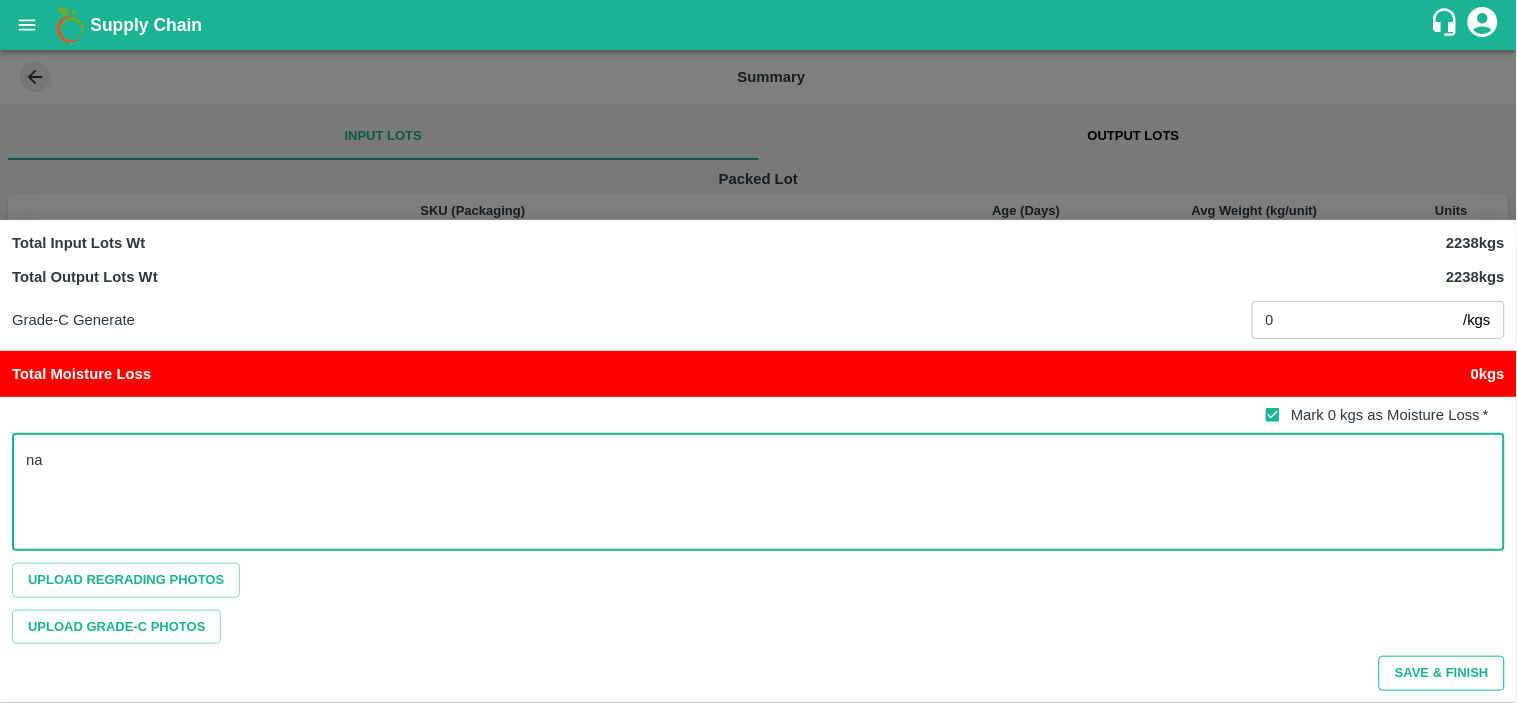 type on "na" 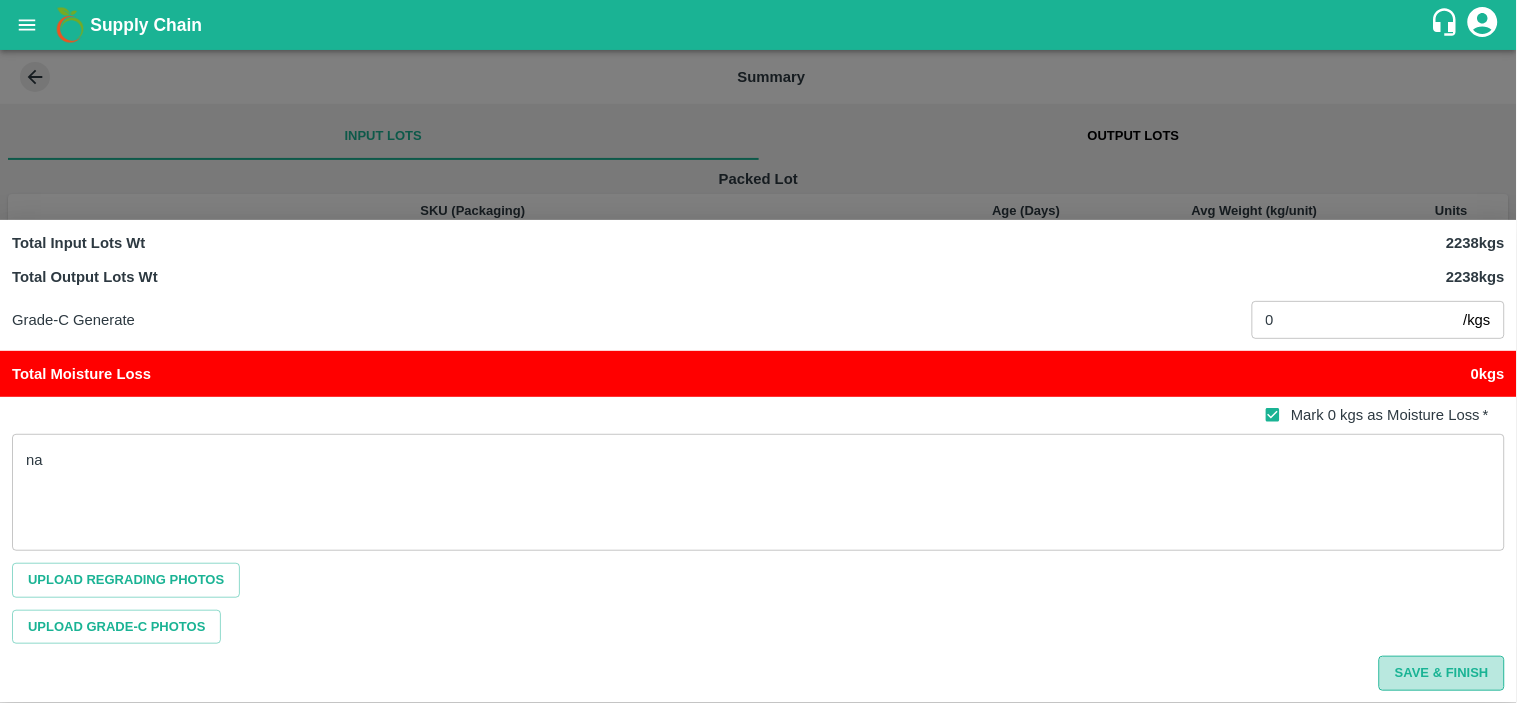 click on "Save & Finish" at bounding box center (1442, 673) 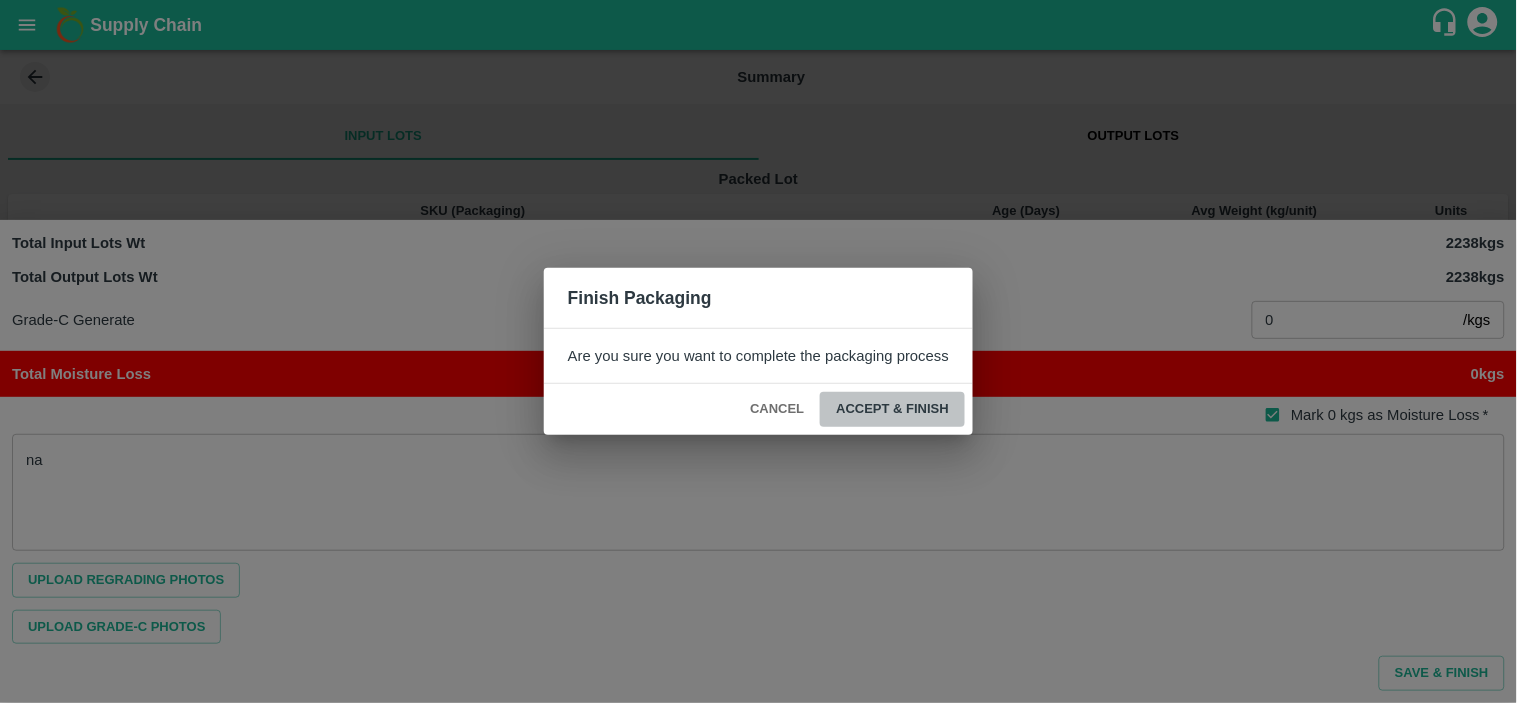 click on "ACCEPT & FINISH" at bounding box center [892, 409] 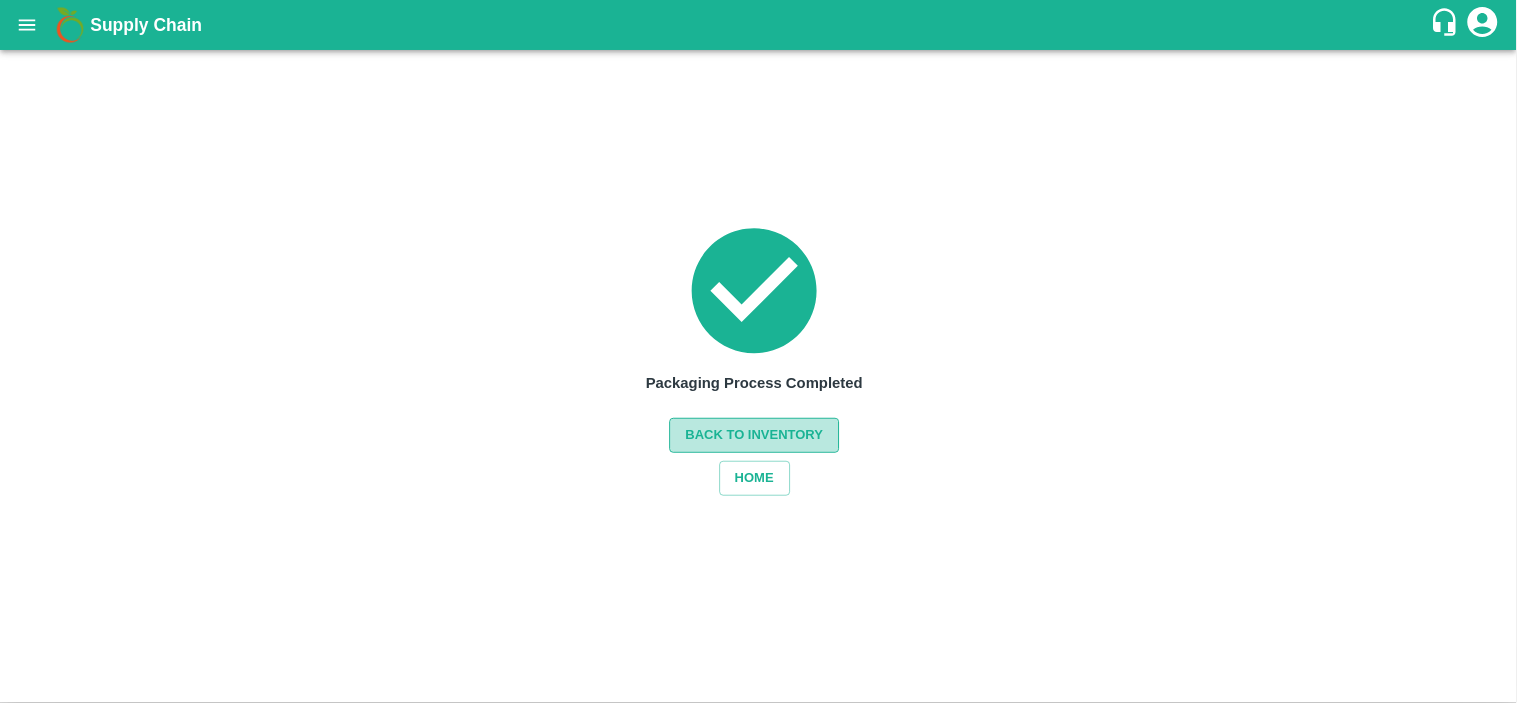 click on "Back to Inventory" at bounding box center [755, 435] 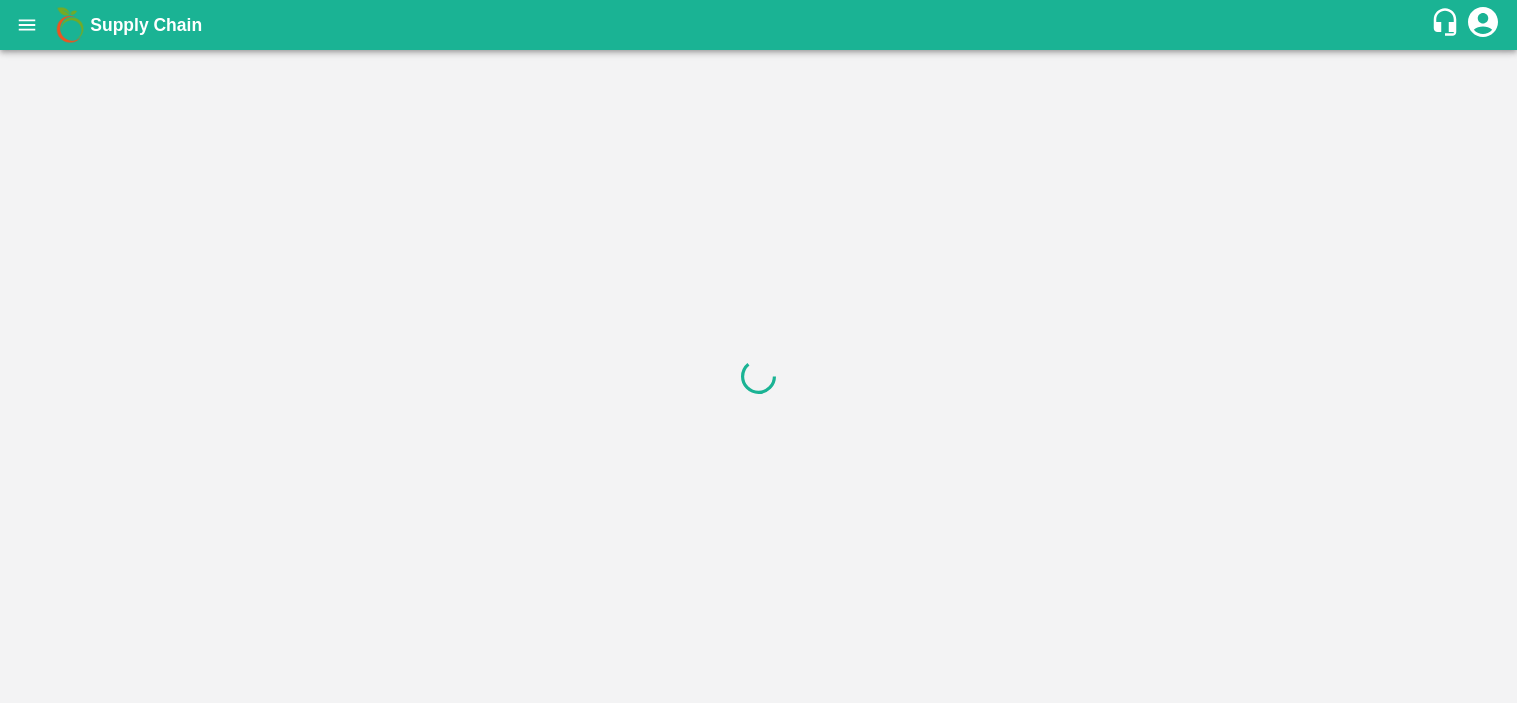 scroll, scrollTop: 0, scrollLeft: 0, axis: both 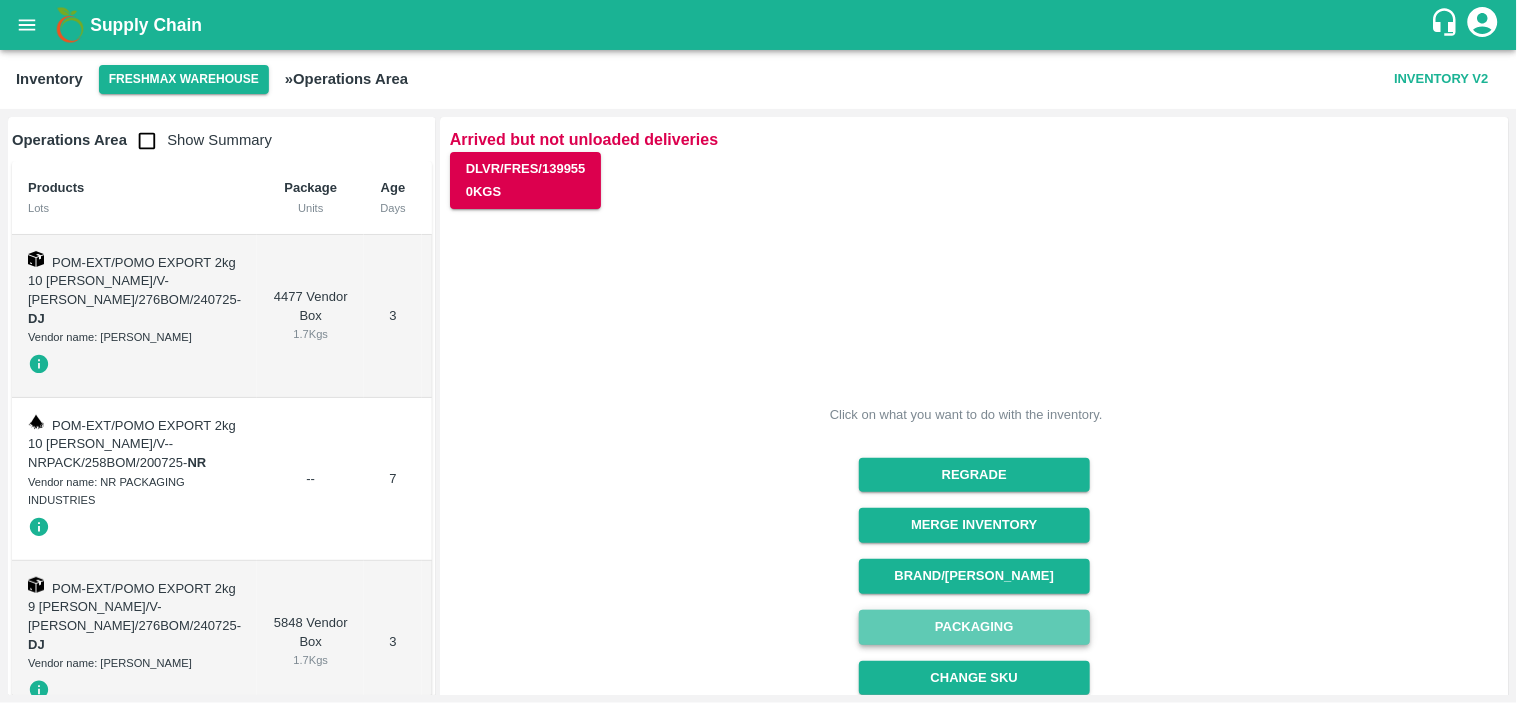 click on "Packaging" at bounding box center [974, 627] 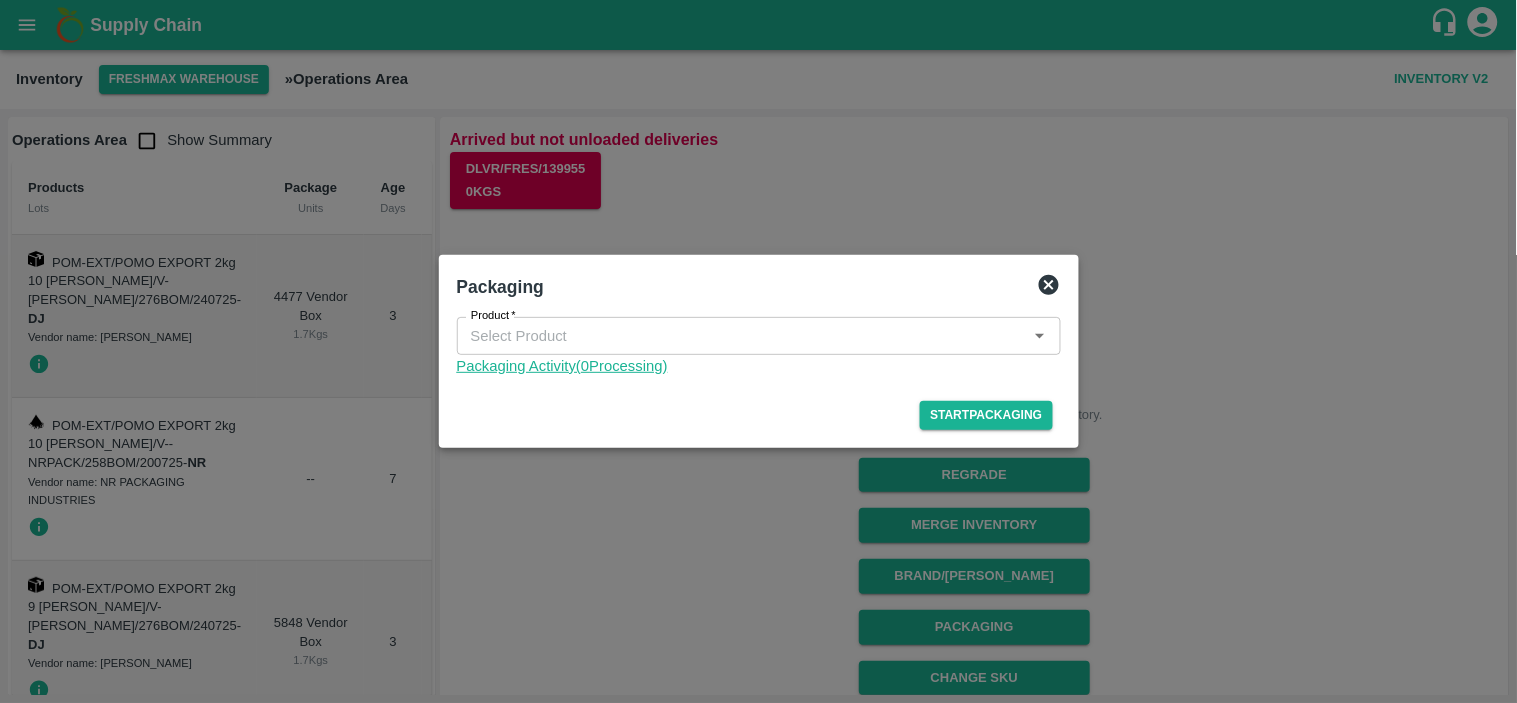 click on "Packaging Activity( 0  Processing)" at bounding box center [759, 366] 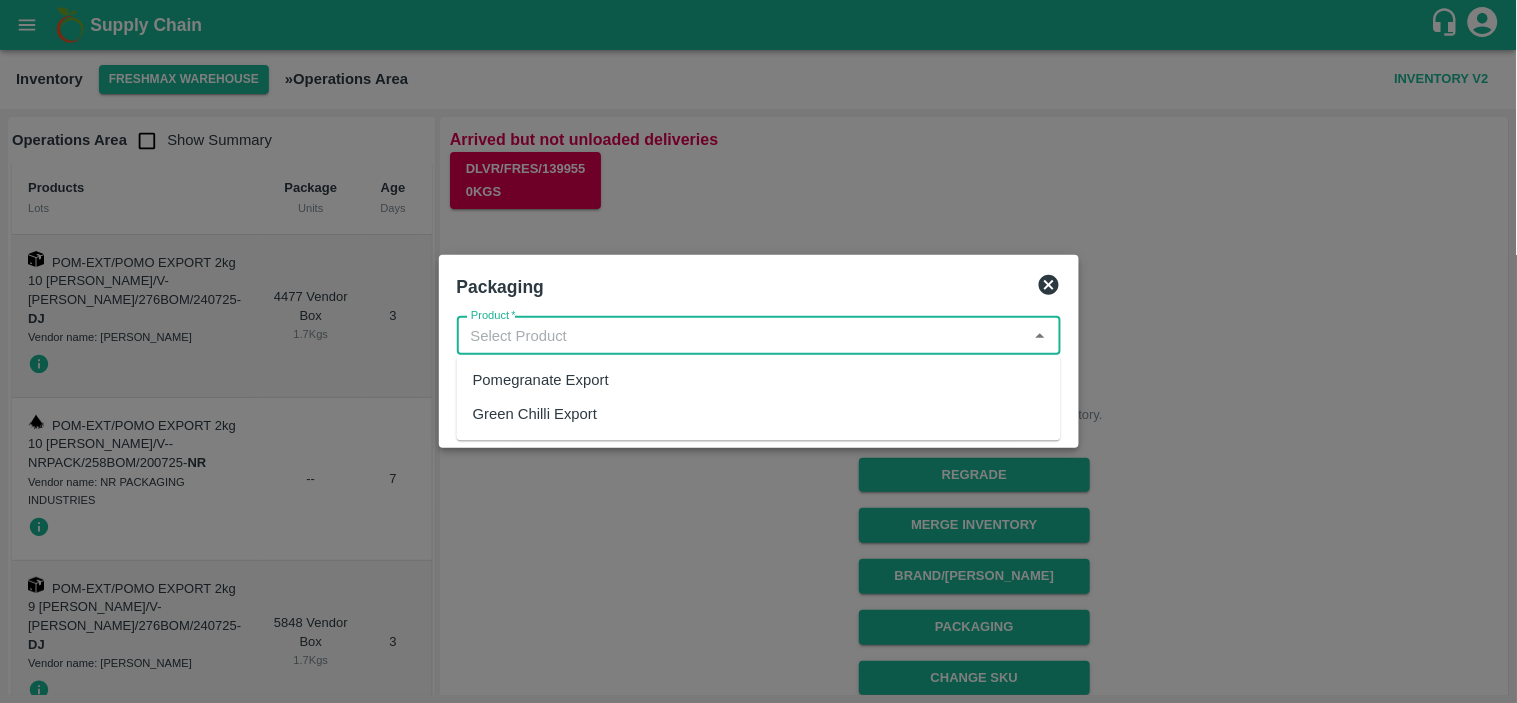 click on "Product   *" at bounding box center [742, 336] 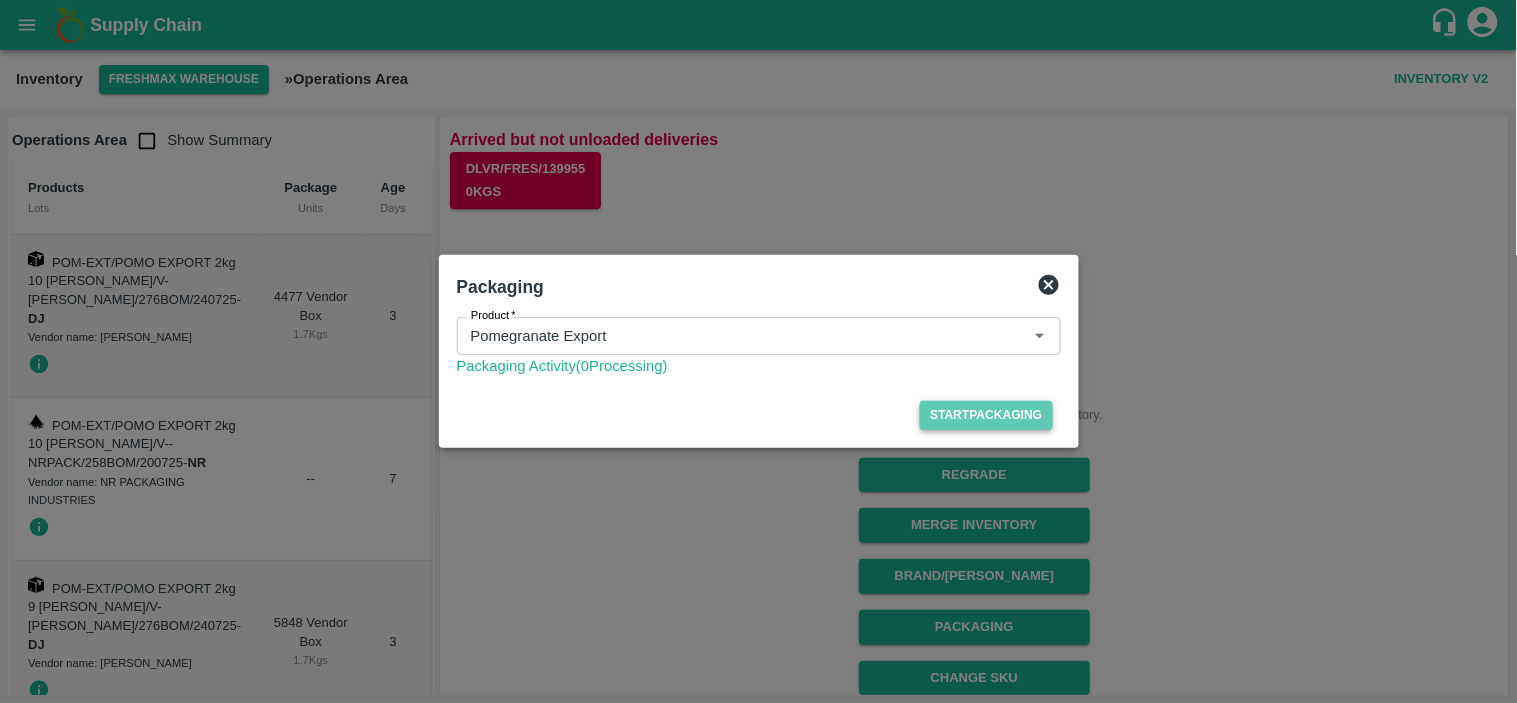 click on "Start  Packaging" at bounding box center (986, 415) 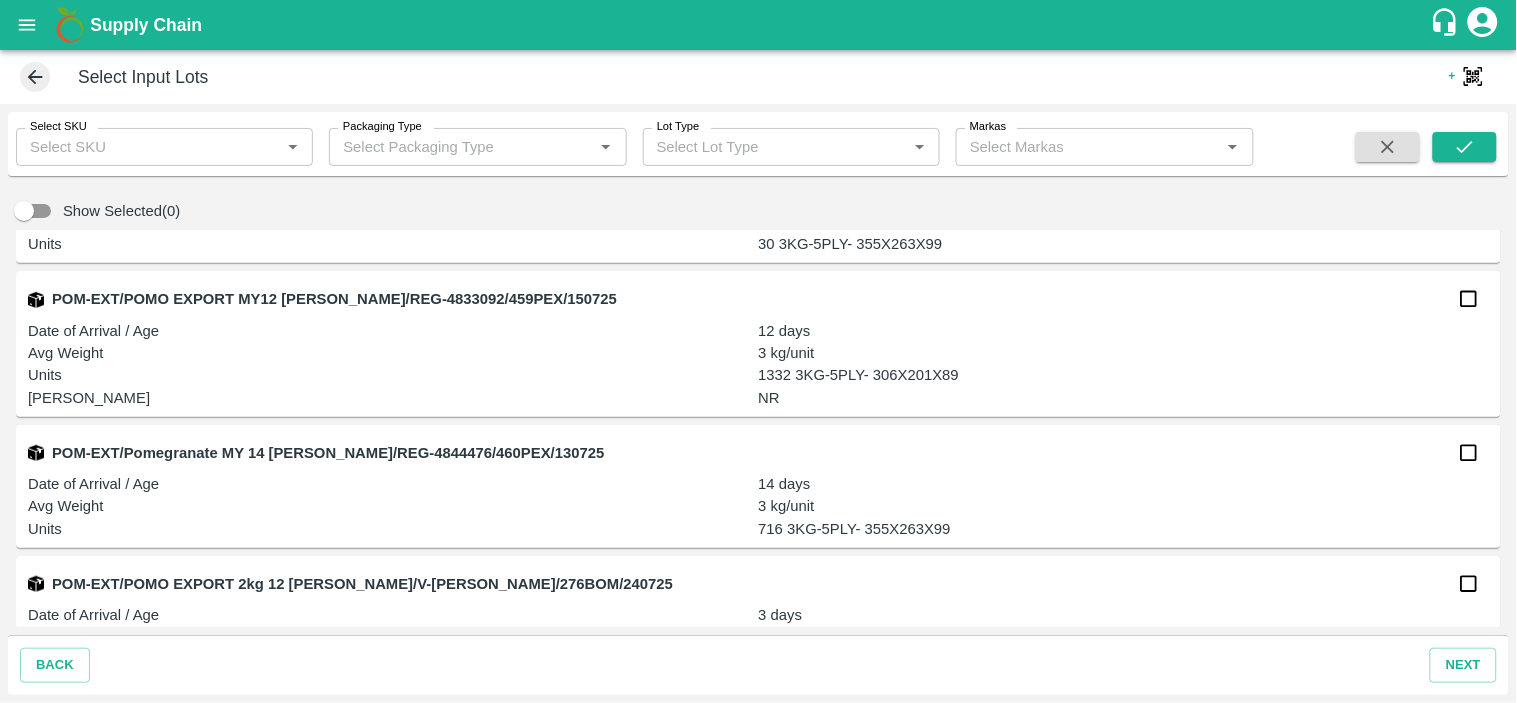scroll, scrollTop: 544, scrollLeft: 0, axis: vertical 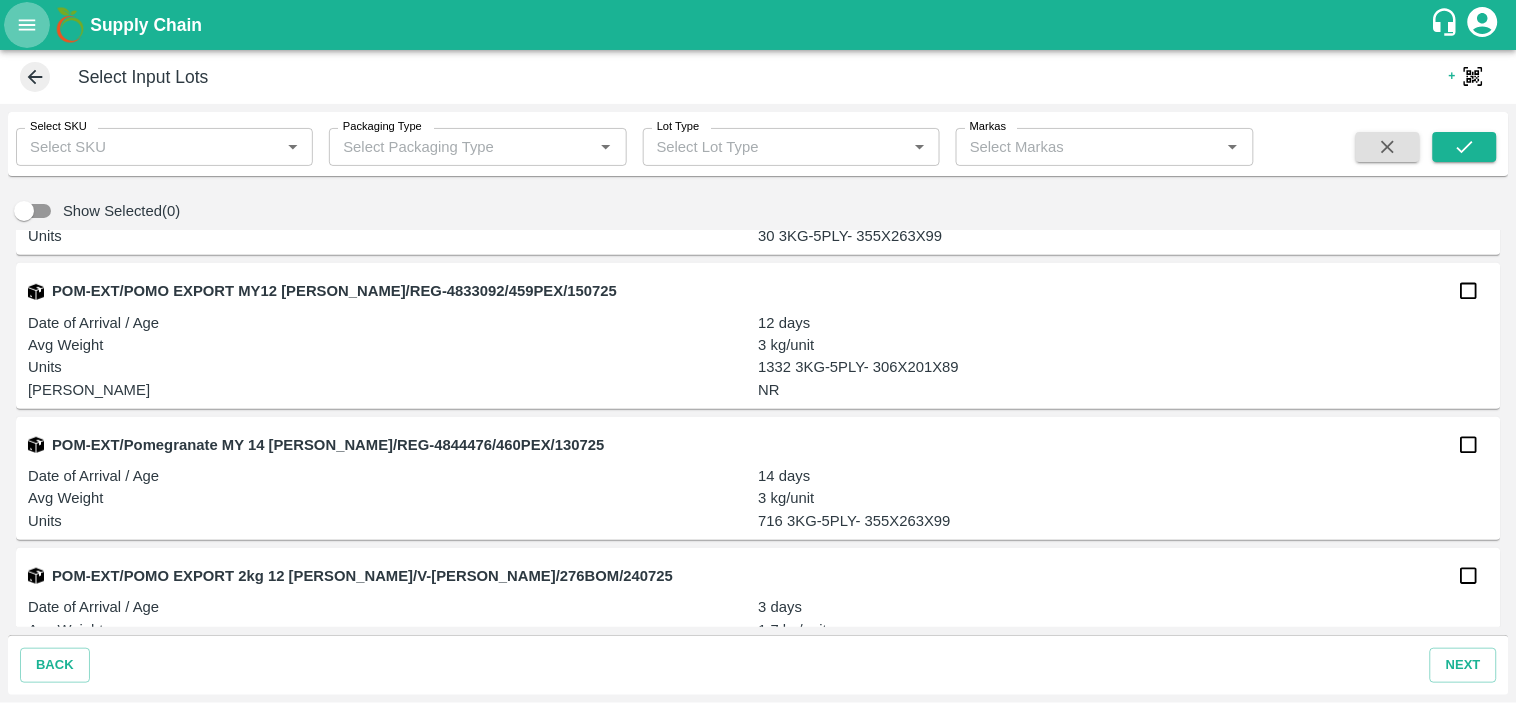 click 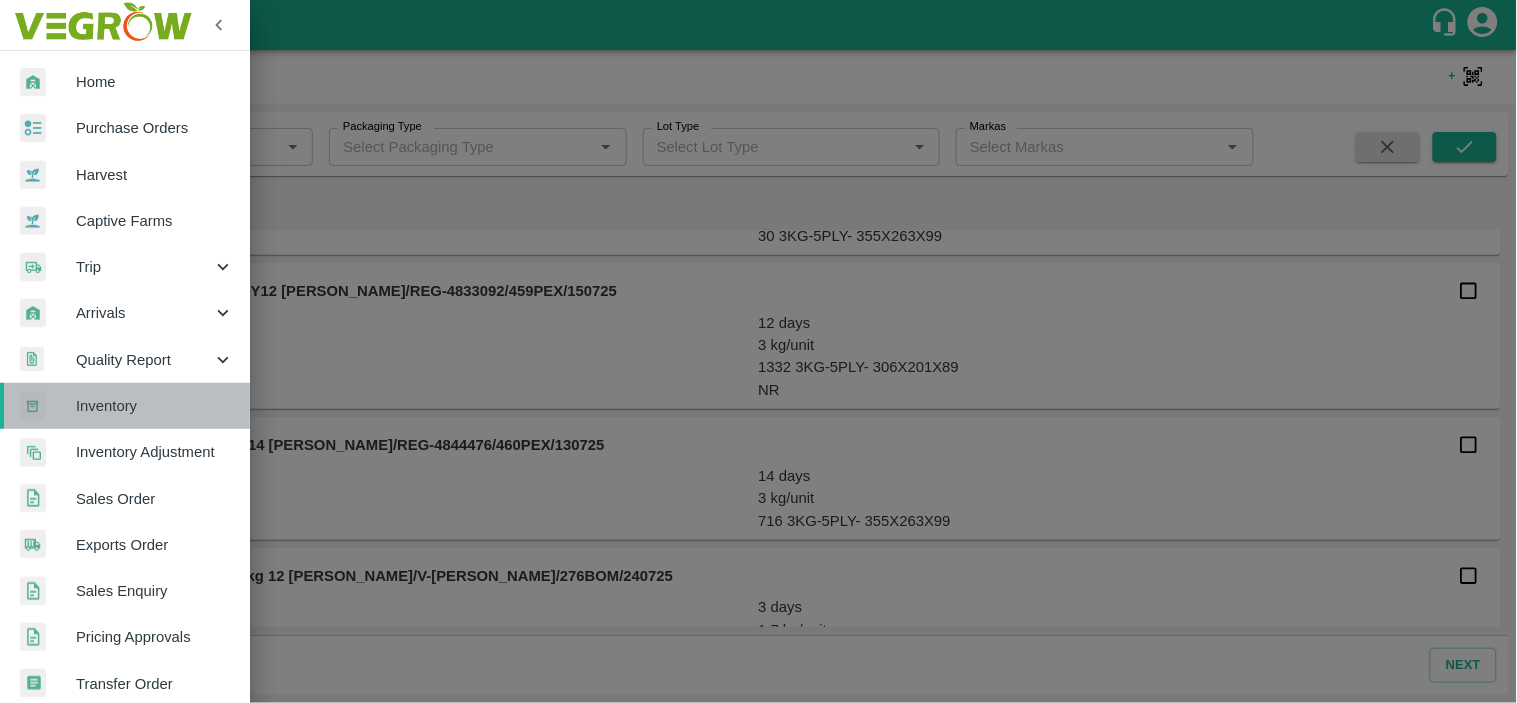 click on "Inventory" at bounding box center [155, 406] 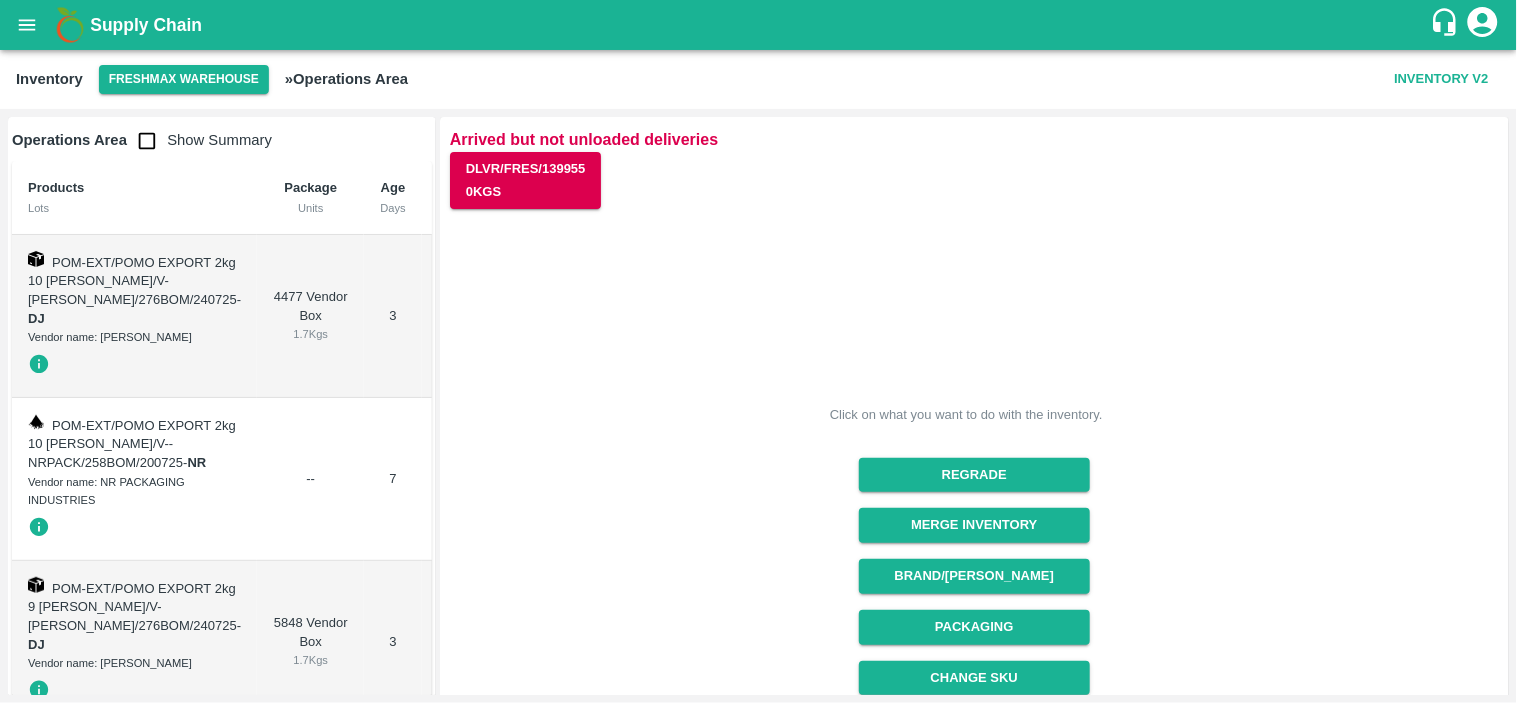 click on "Operations Area Show Summary Products Lots Package Units Age Days Weight Kgs Chamber Date POM-EXT/POMO EXPORT 2kg 10 DANA/V-GJ-Dinesh/276BOM/240725 -  DJ Vendor name: Dinesh jagdale 4477 Vendor Box 1.7  Kgs 3 7610.9 Operations Area 25 Jul POM-EXT/POMO EXPORT 2kg 10 DANA/V--NRPACK/258BOM/200725 -  NR Vendor name: NR PACKAGING INDUSTRIES -- 7 10500 Operations Area 21 Jul POM-EXT/POMO EXPORT 2kg 9 DANA/V-GJ-Dinesh/276BOM/240725 -  DJ Vendor name: Dinesh jagdale 5848 Vendor Box 1.7  Kgs 3 9941.6 Operations Area 25 Jul POM-EXT/POMO EXPORT MY10DANA/REG-4844477/460PEX/130725 PackagingProcess/7764 30 3KG-5PLY- 355X263X99 3  Kgs 14 90 Operations Area POM-EXT/POMO EXPORT MY12 DANA/REG-4833092/459PEX/150725 -  NR PackagingProcess/7763 Vendor name: NR PACKAGING INDUSTRIES 1332 3KG-5PLY- 306X201X89 3  Kgs 12 3996 Operations Area GR-CHLI-EXPR/MIX/REG-4833086/276BOM/200725 -  NR PackagingProcess/7760 Vendor name: NR PACKAGING INDUSTRIES 26 Vendor Box 3.8  Kgs 7 98.8 Operations Area GR-CHLI-EXPR/MIX/REG-4833085/475EXP/200725" at bounding box center [758, 406] 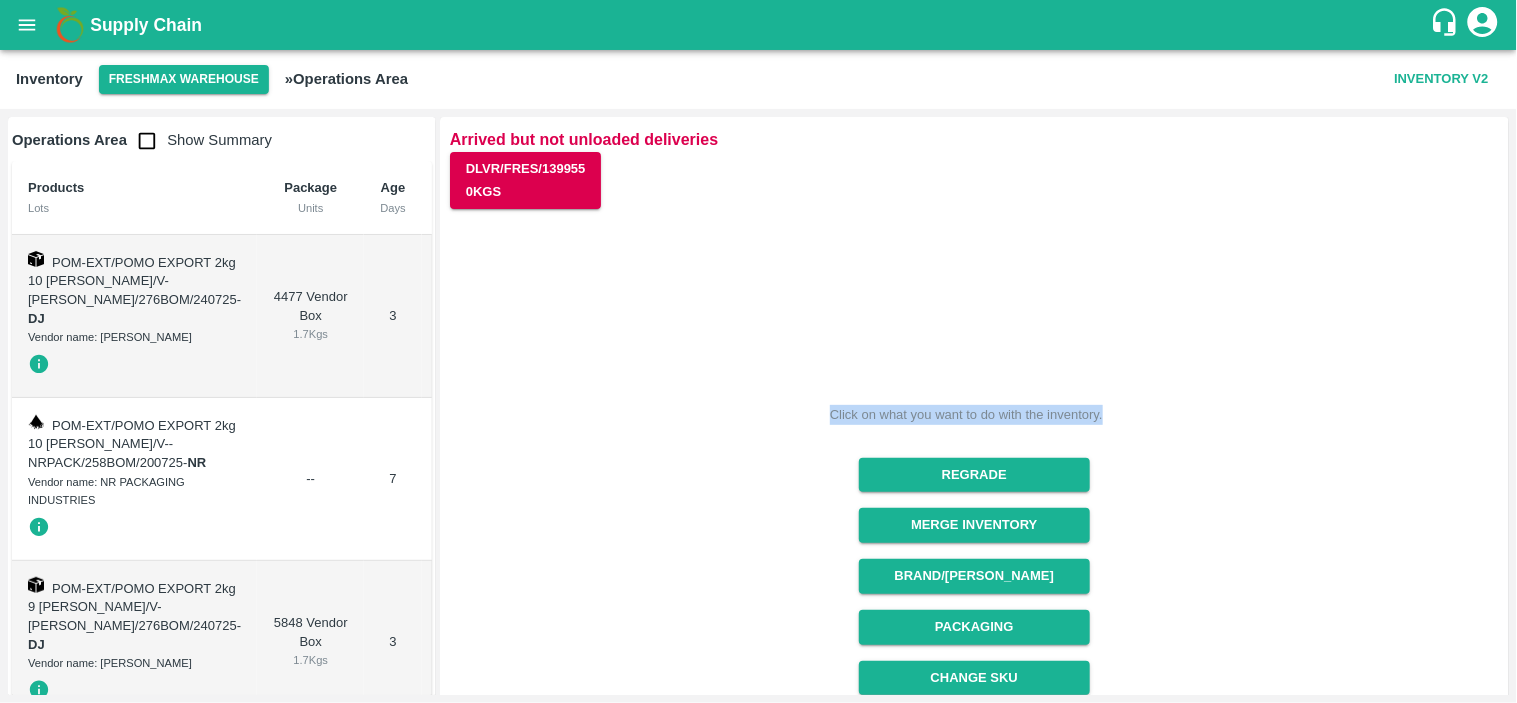 drag, startPoint x: 1510, startPoint y: 675, endPoint x: 1508, endPoint y: 685, distance: 10.198039 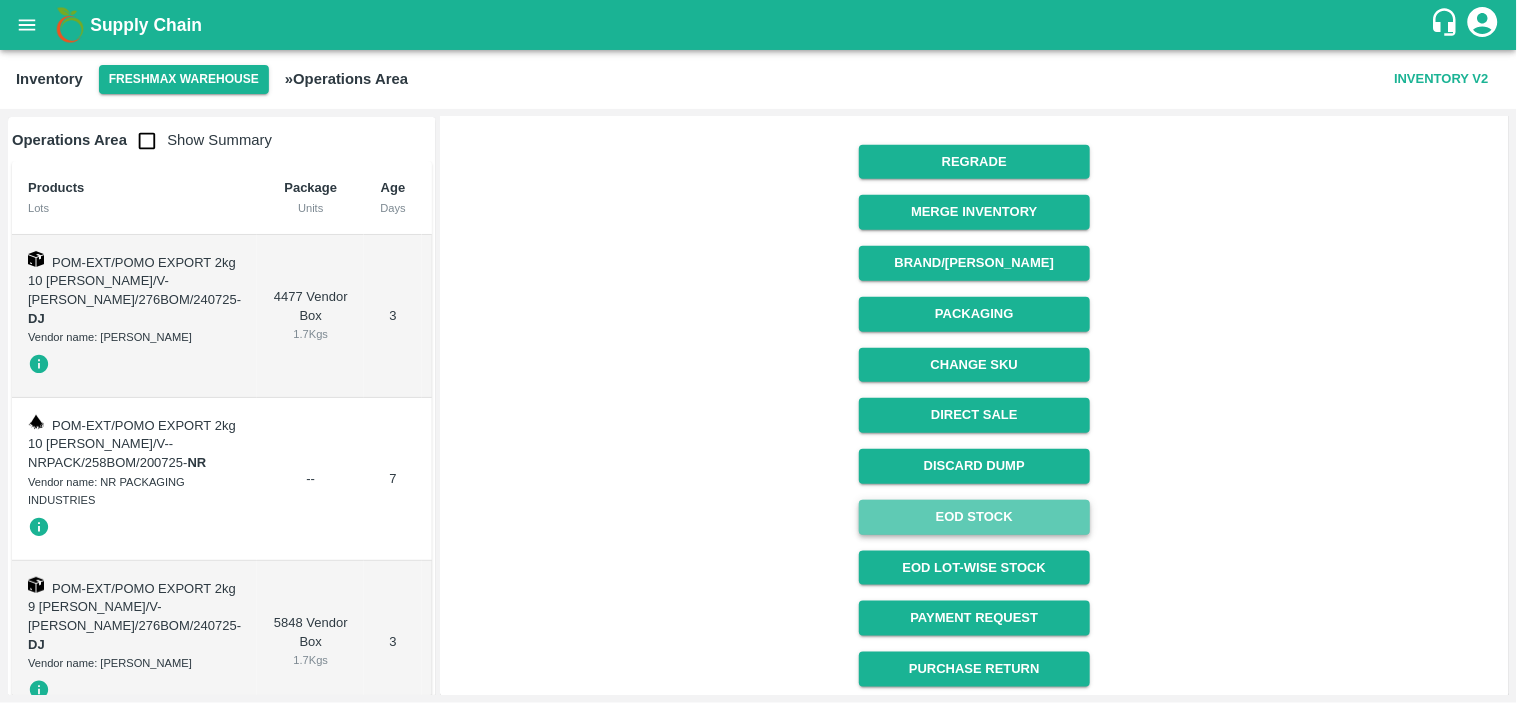 click on "EOD Stock" at bounding box center (974, 517) 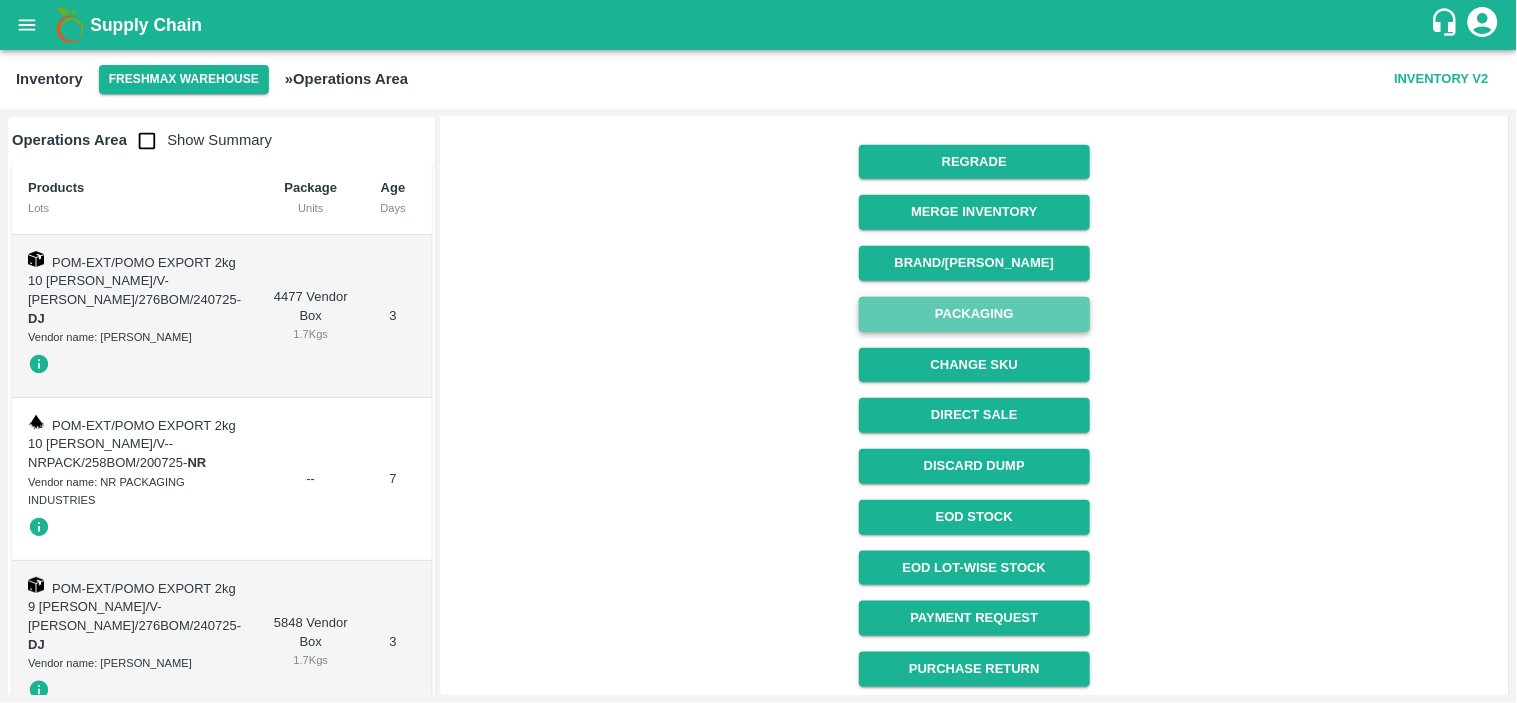 click on "Packaging" at bounding box center (974, 314) 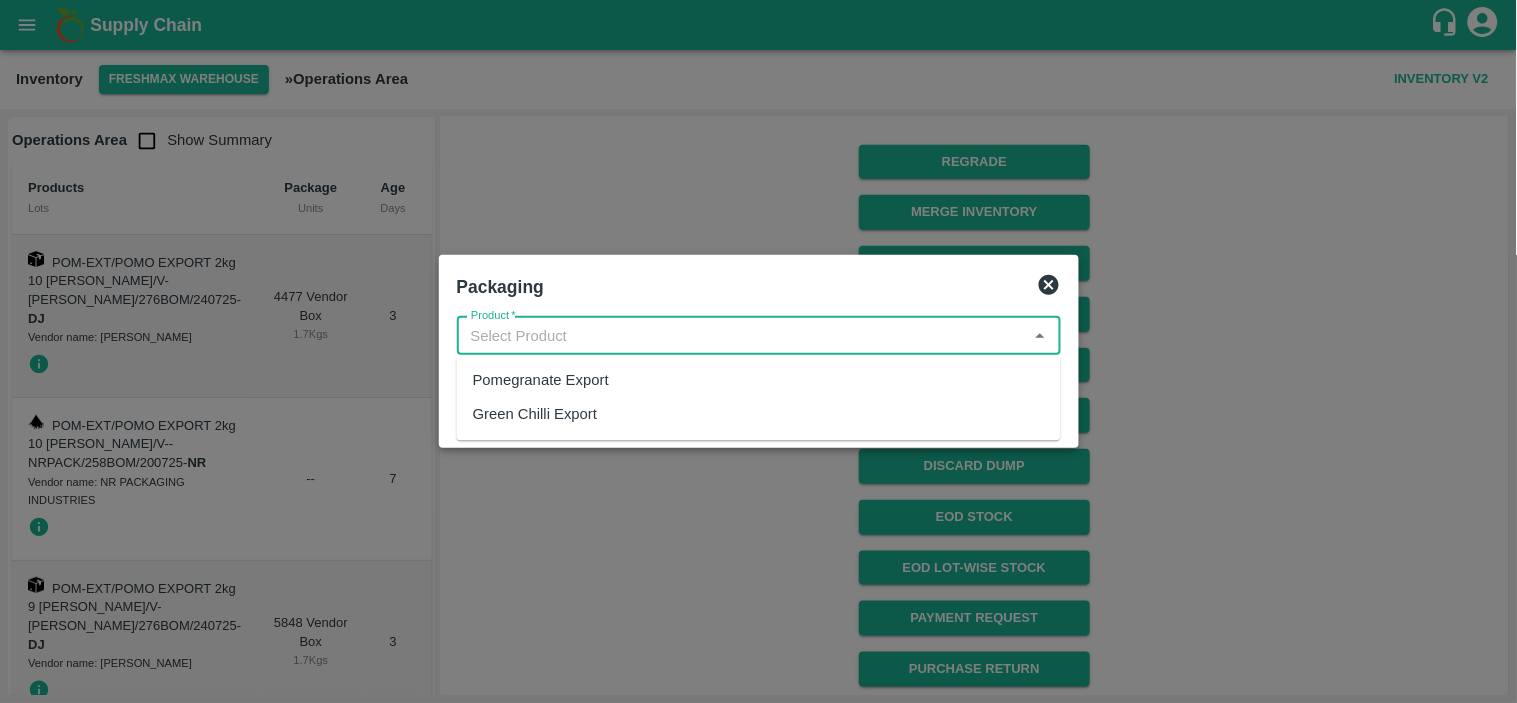 click on "Product   *" at bounding box center (742, 336) 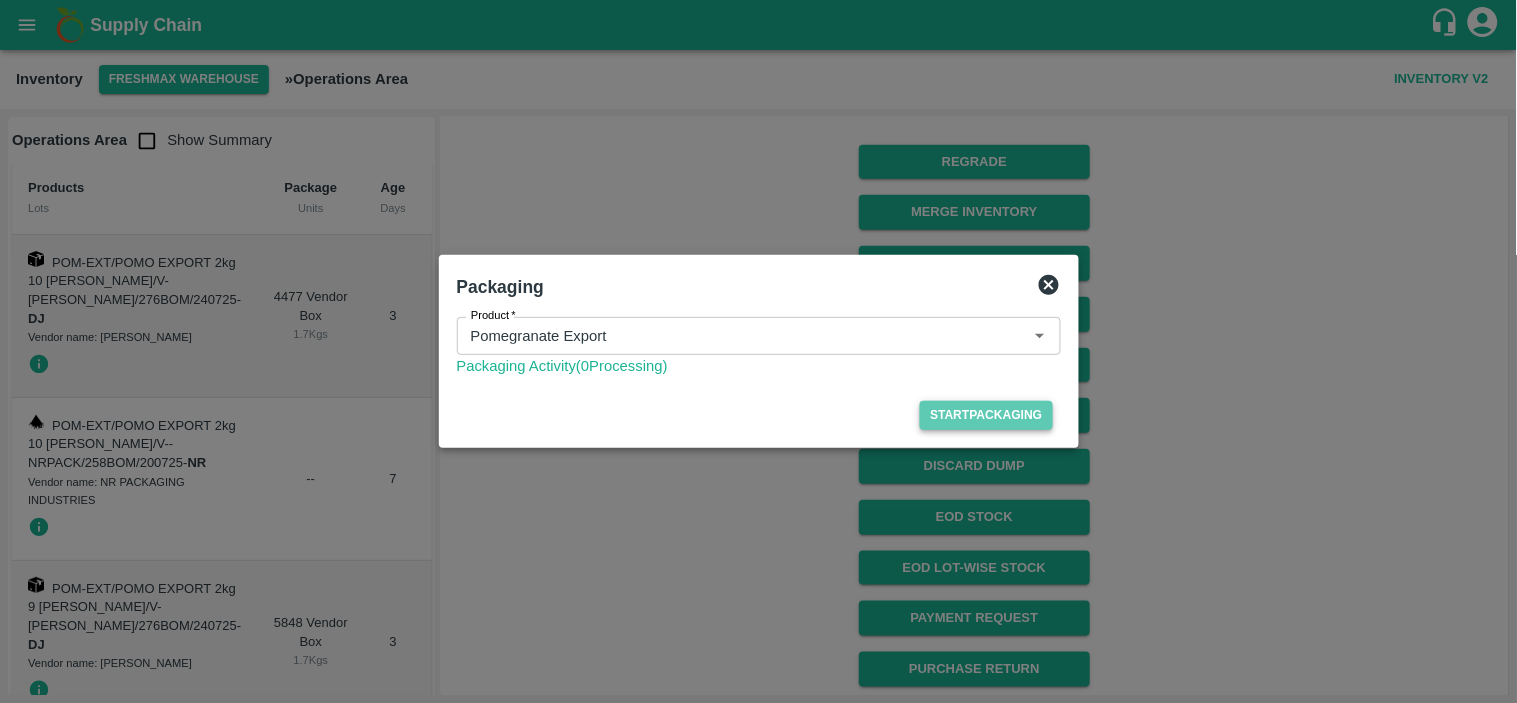 click on "Start  Packaging" at bounding box center (986, 415) 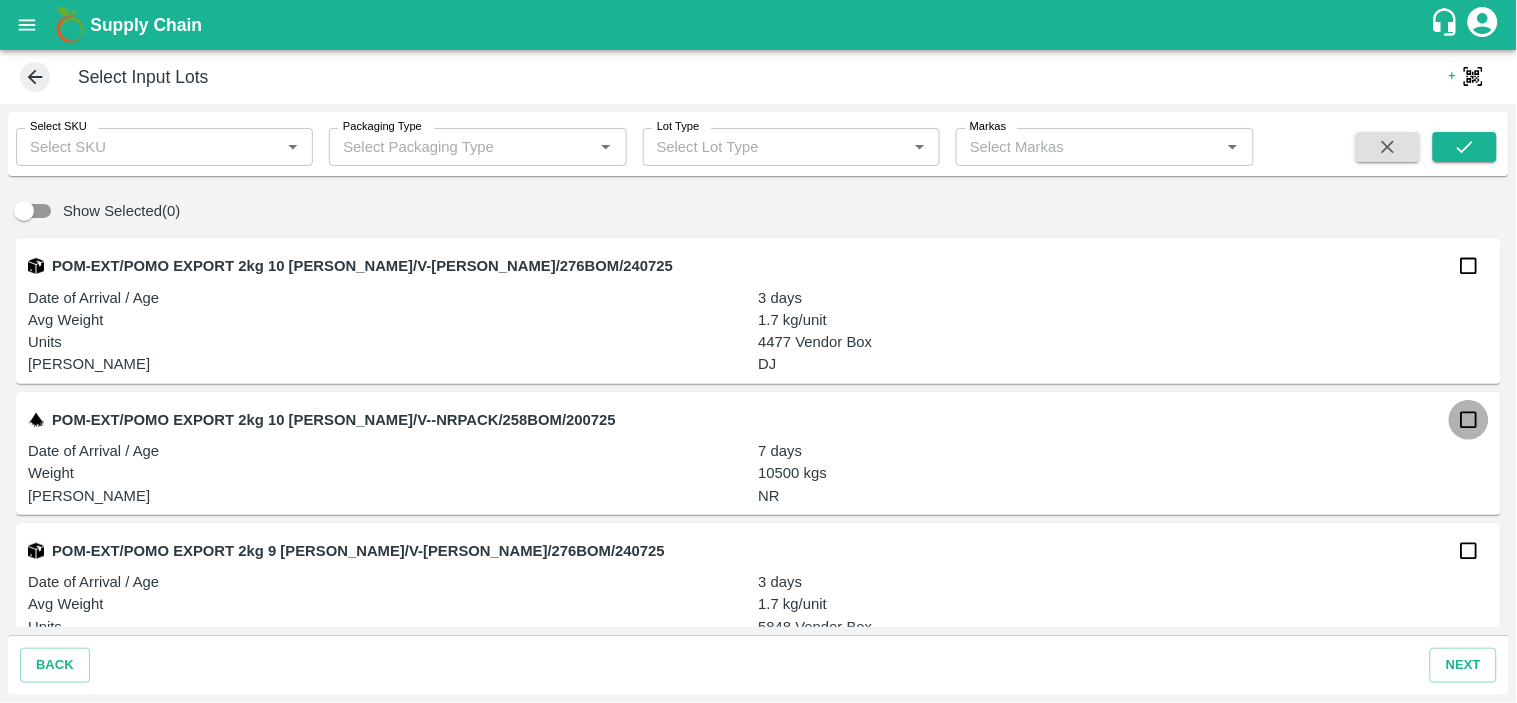 click at bounding box center (1469, 420) 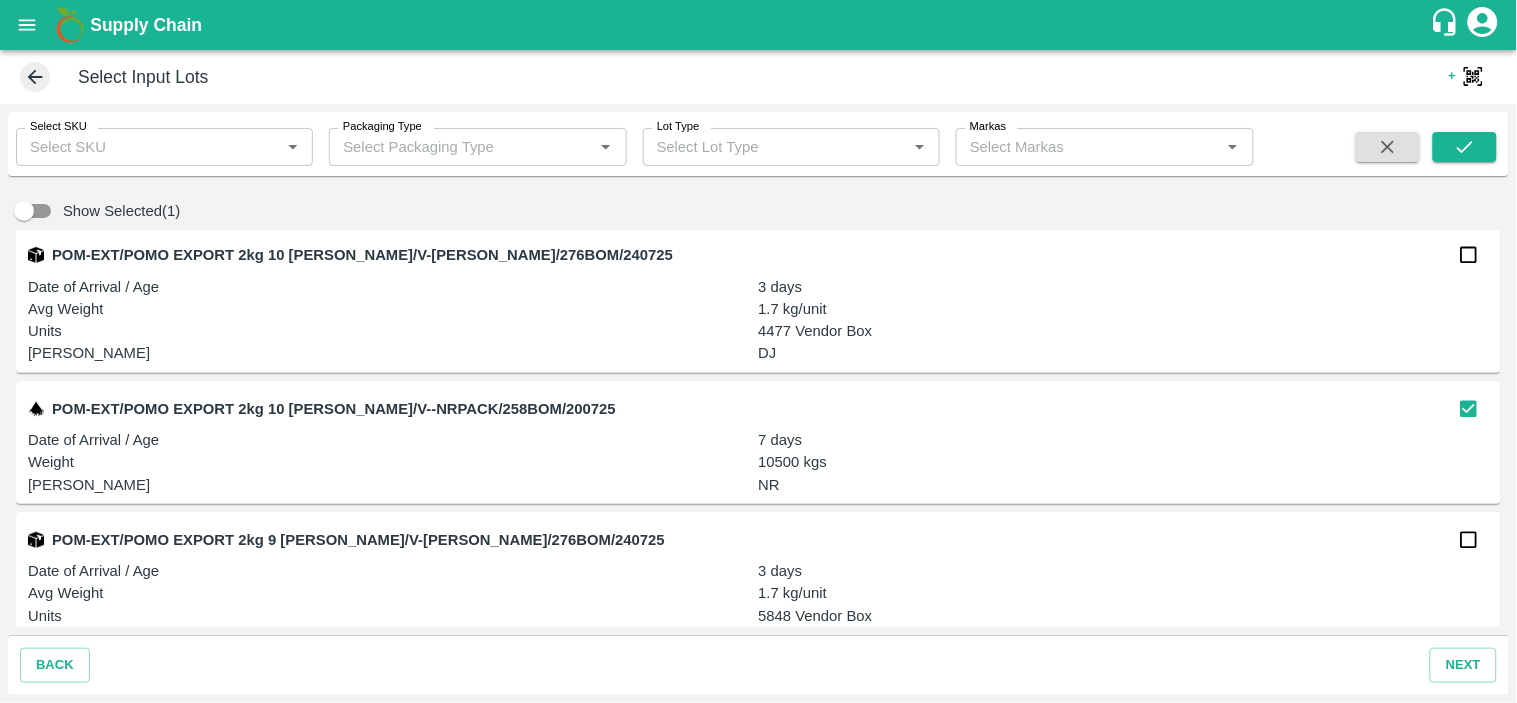scroll, scrollTop: 0, scrollLeft: 0, axis: both 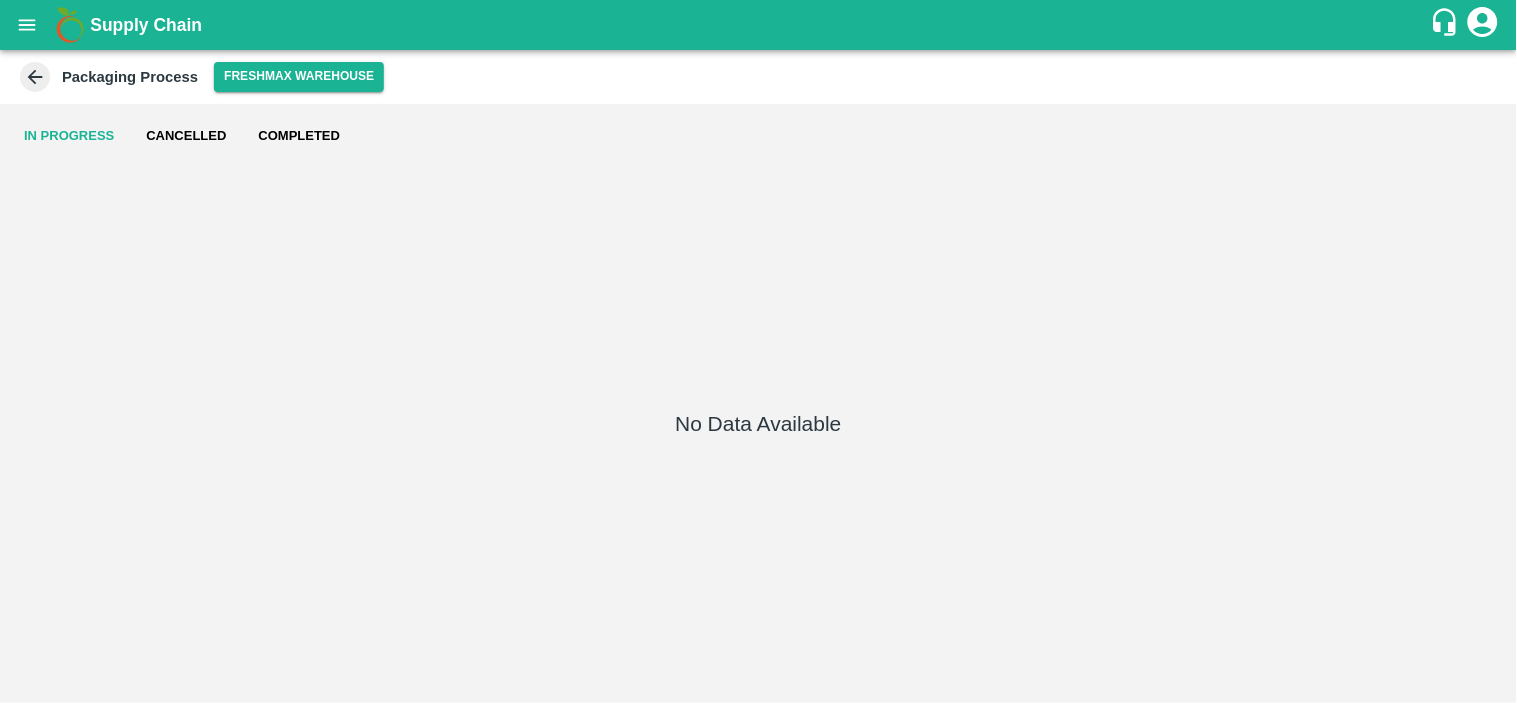 click 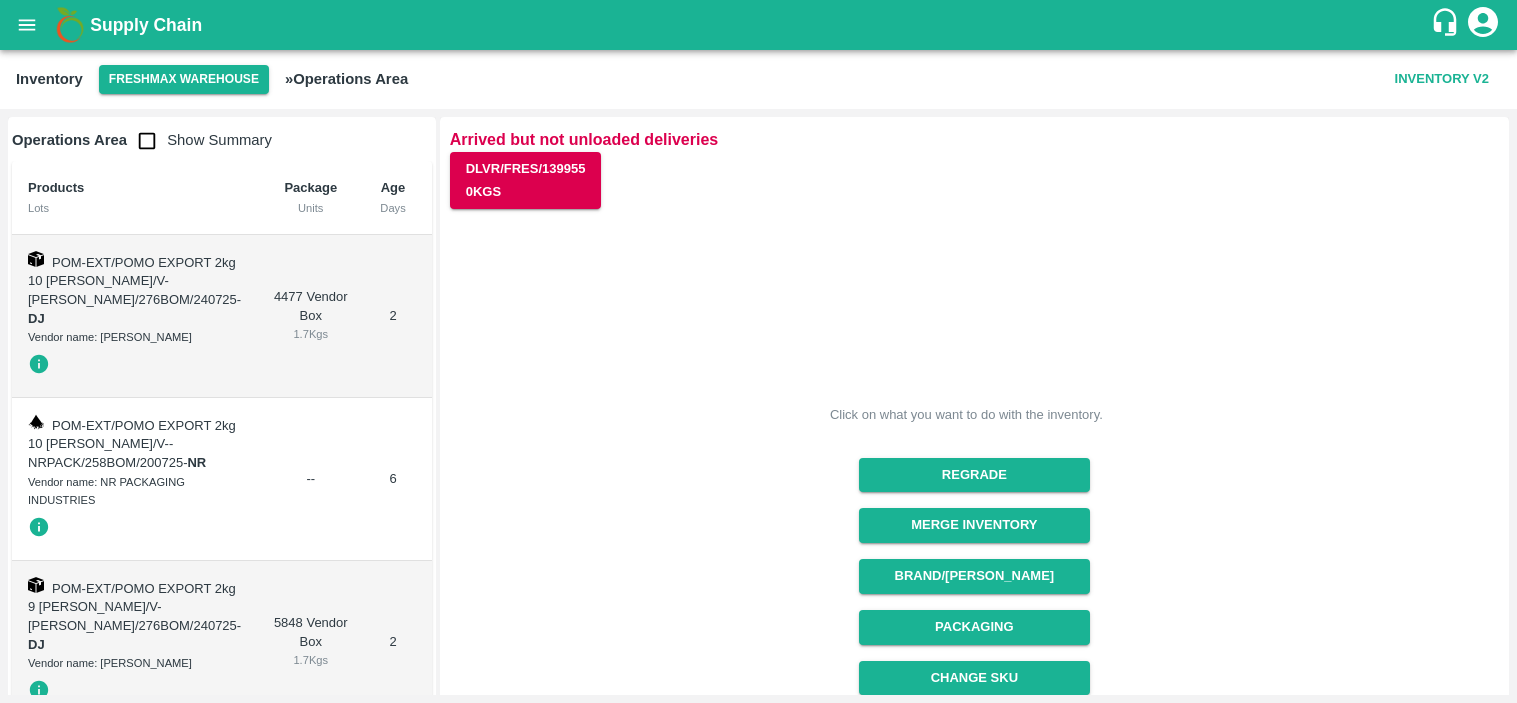 scroll, scrollTop: 0, scrollLeft: 0, axis: both 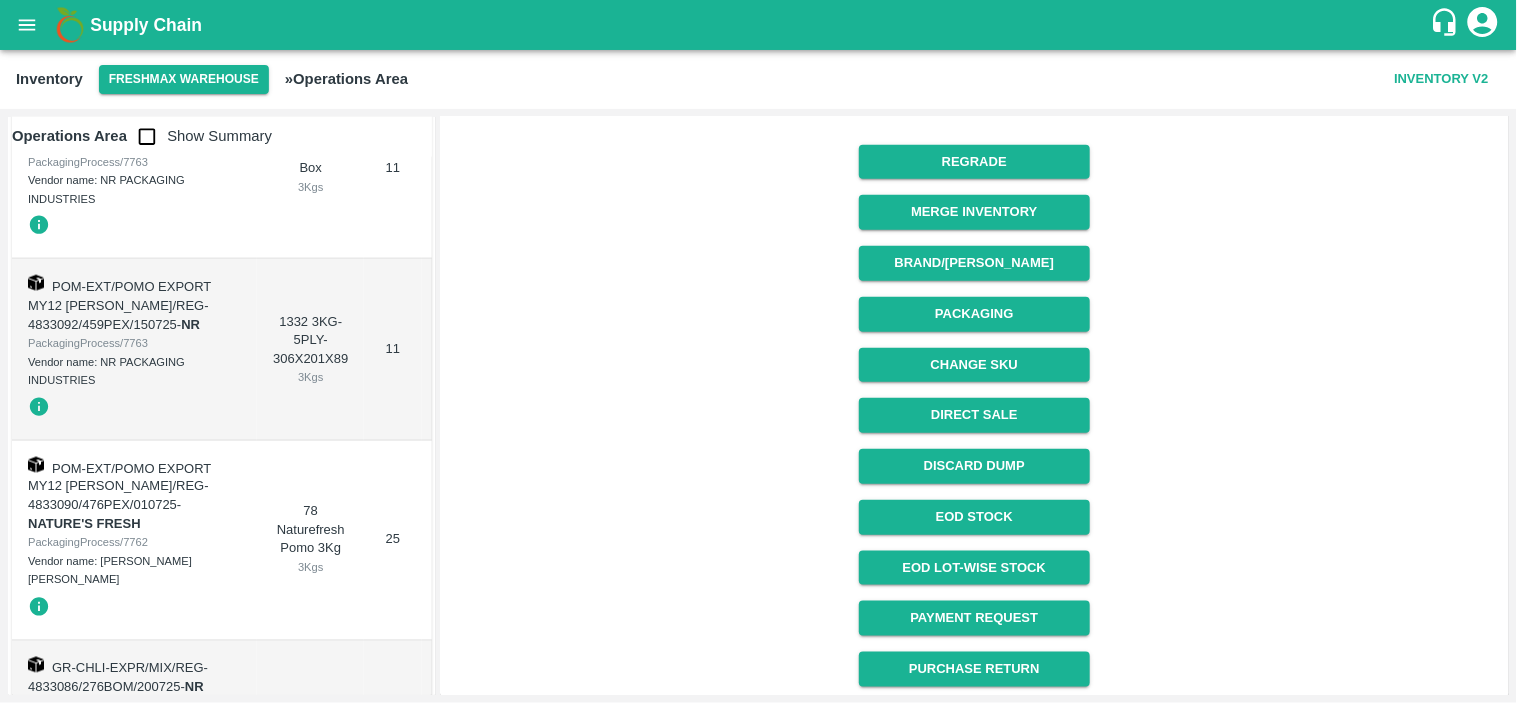 click on "Supply Chain" at bounding box center (758, 25) 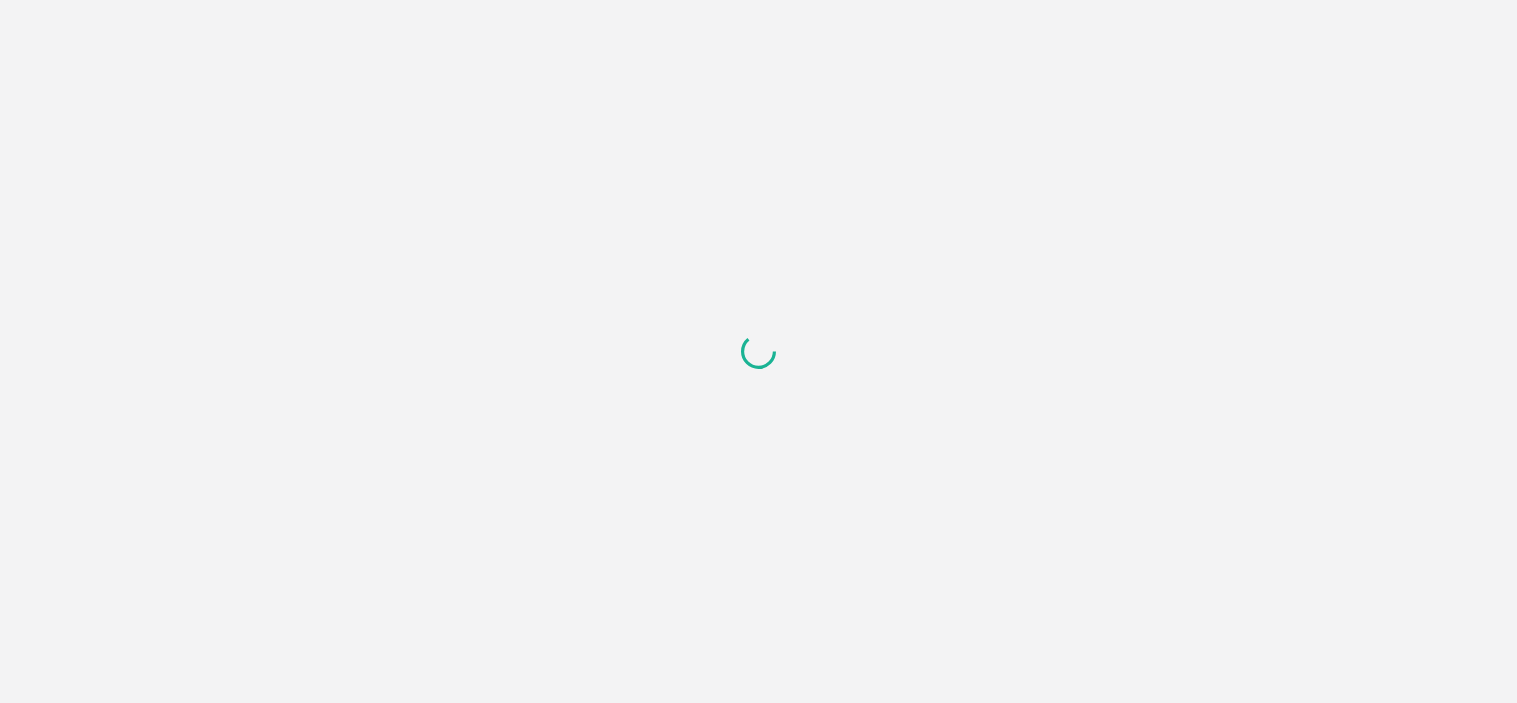scroll, scrollTop: 0, scrollLeft: 0, axis: both 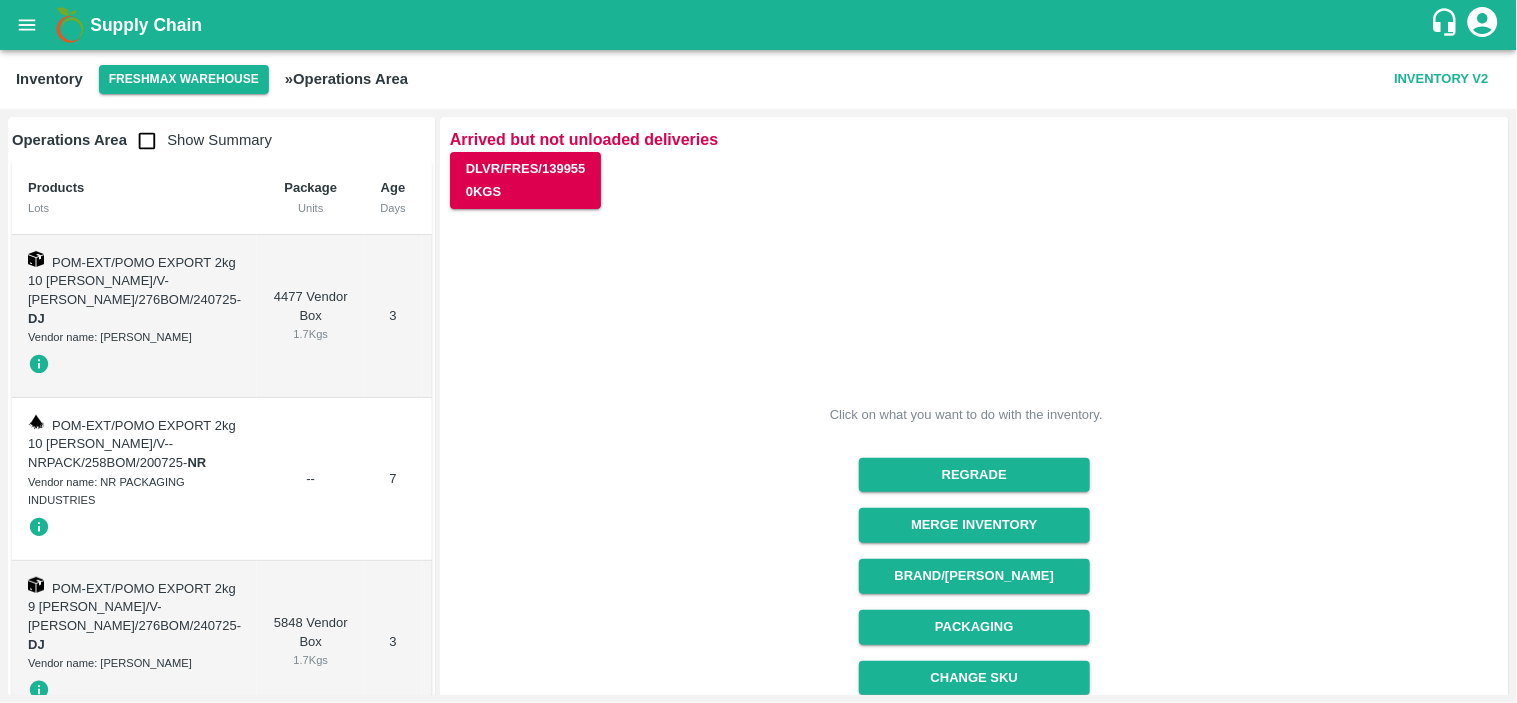 drag, startPoint x: 432, startPoint y: 132, endPoint x: 432, endPoint y: 155, distance: 23 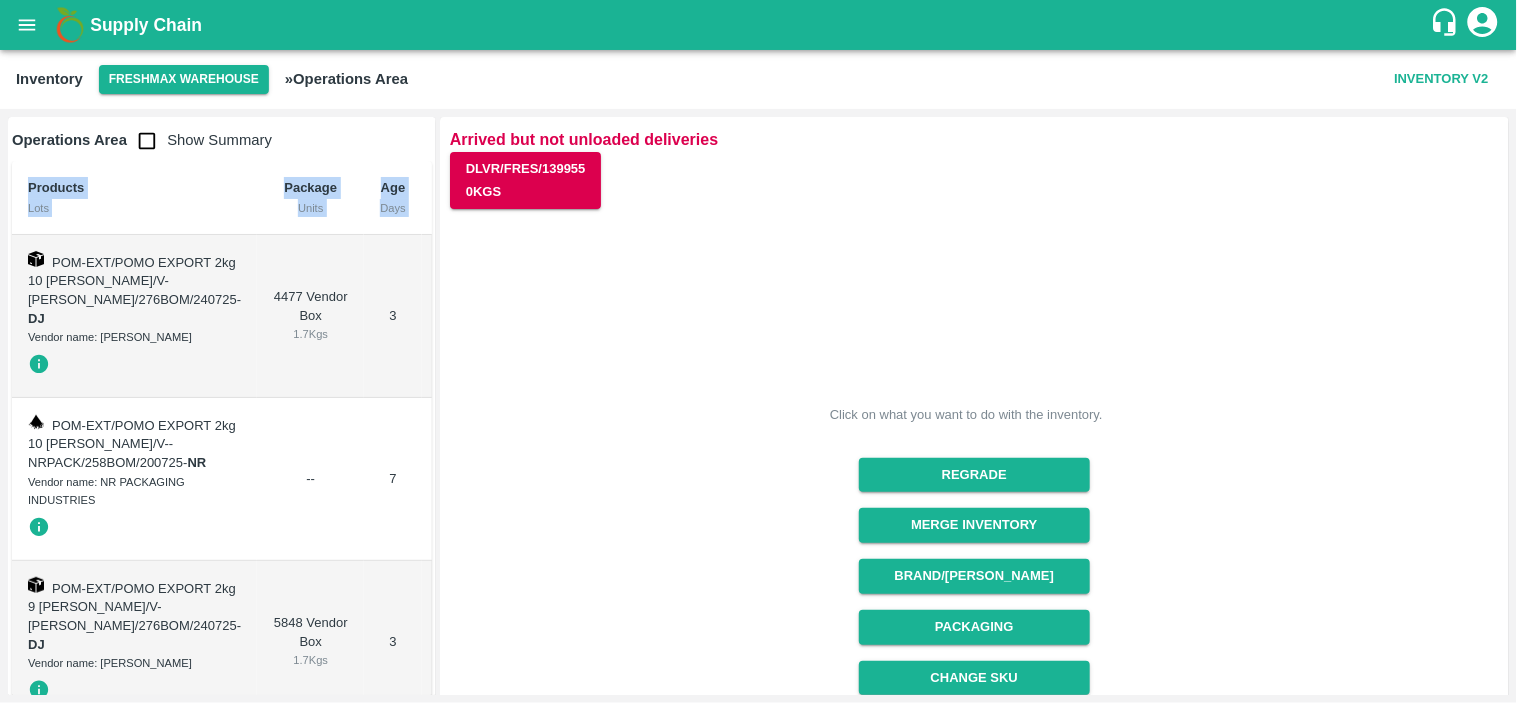 drag, startPoint x: 432, startPoint y: 160, endPoint x: 432, endPoint y: 173, distance: 13 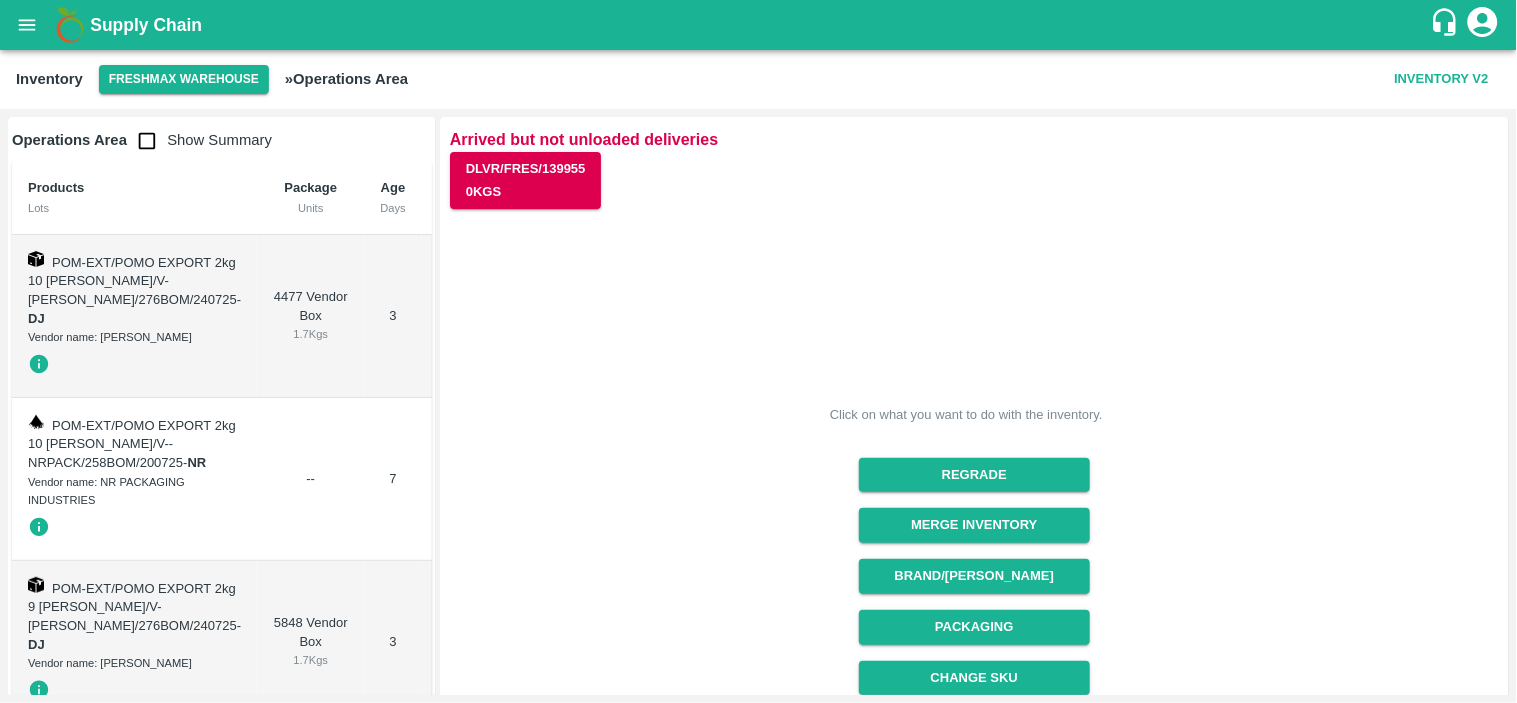 click on "Click on what you want to do with the inventory. Regrade Merge Inventory Brand/Marka Packaging Change SKU Direct Sale Discard Dump EOD Stock EOD Lot-wise Stock Payment Request Purchase Return" at bounding box center [966, 597] 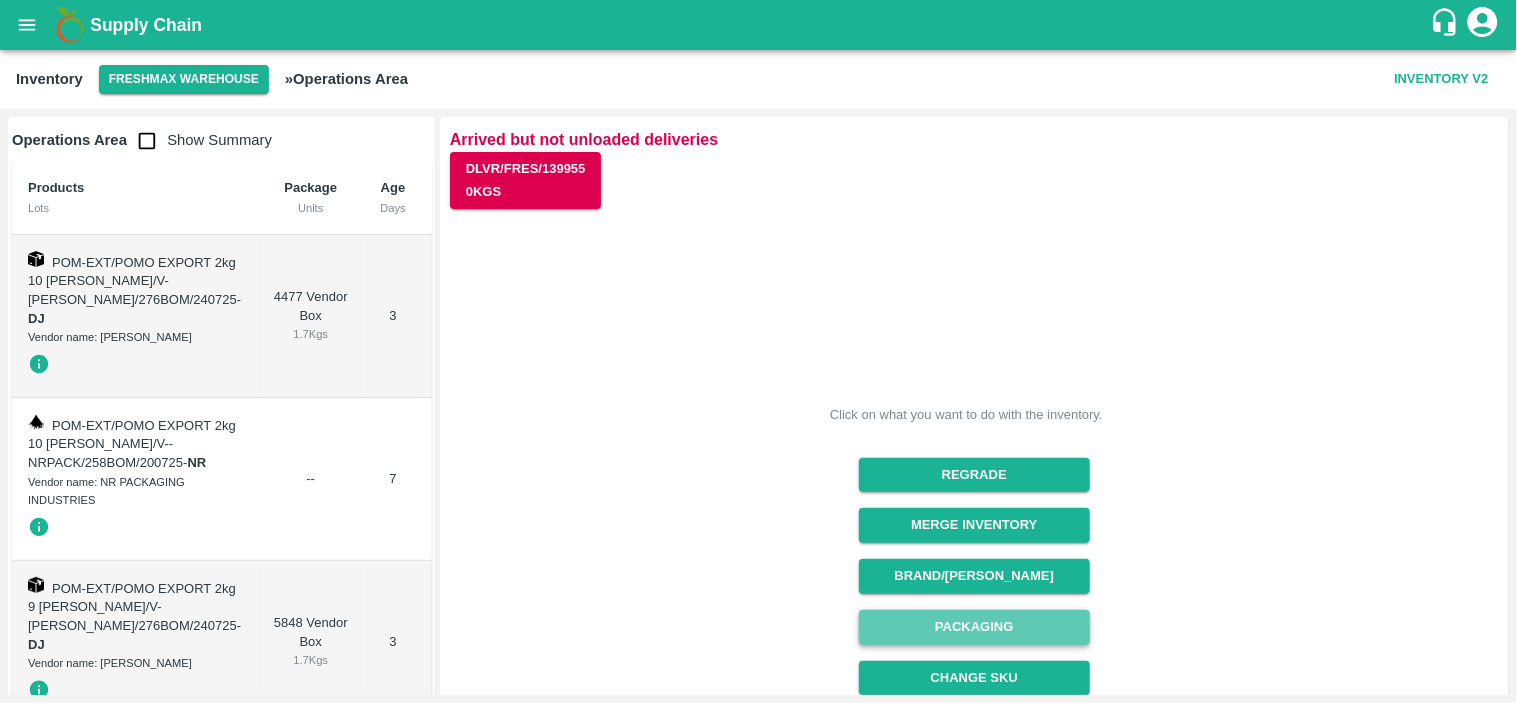 click on "Packaging" at bounding box center [974, 627] 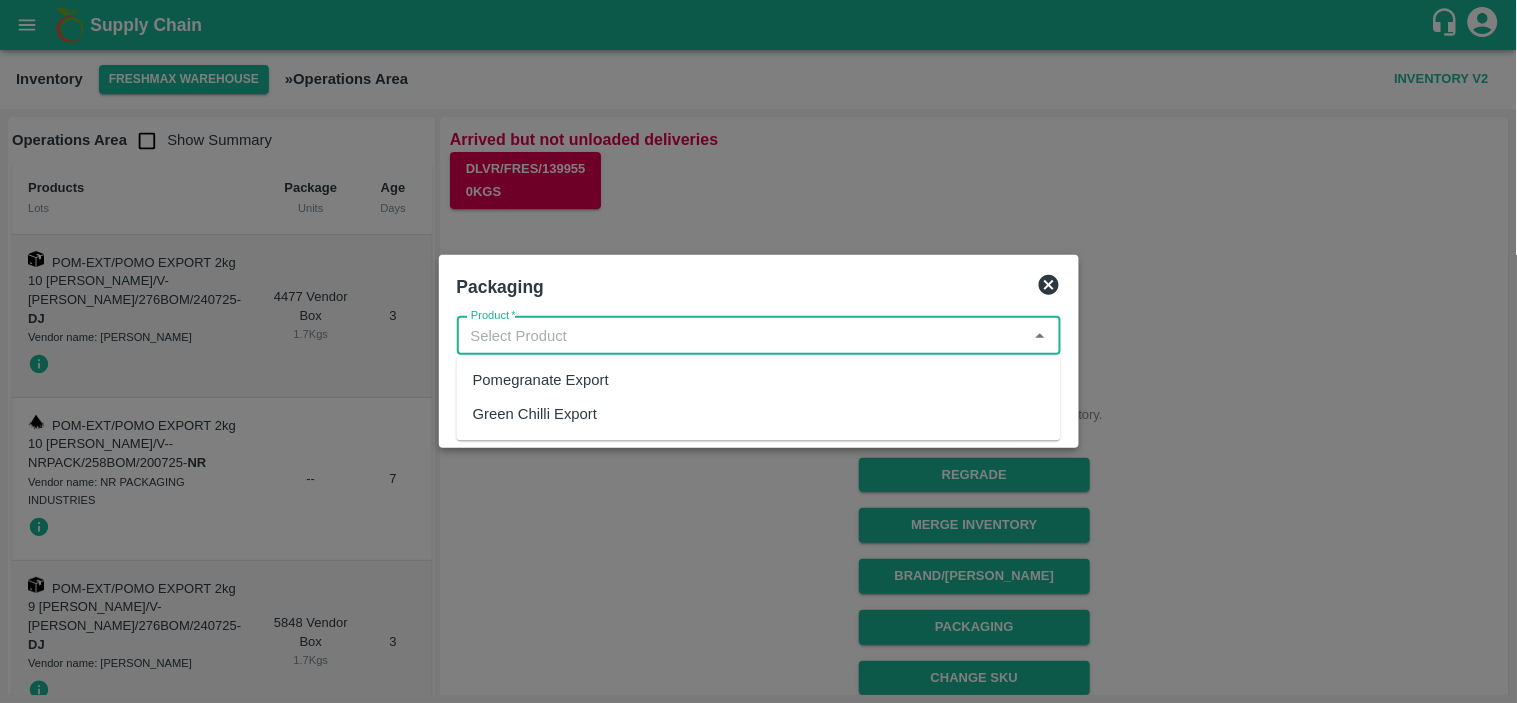 click on "Product   *" at bounding box center (742, 336) 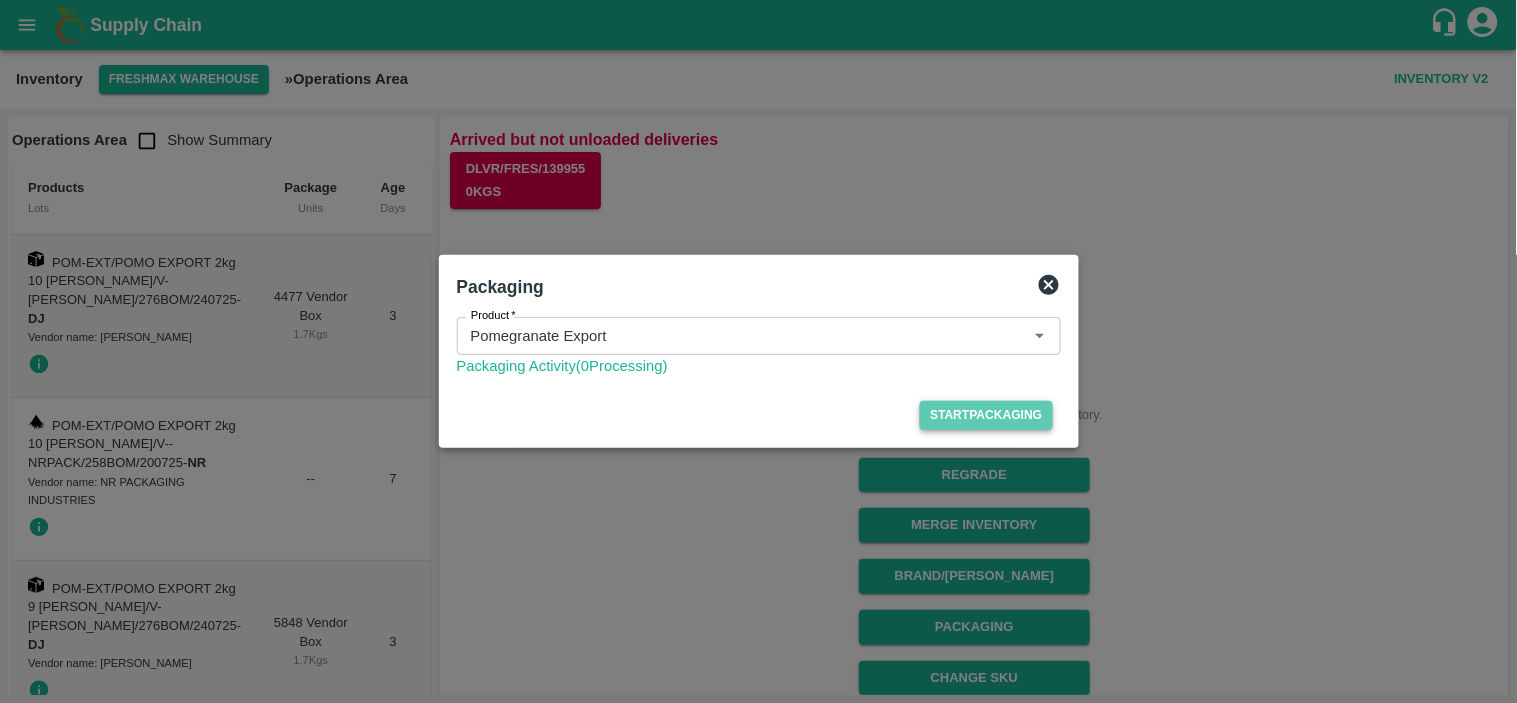 click on "Start  Packaging" at bounding box center [986, 415] 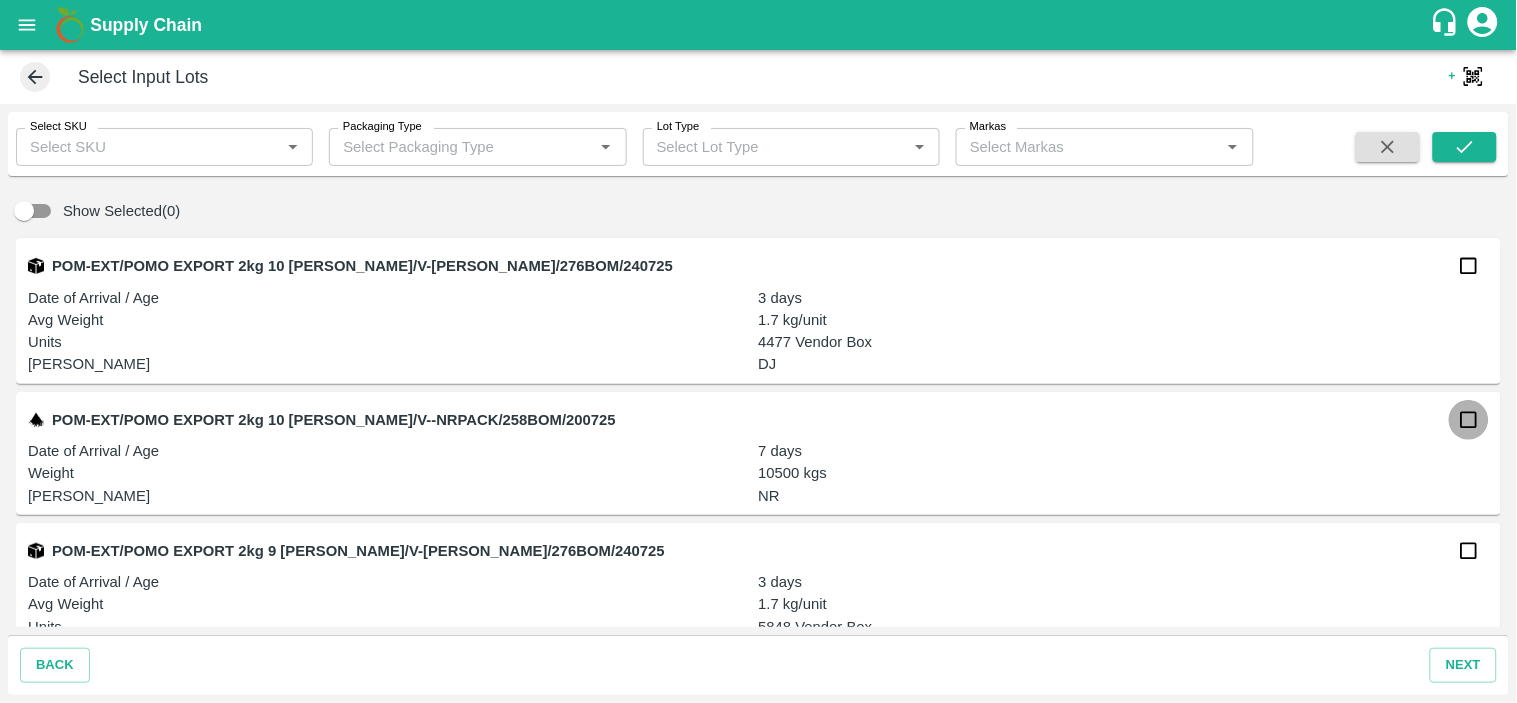 click at bounding box center [1469, 420] 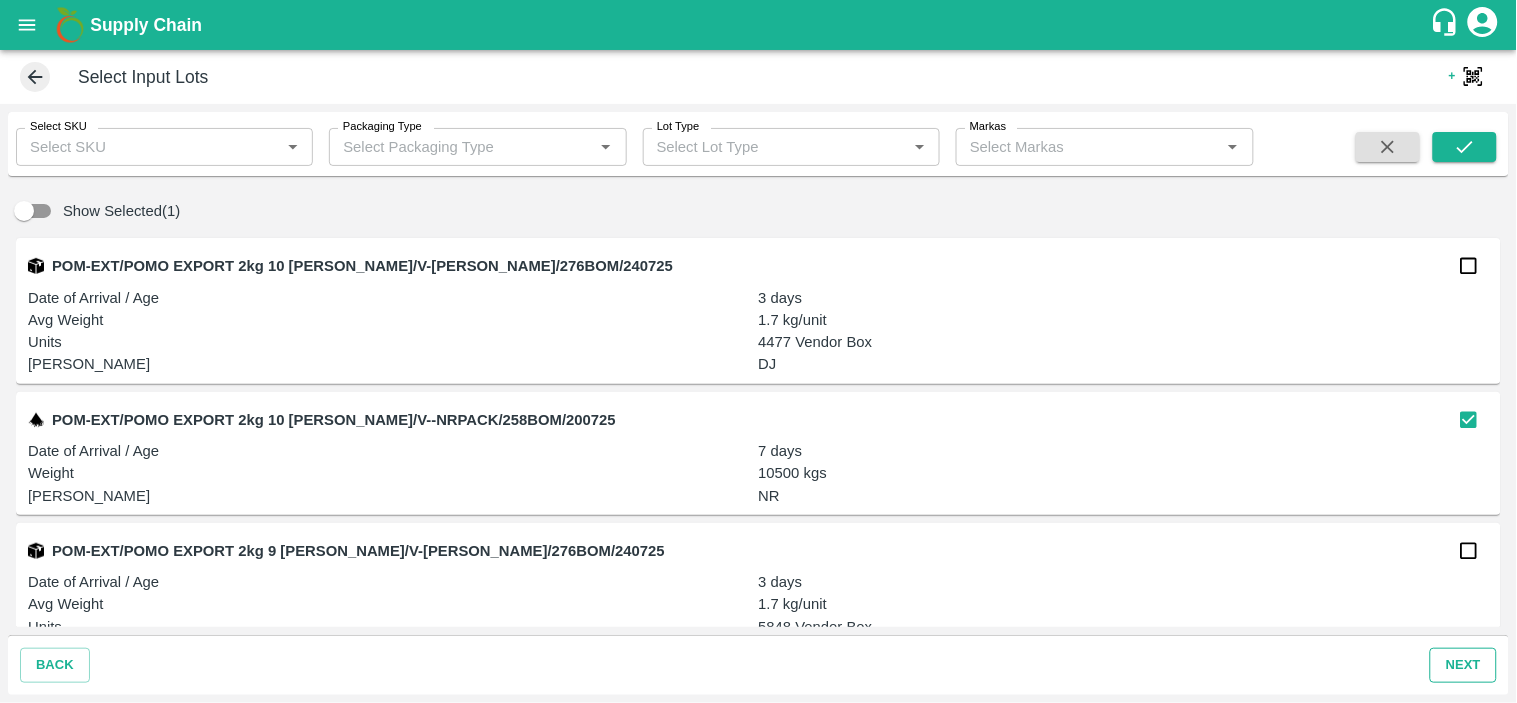 click on "next" at bounding box center (1463, 665) 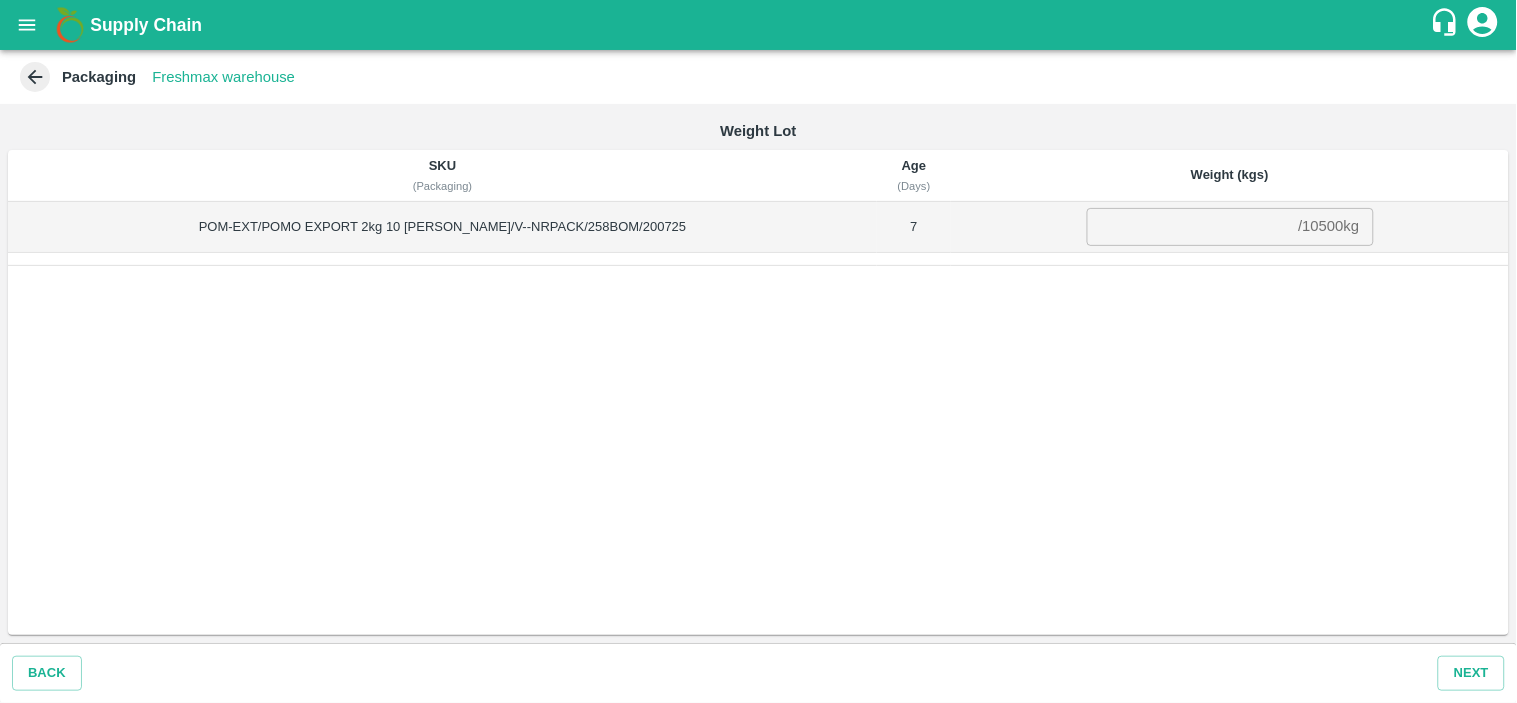 click on "/ 10500 kg" at bounding box center (1329, 227) 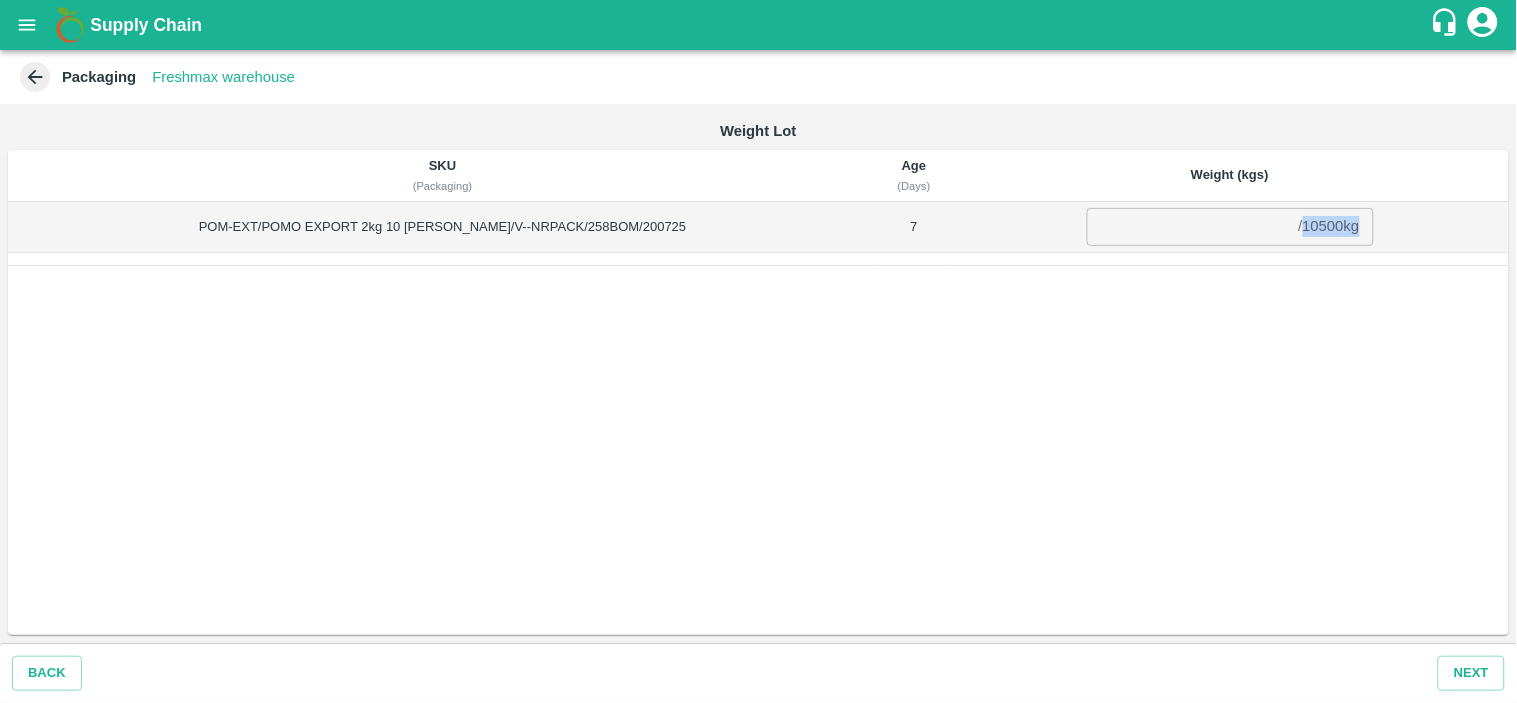 click on "/ 10500 kg" at bounding box center (1329, 227) 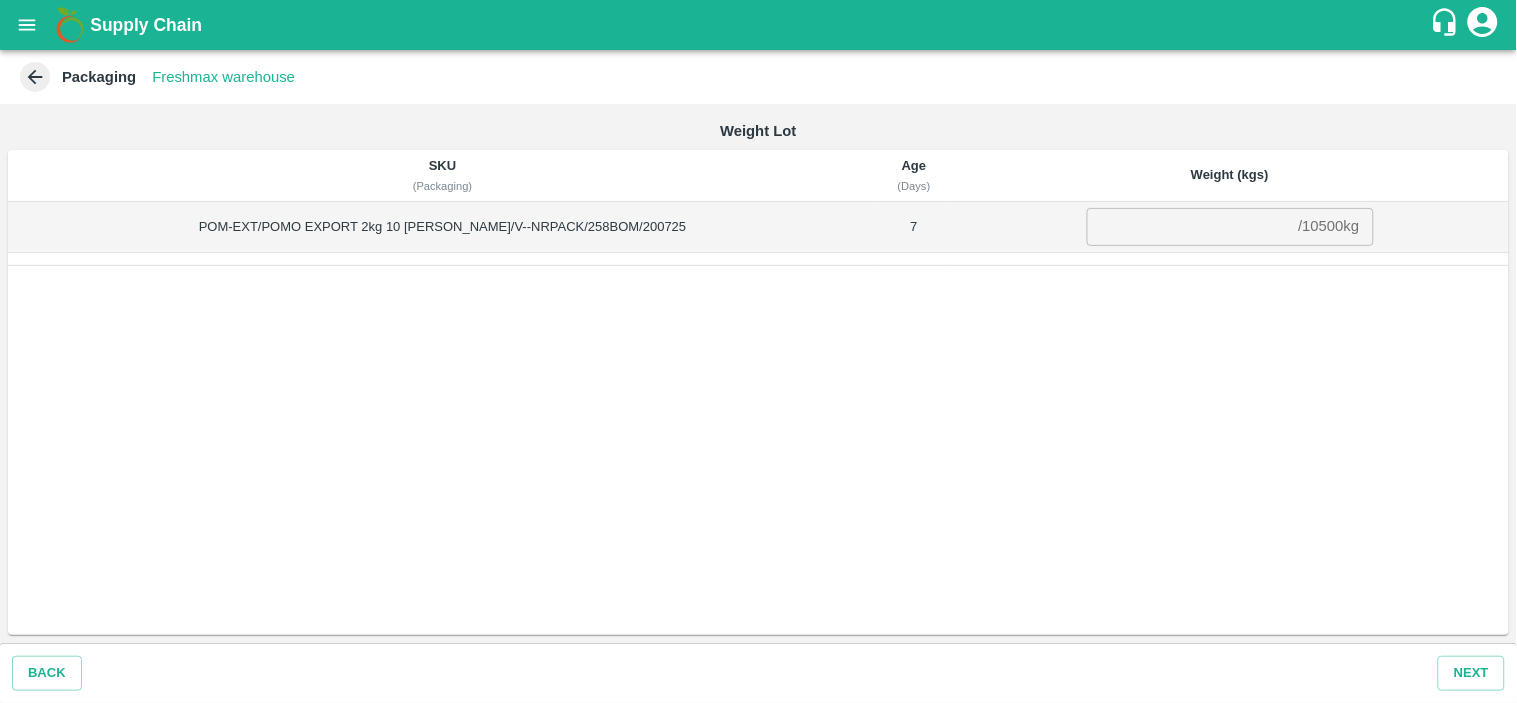 click at bounding box center (1189, 227) 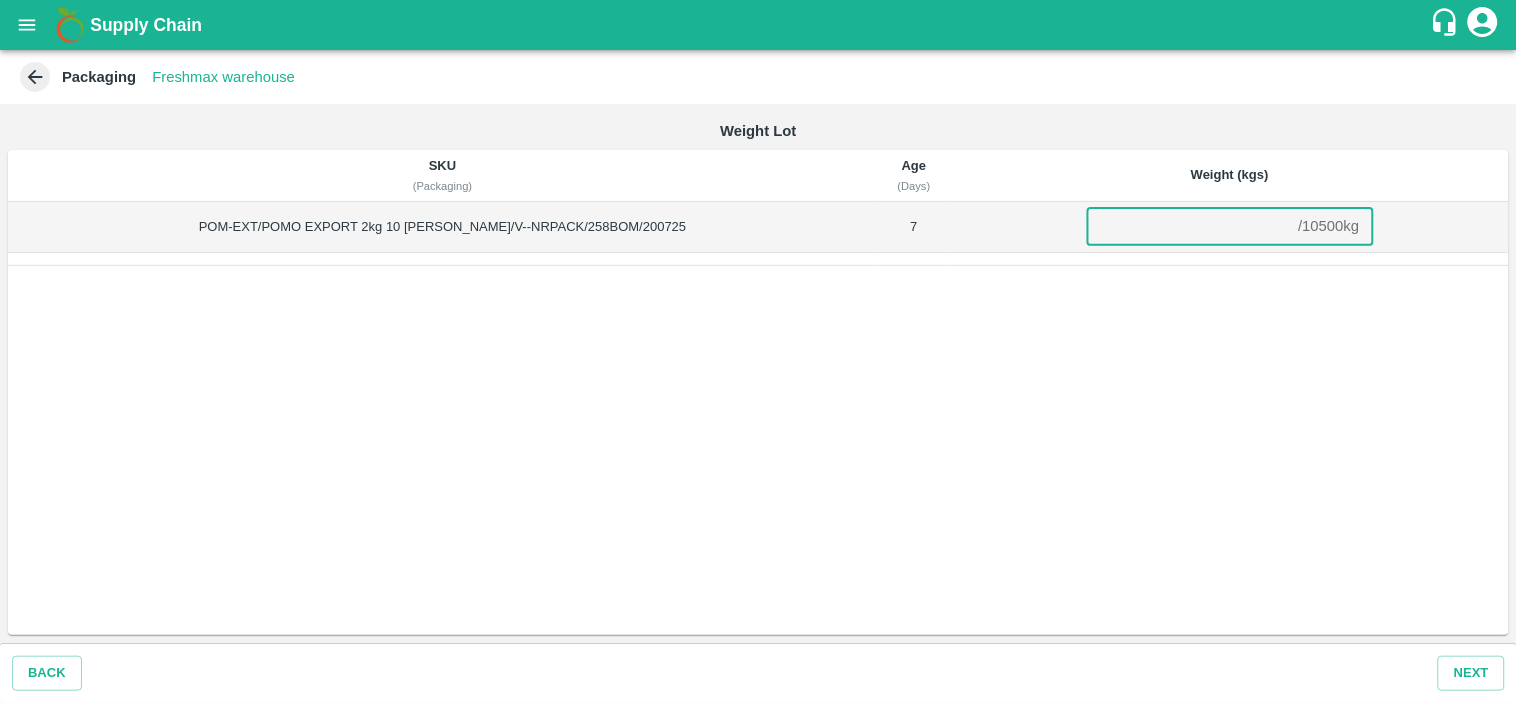 paste on "10500" 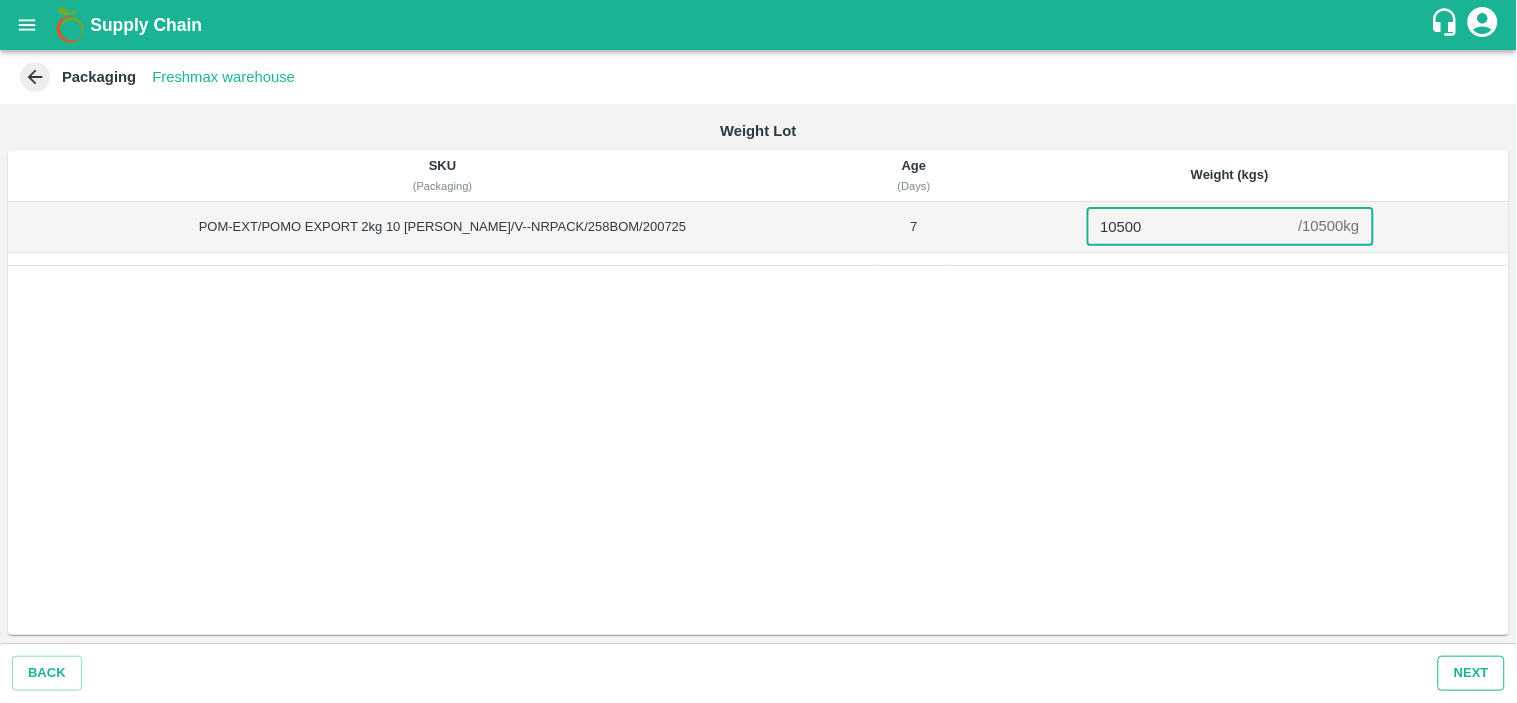 type on "10500" 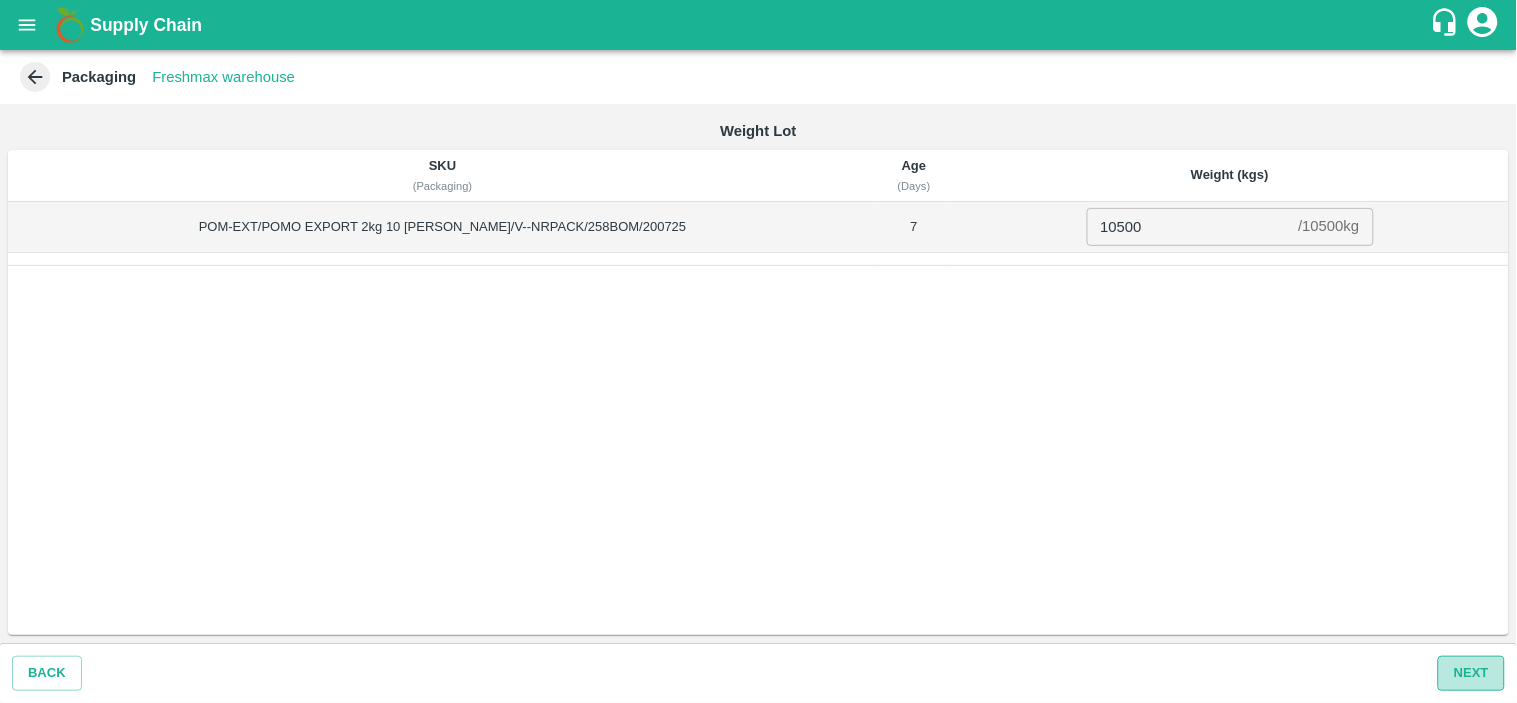 click on "Next" at bounding box center [1471, 673] 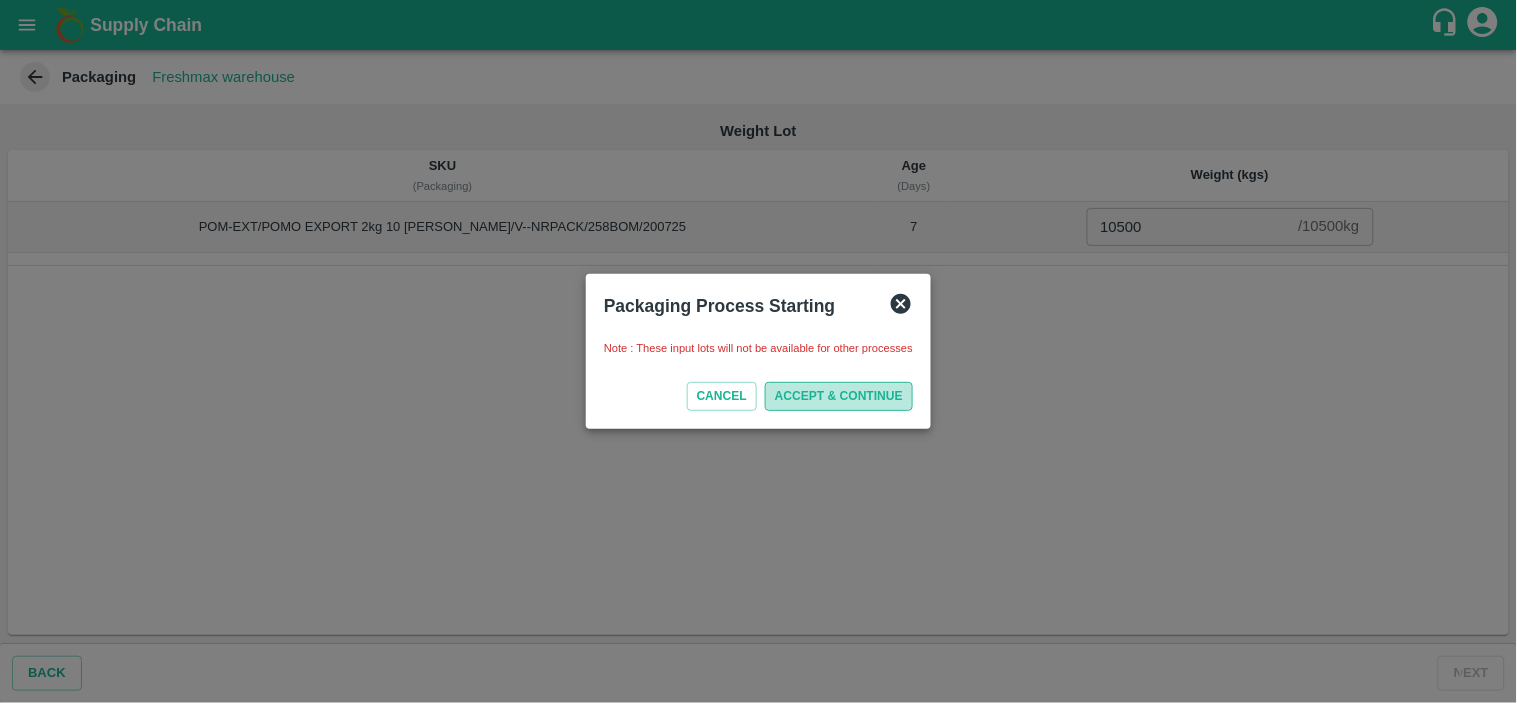 click on "ACCEPT & CONTINUE" at bounding box center [839, 396] 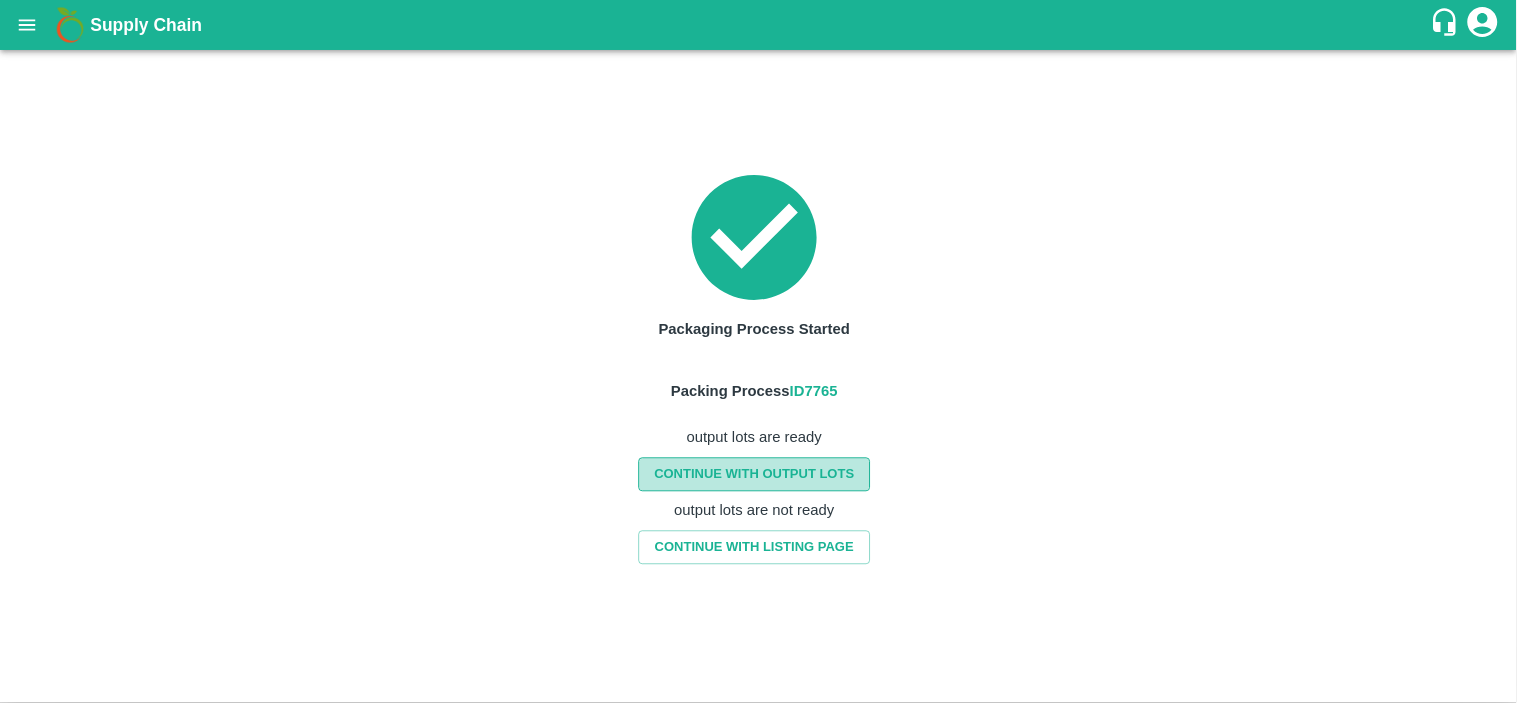 click on "CONTINUE WITH OUTPUT LOTS" at bounding box center (754, 474) 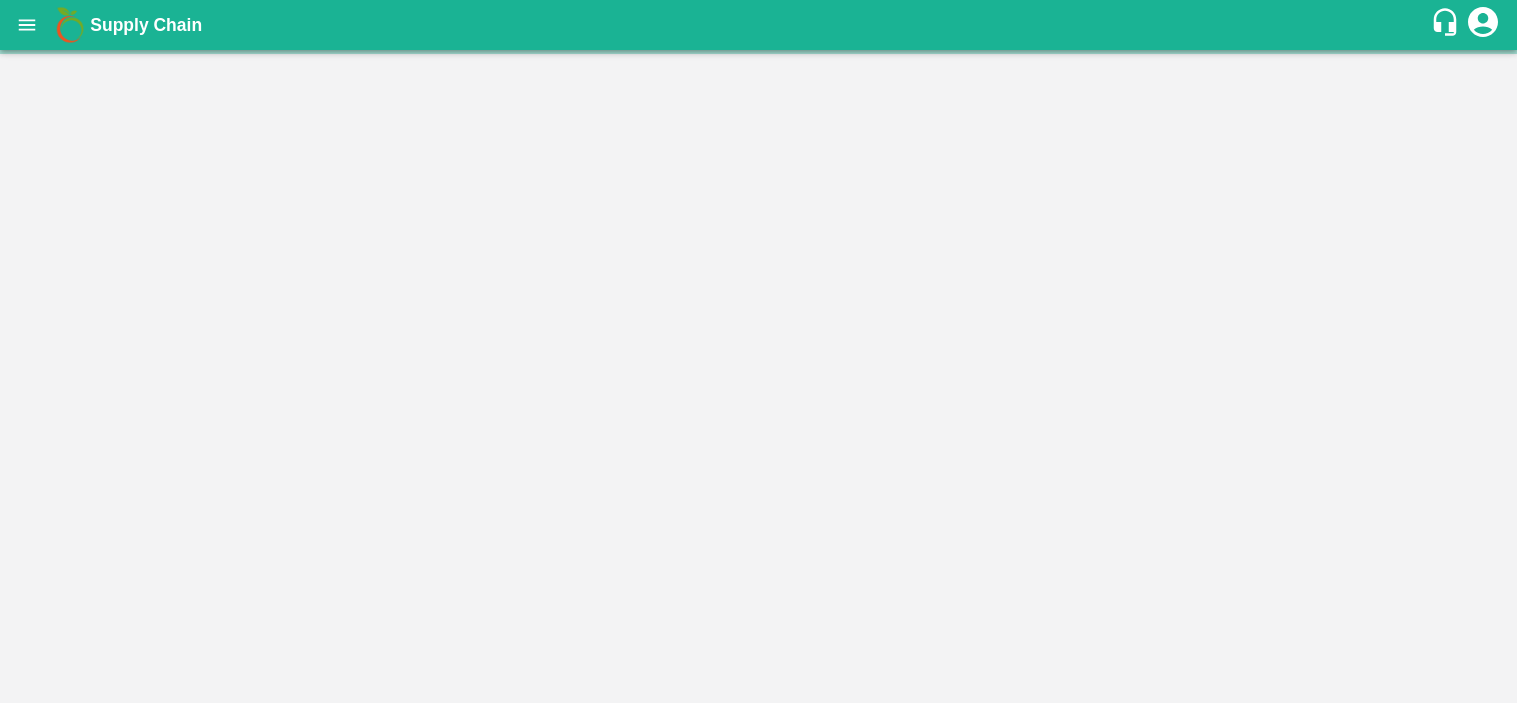 scroll, scrollTop: 0, scrollLeft: 0, axis: both 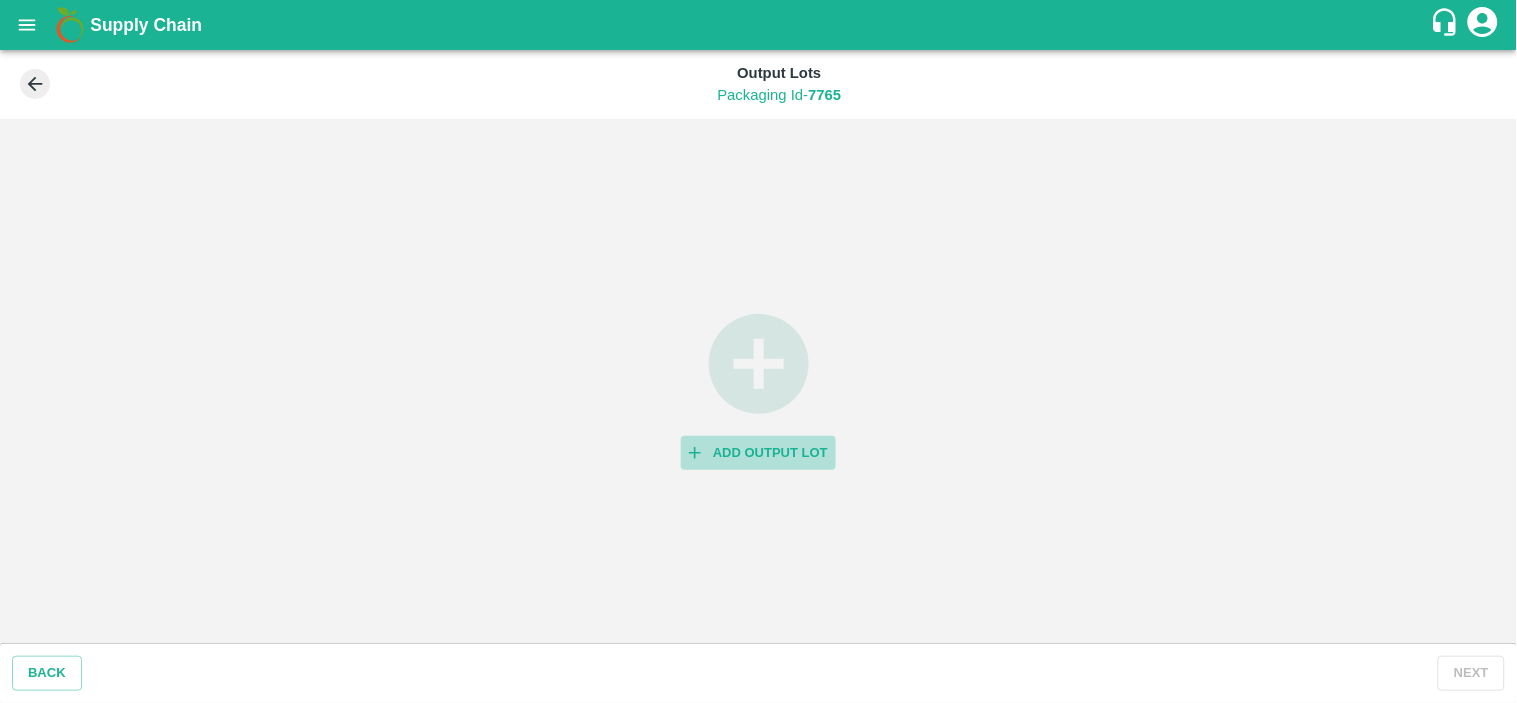 click on "Add Output Lot" at bounding box center [758, 453] 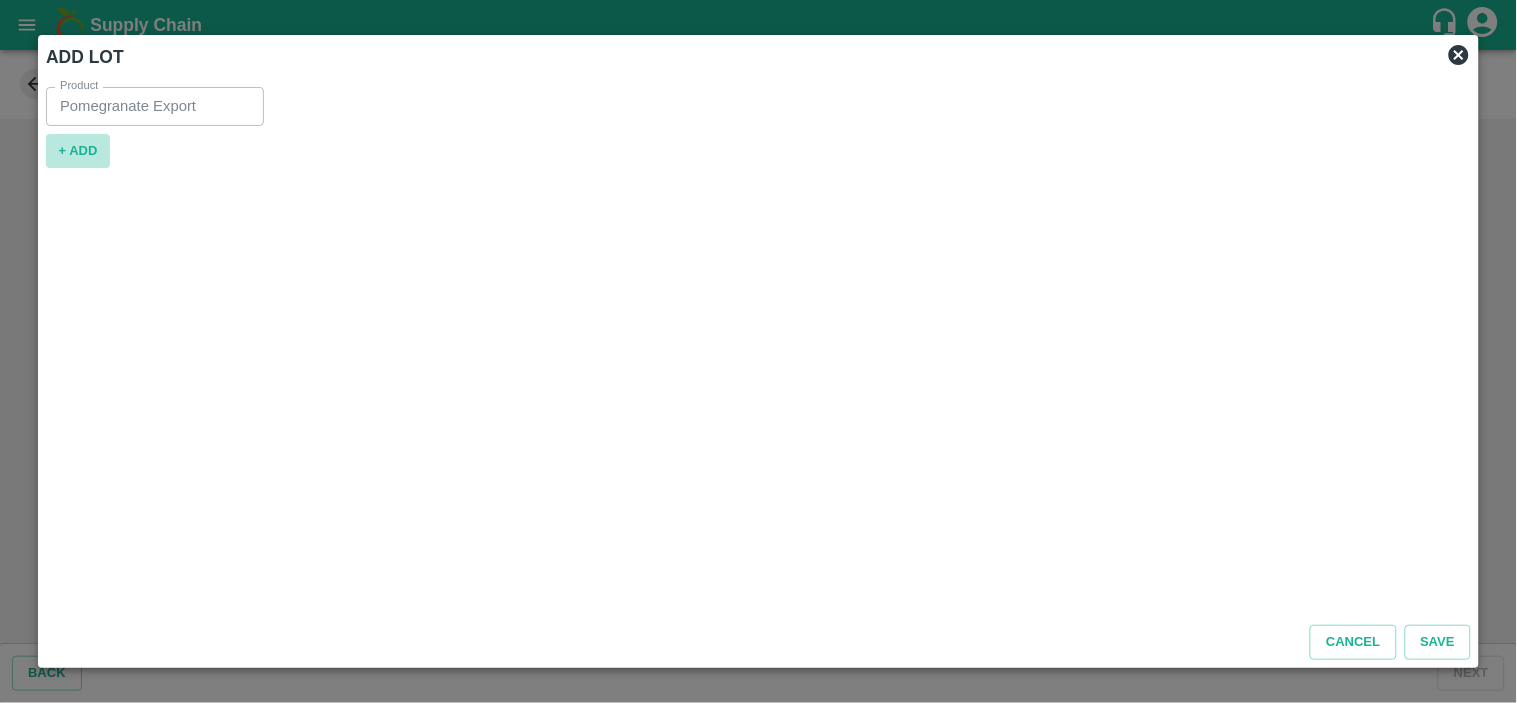 click on "+ ADD" at bounding box center (78, 151) 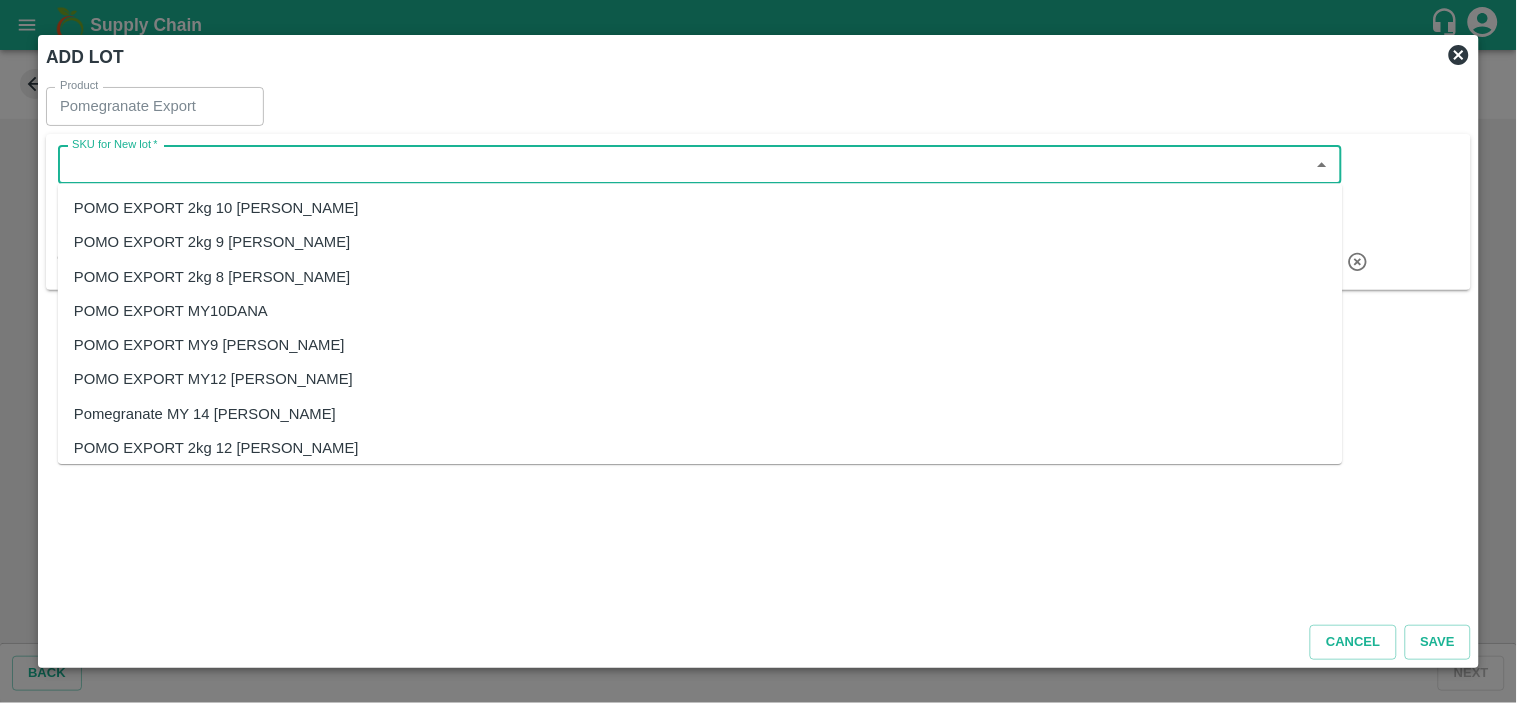 click on "SKU for New lot   *" at bounding box center (683, 165) 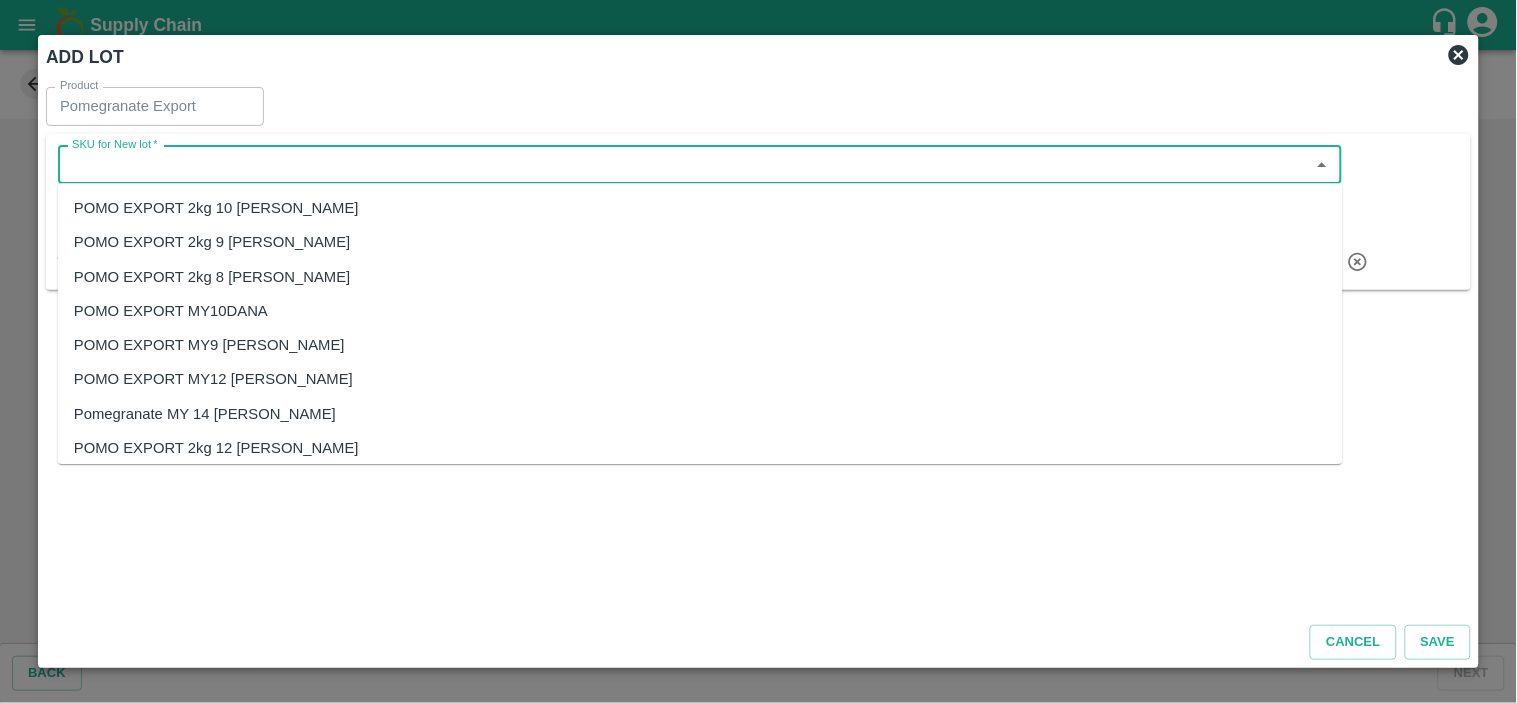click on "POMO EXPORT 2kg 10 DANA" at bounding box center (216, 208) 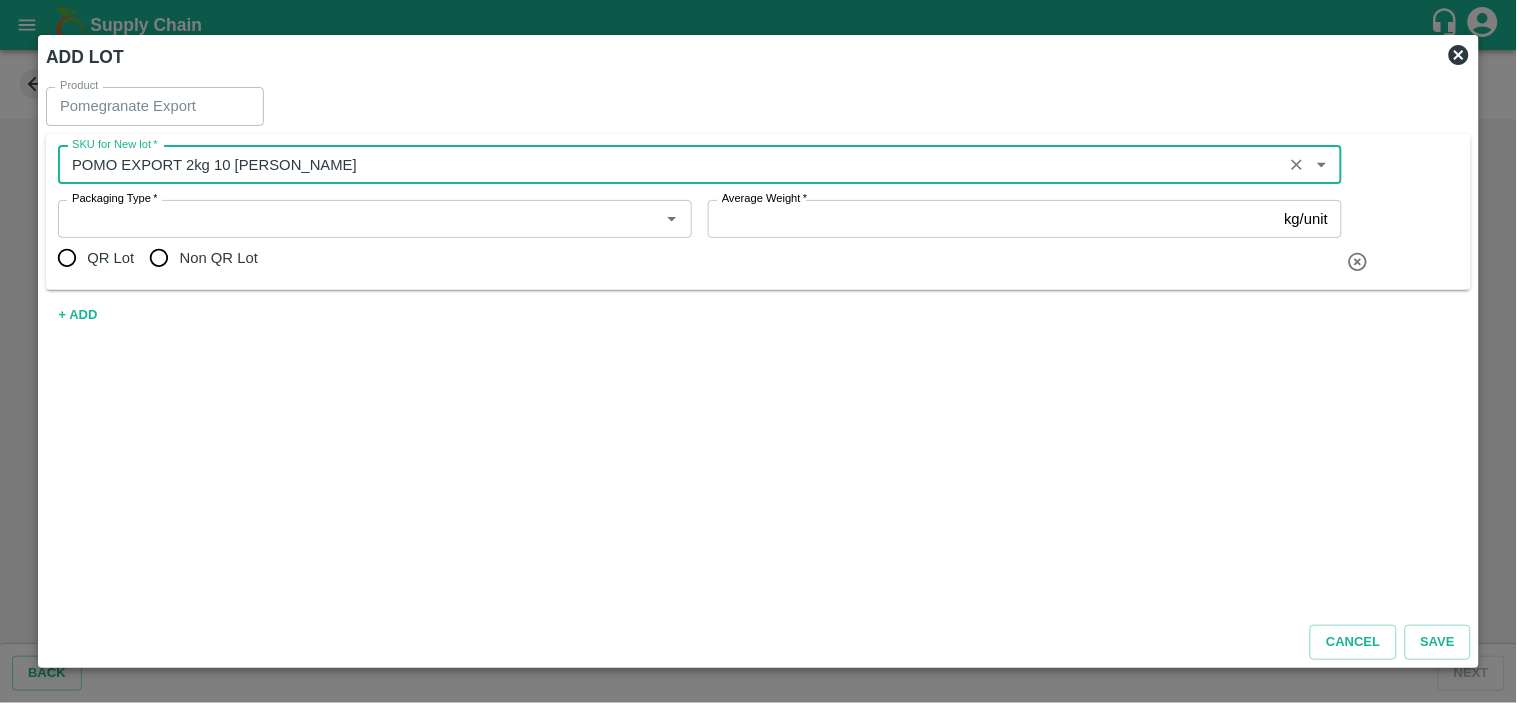 type on "POMO EXPORT 2kg 10 DANA" 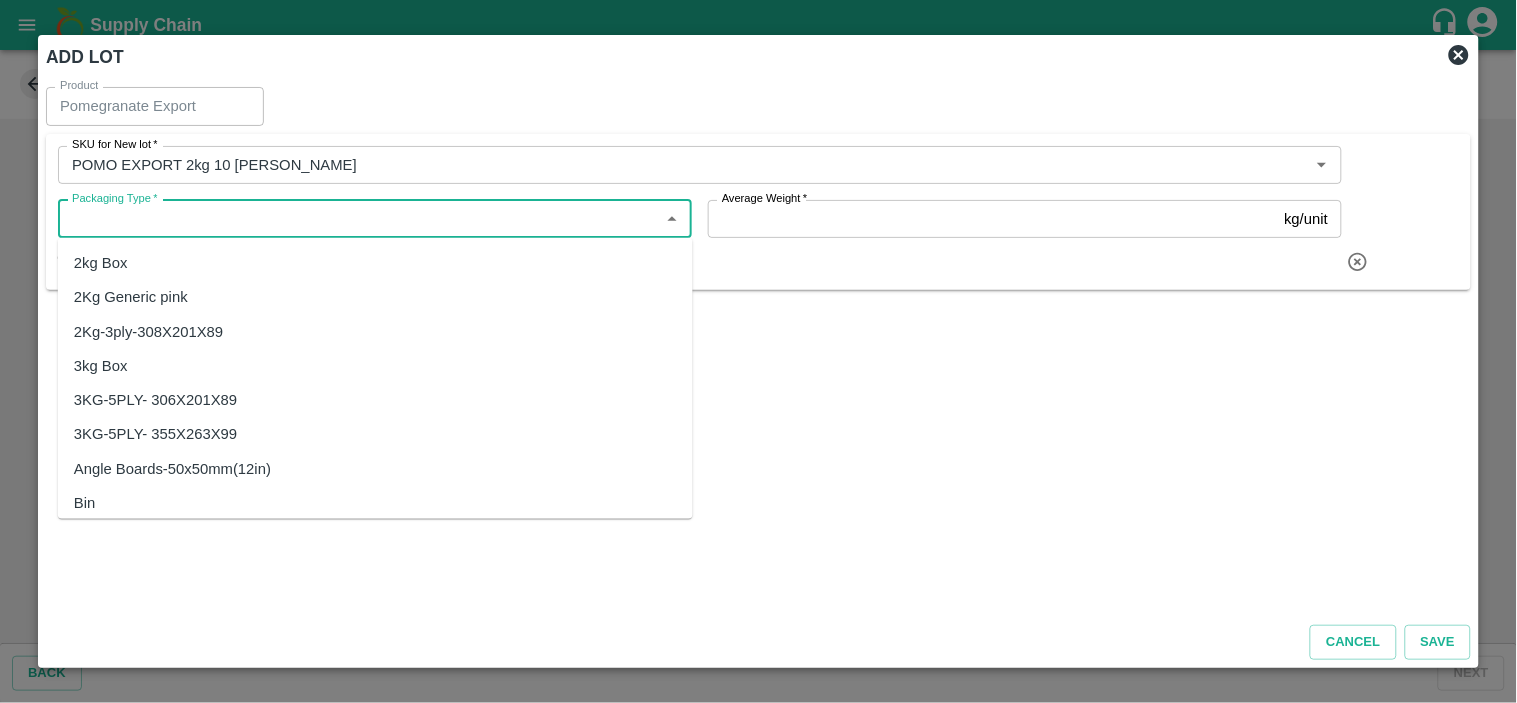 click on "Packaging Type   *" at bounding box center [358, 219] 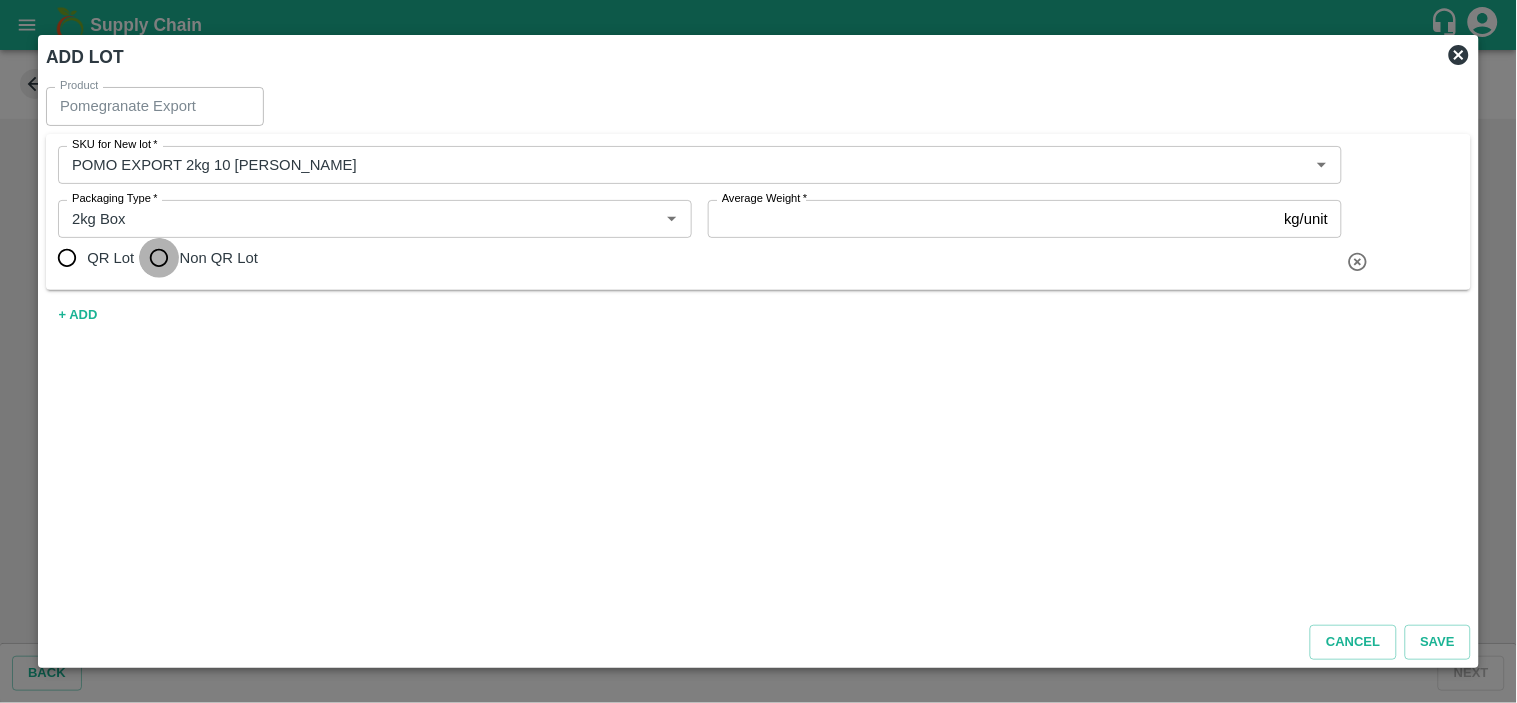 click on "Non QR Lot" at bounding box center [159, 258] 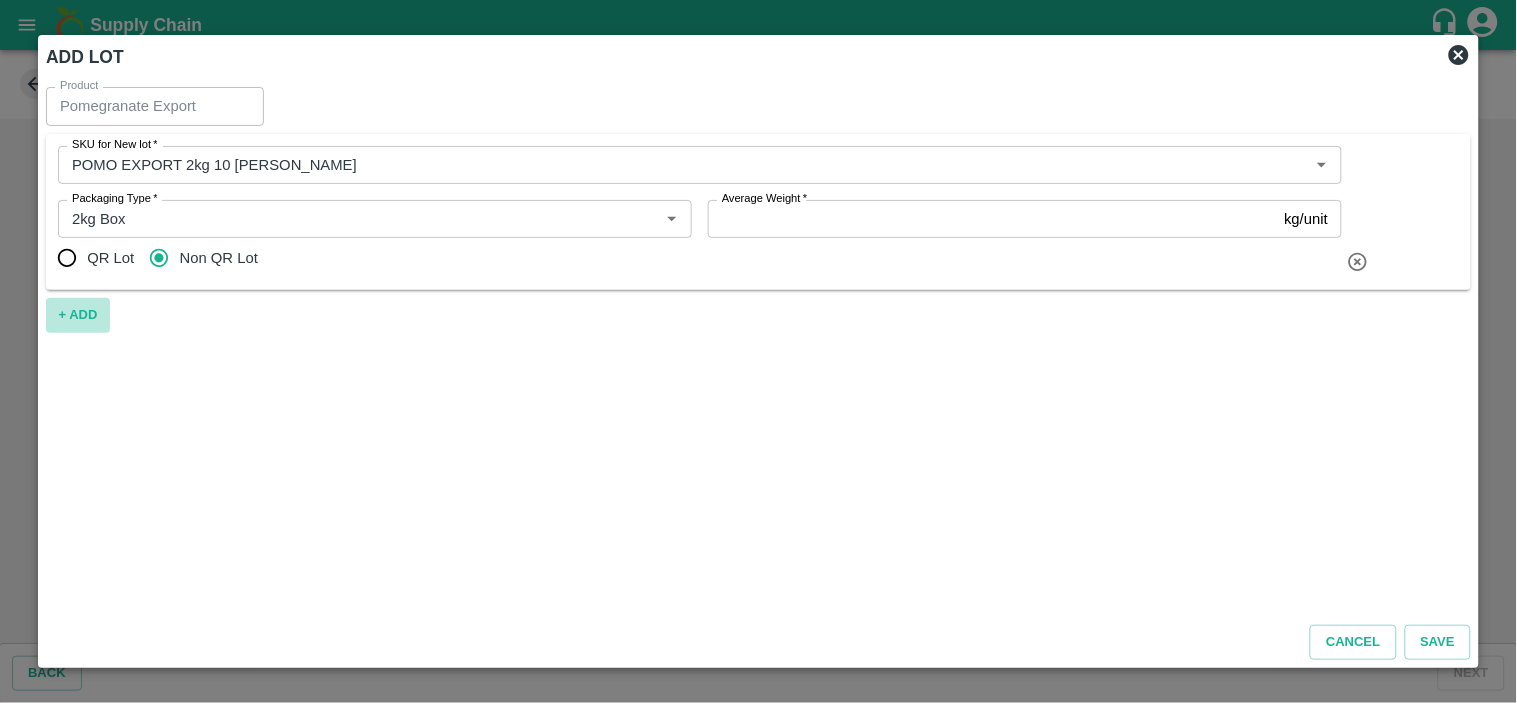 click on "+ ADD" at bounding box center (78, 315) 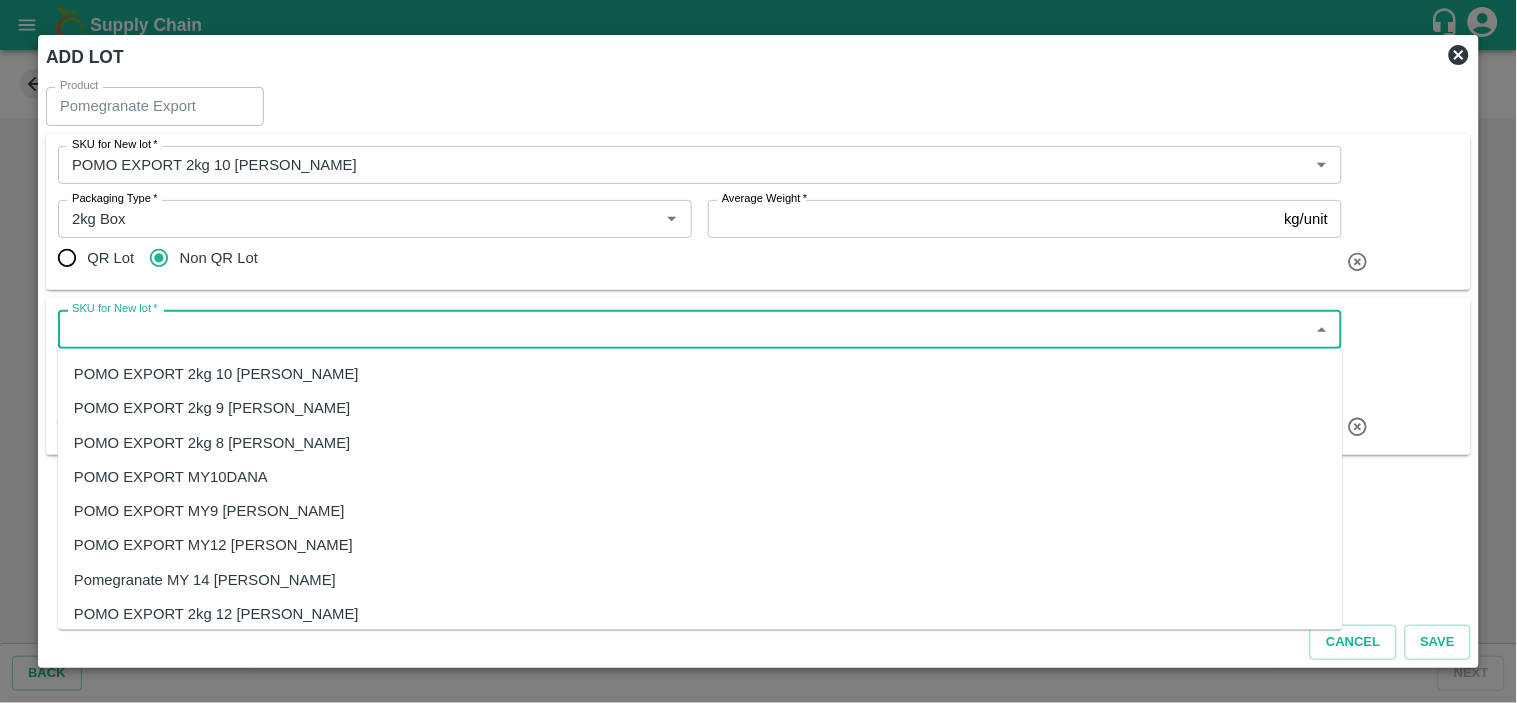click on "SKU for New lot   *" at bounding box center (683, 329) 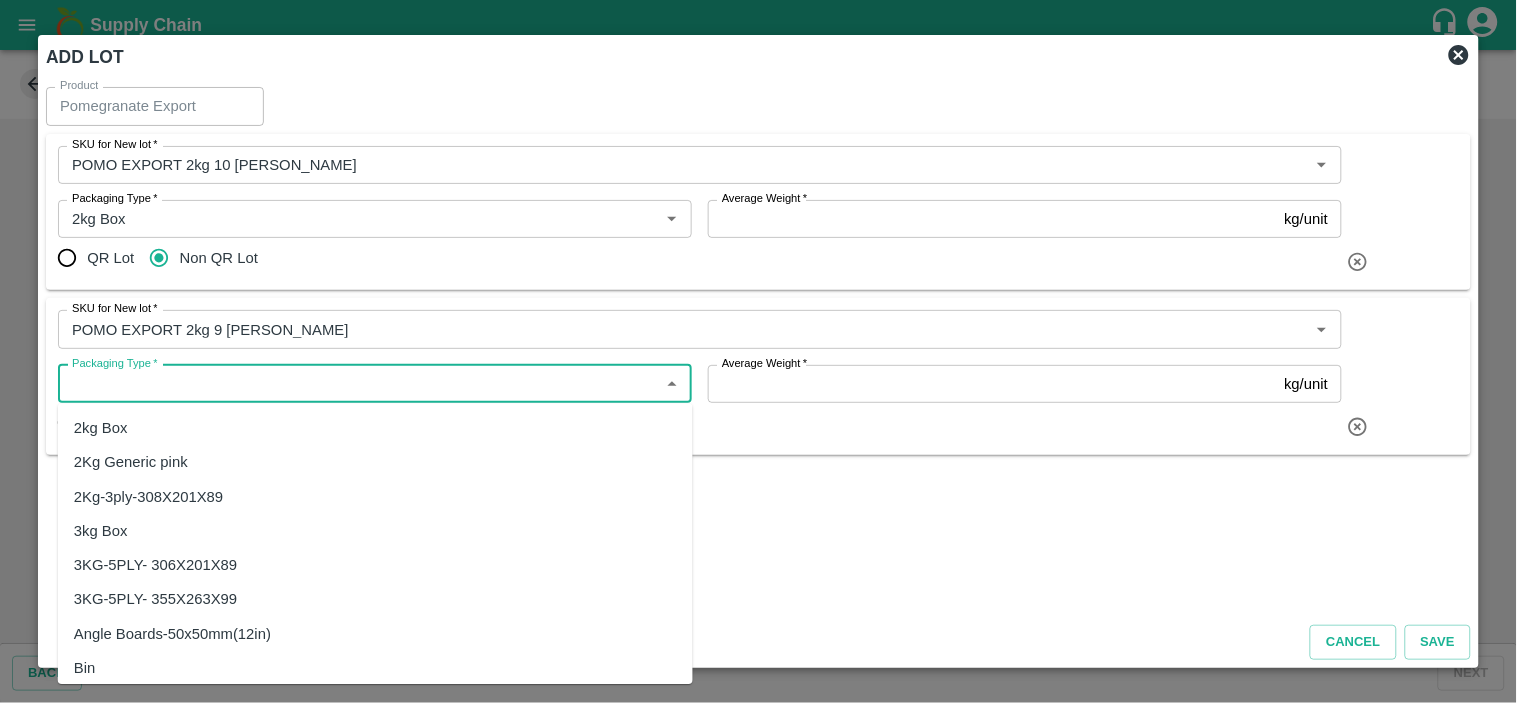 click on "Packaging Type   *" at bounding box center [358, 384] 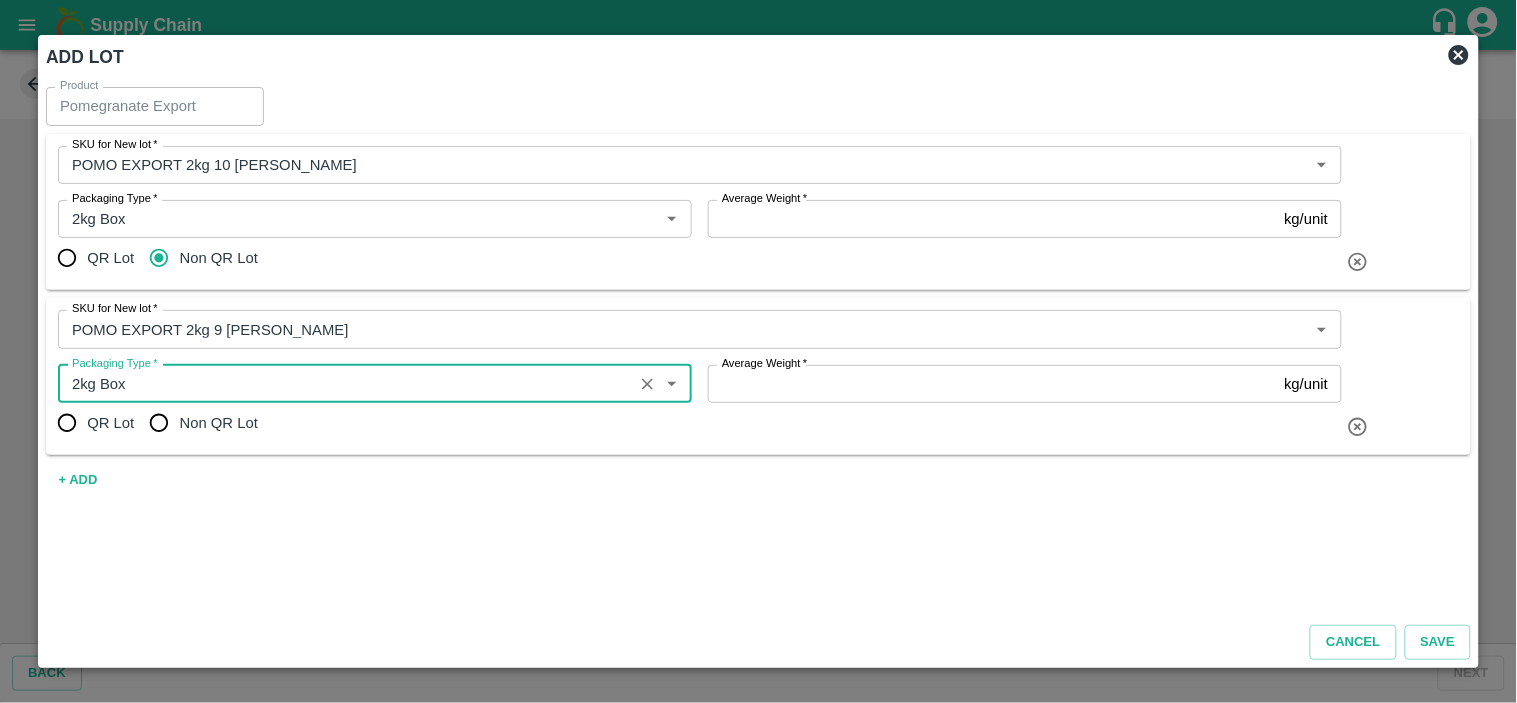click on "Non QR Lot" at bounding box center [159, 423] 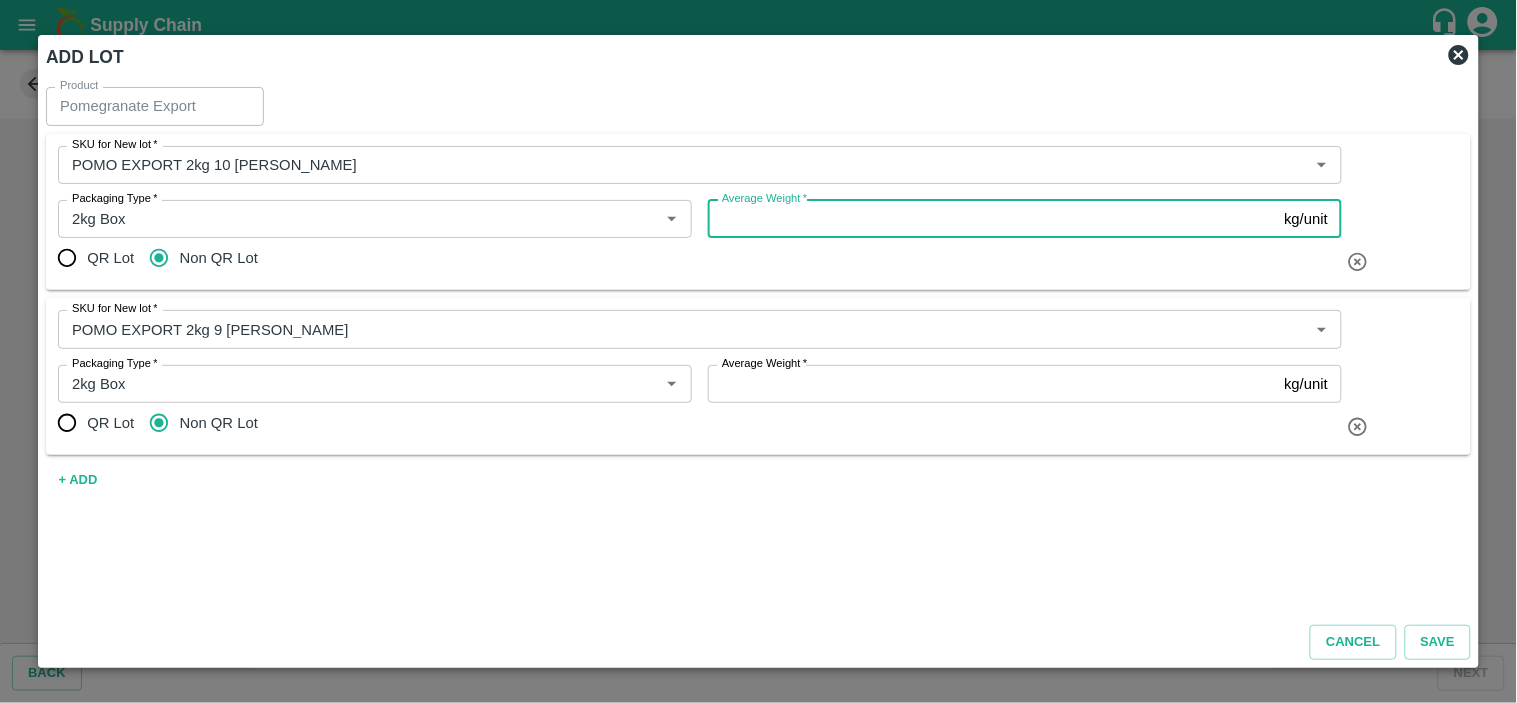 click on "Average Weight   *" at bounding box center [992, 219] 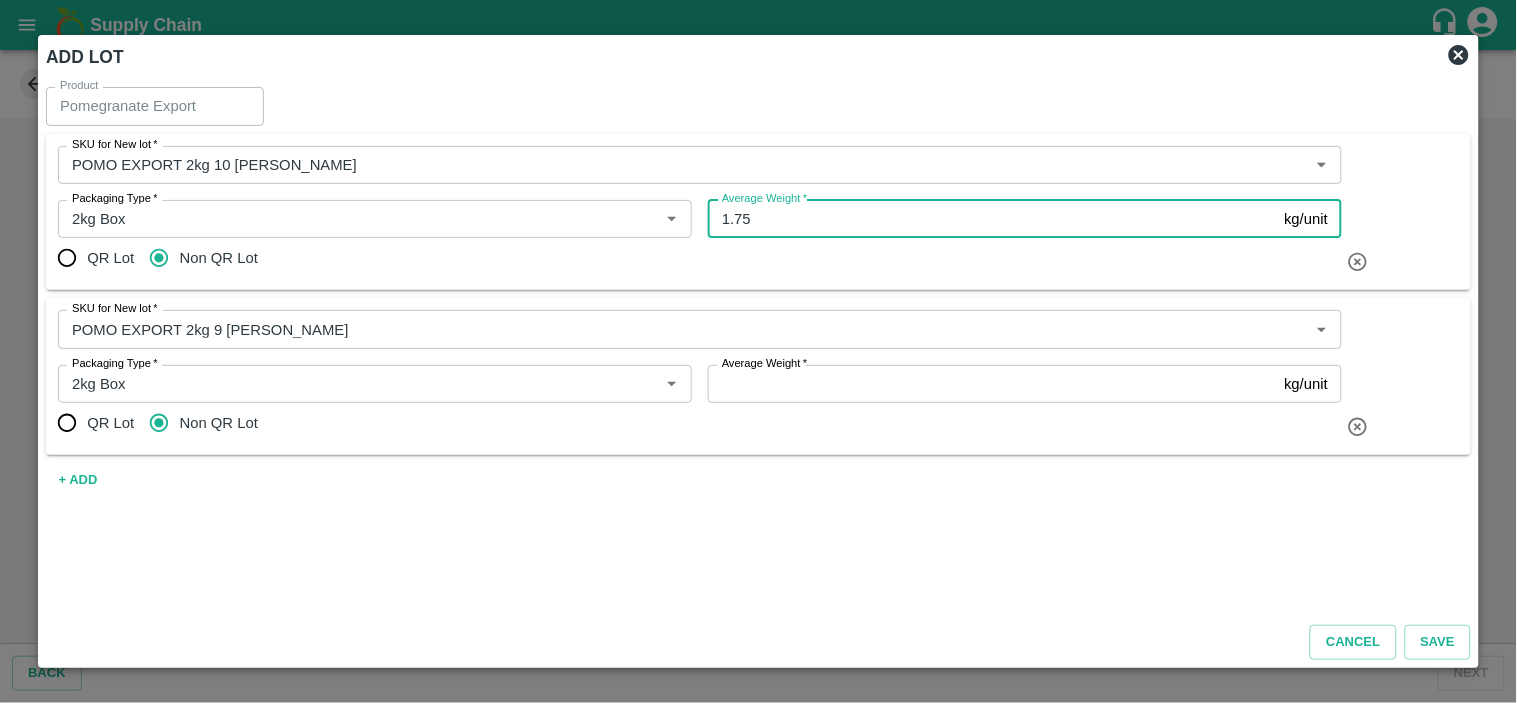 type on "1.75" 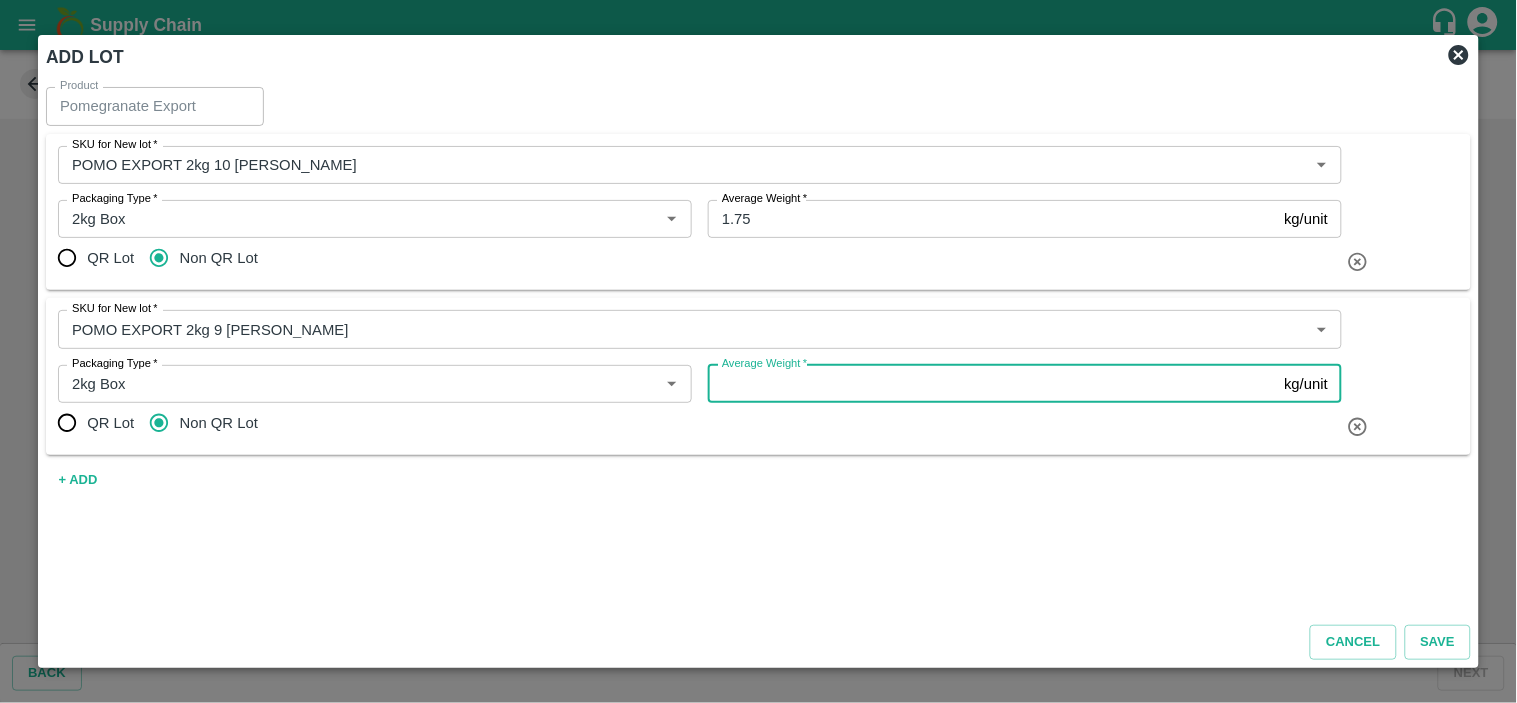 click on "Average Weight   *" at bounding box center [992, 384] 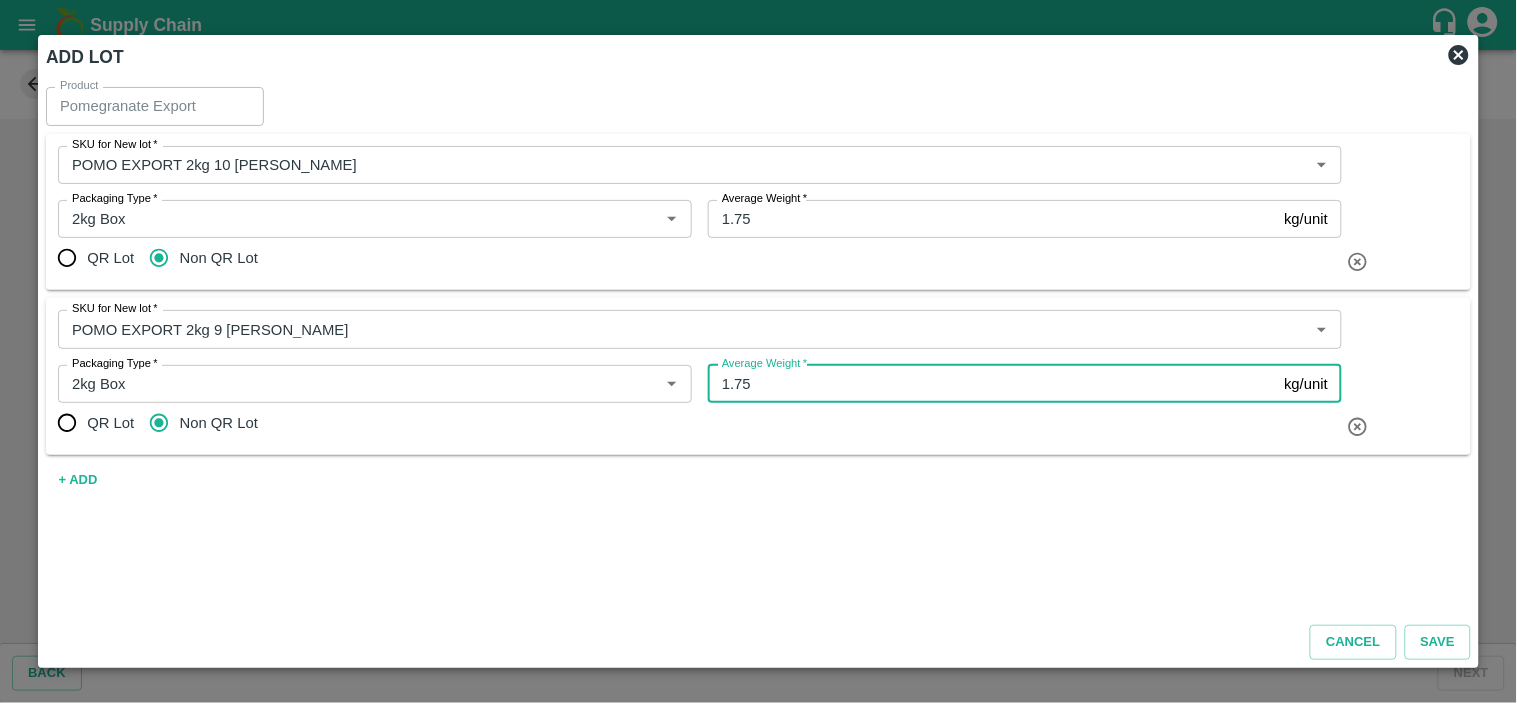 type on "1.75" 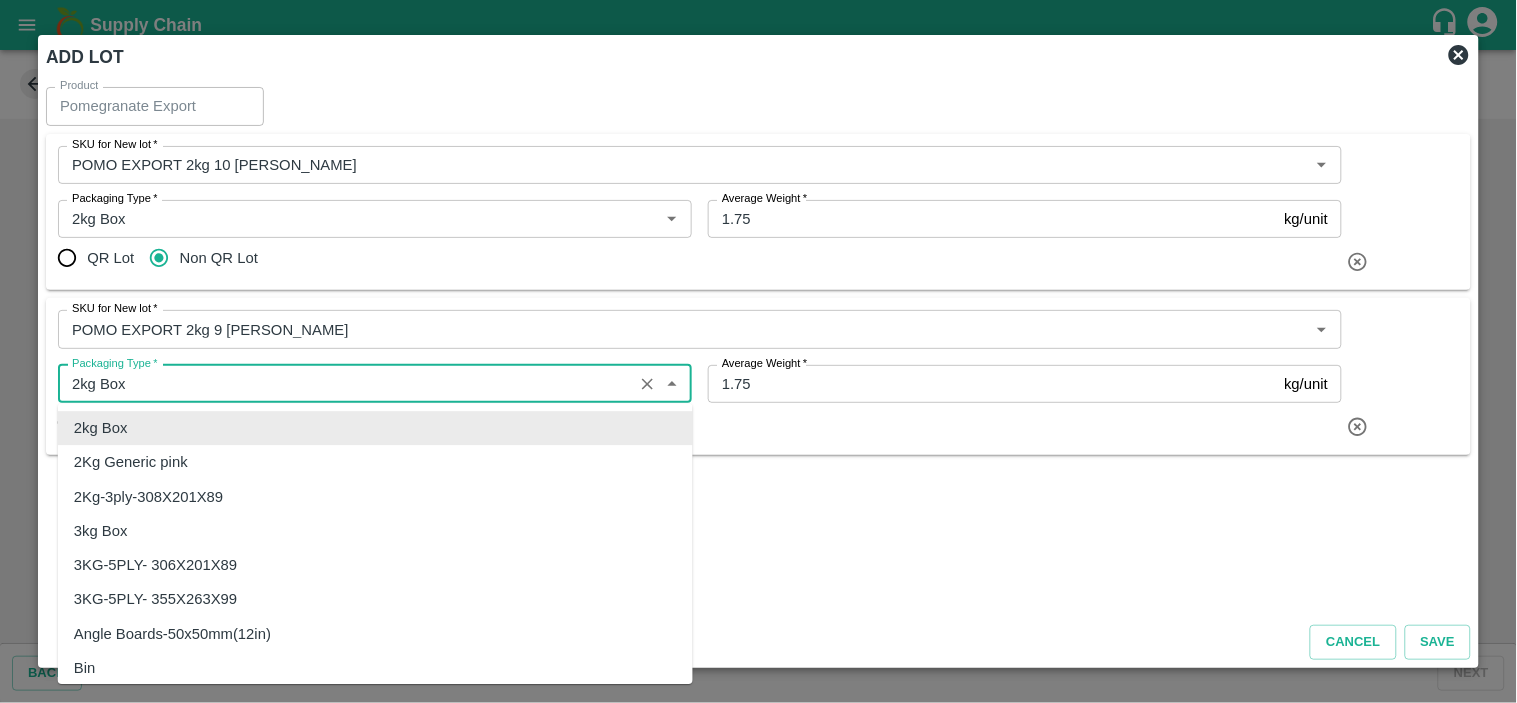 click on "Packaging Type   *" at bounding box center (345, 384) 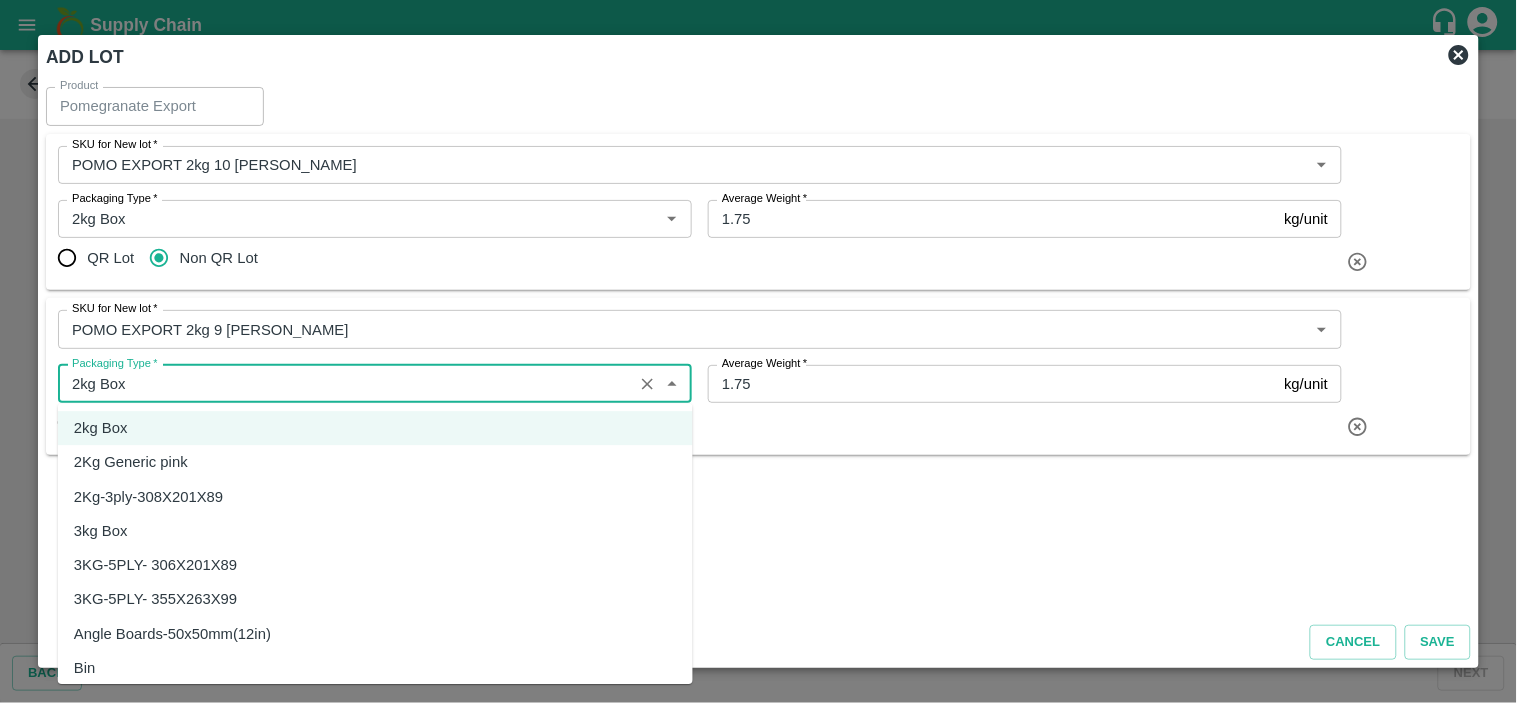 click on "2Kg Generic pink" at bounding box center (131, 463) 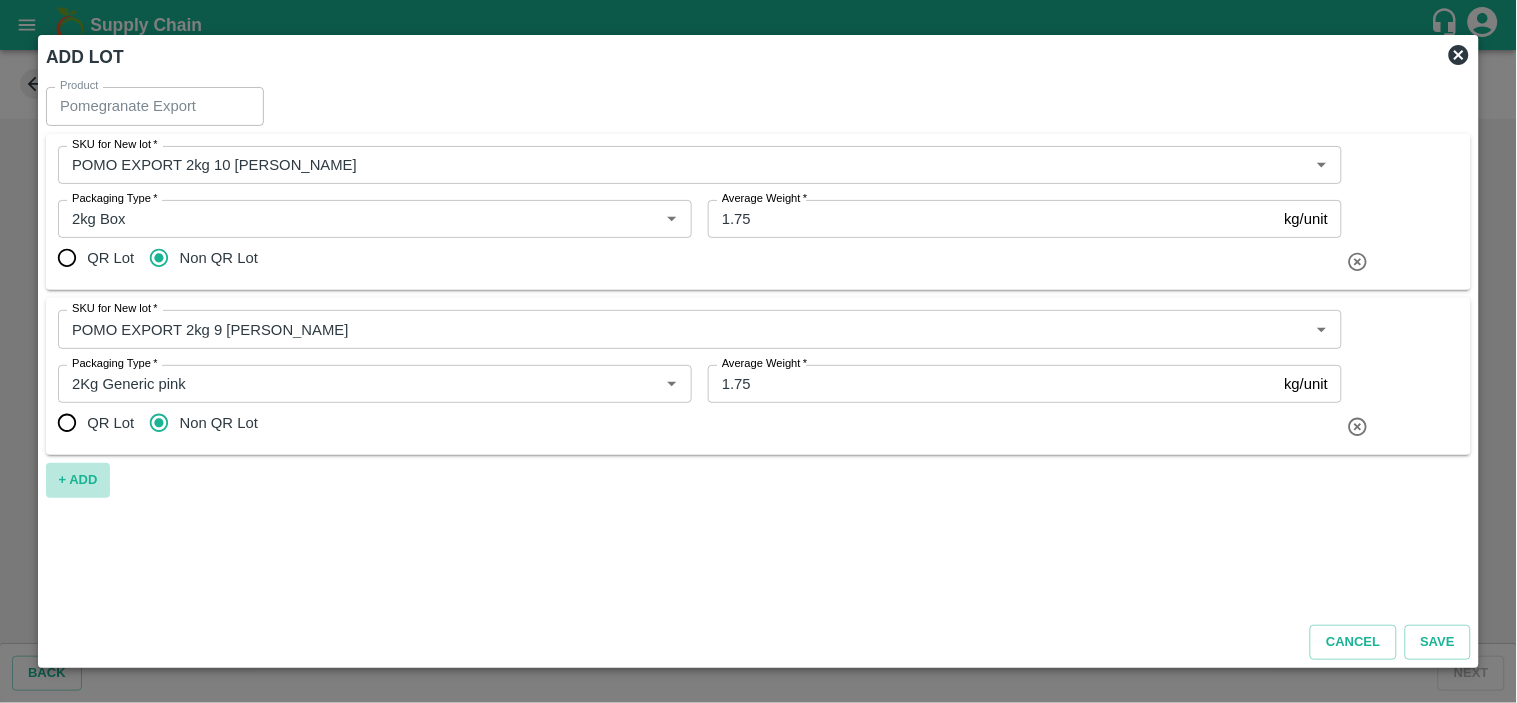 click on "+ ADD" at bounding box center (78, 480) 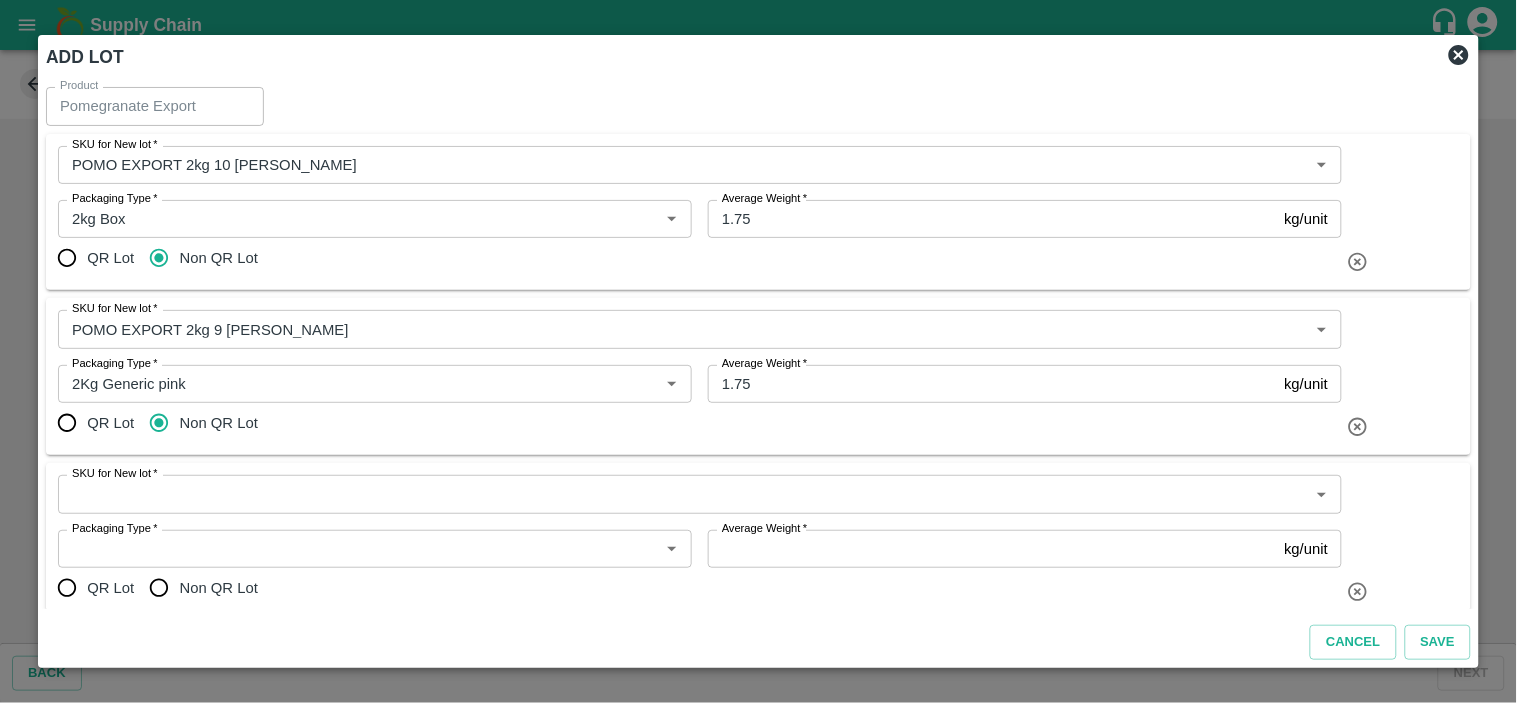 click on "SKU for New lot   *" at bounding box center [683, 494] 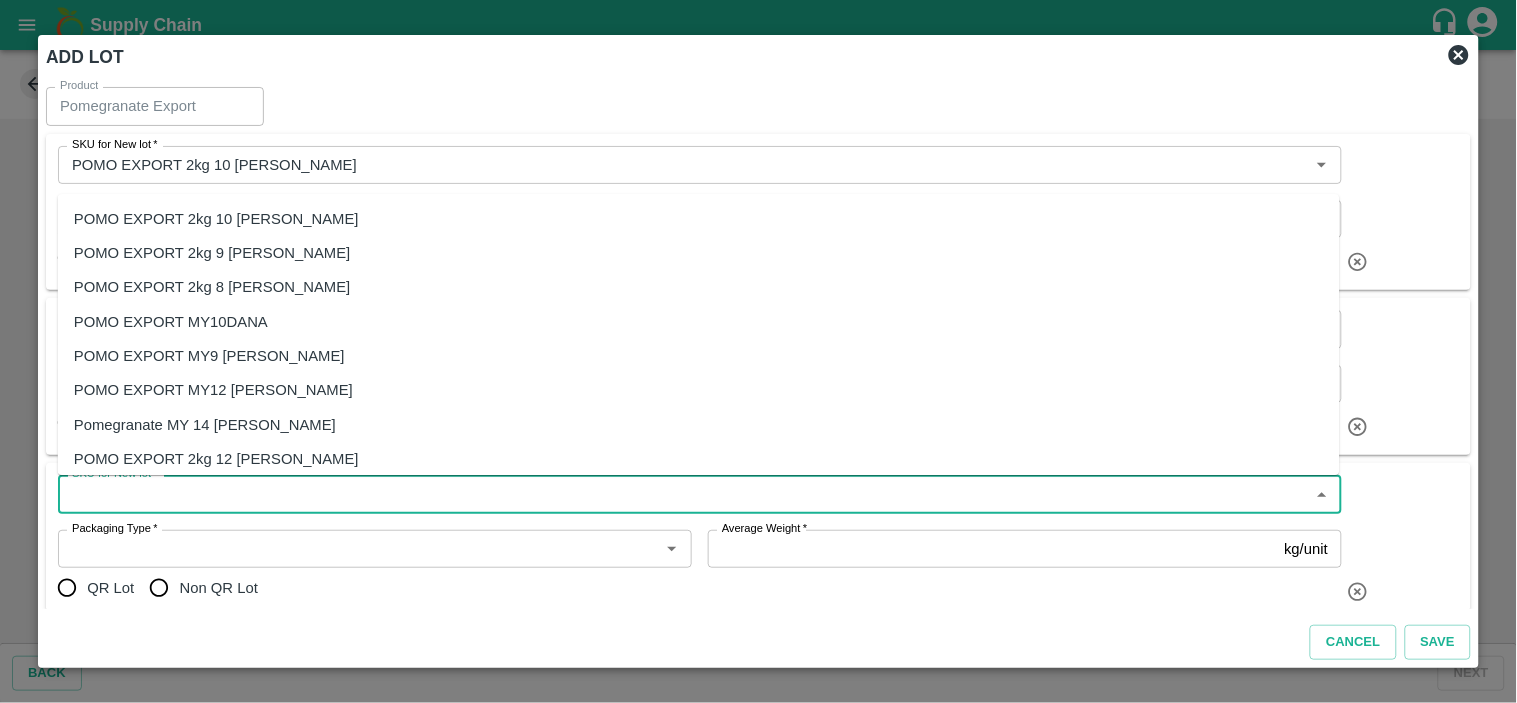 click on "POMO EXPORT 2kg 9 DANA" at bounding box center [212, 253] 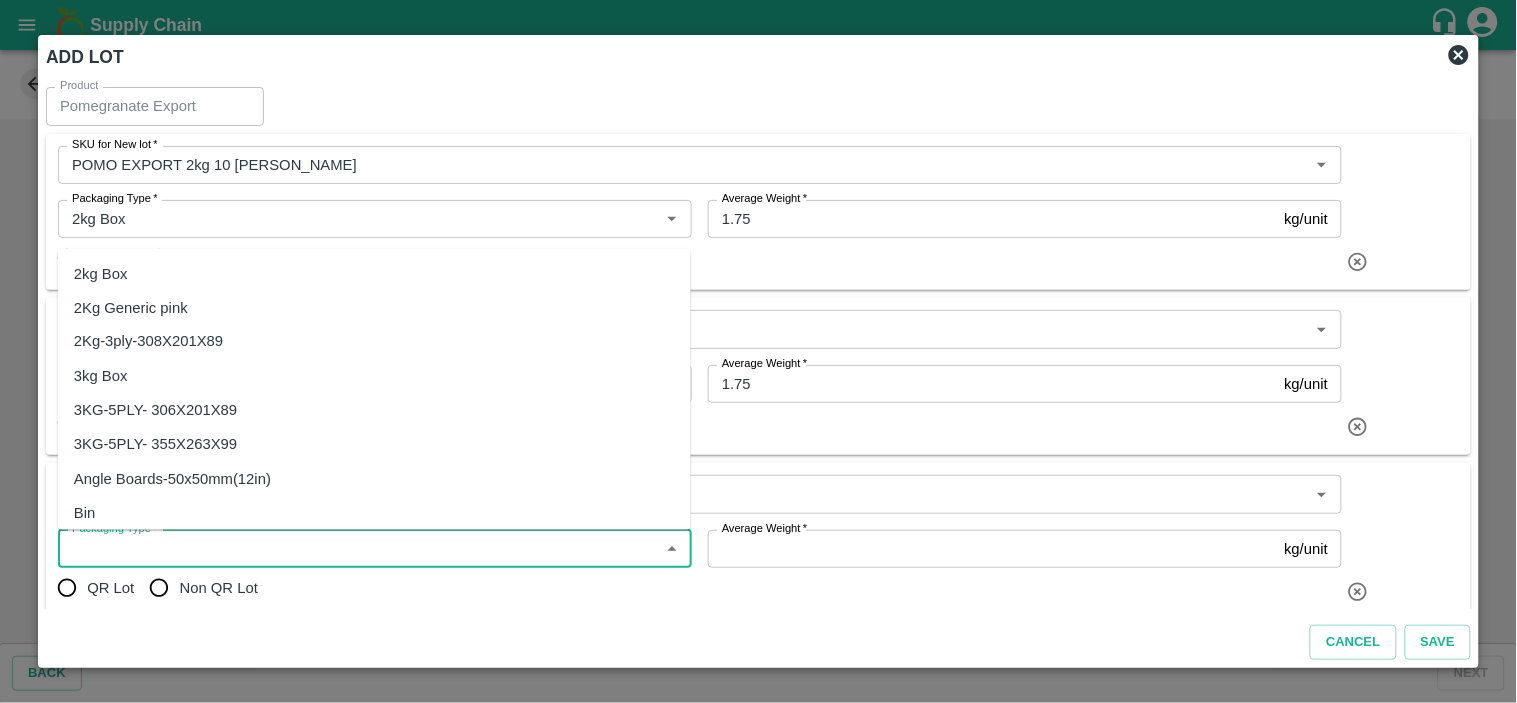 click on "Packaging Type   *" at bounding box center (358, 549) 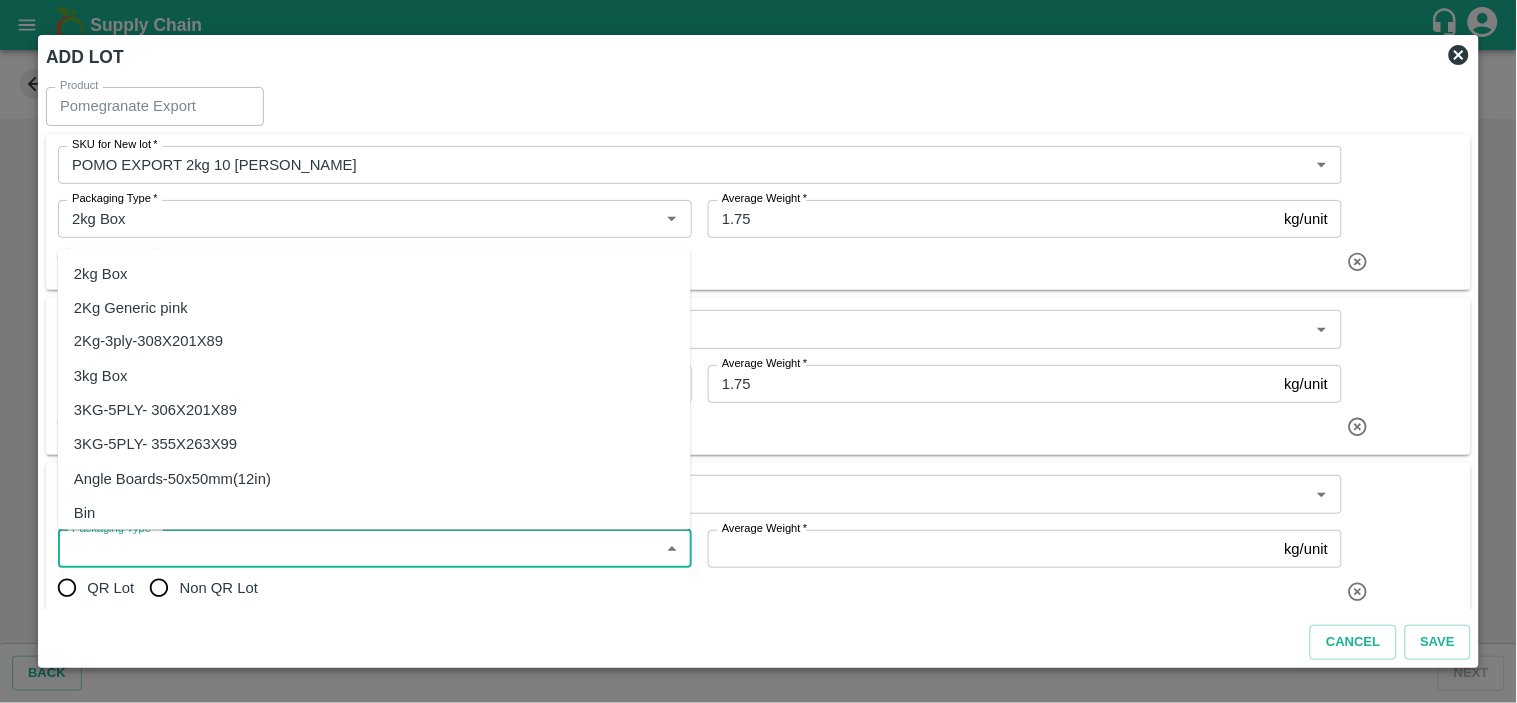 click on "2kg Box" at bounding box center [101, 273] 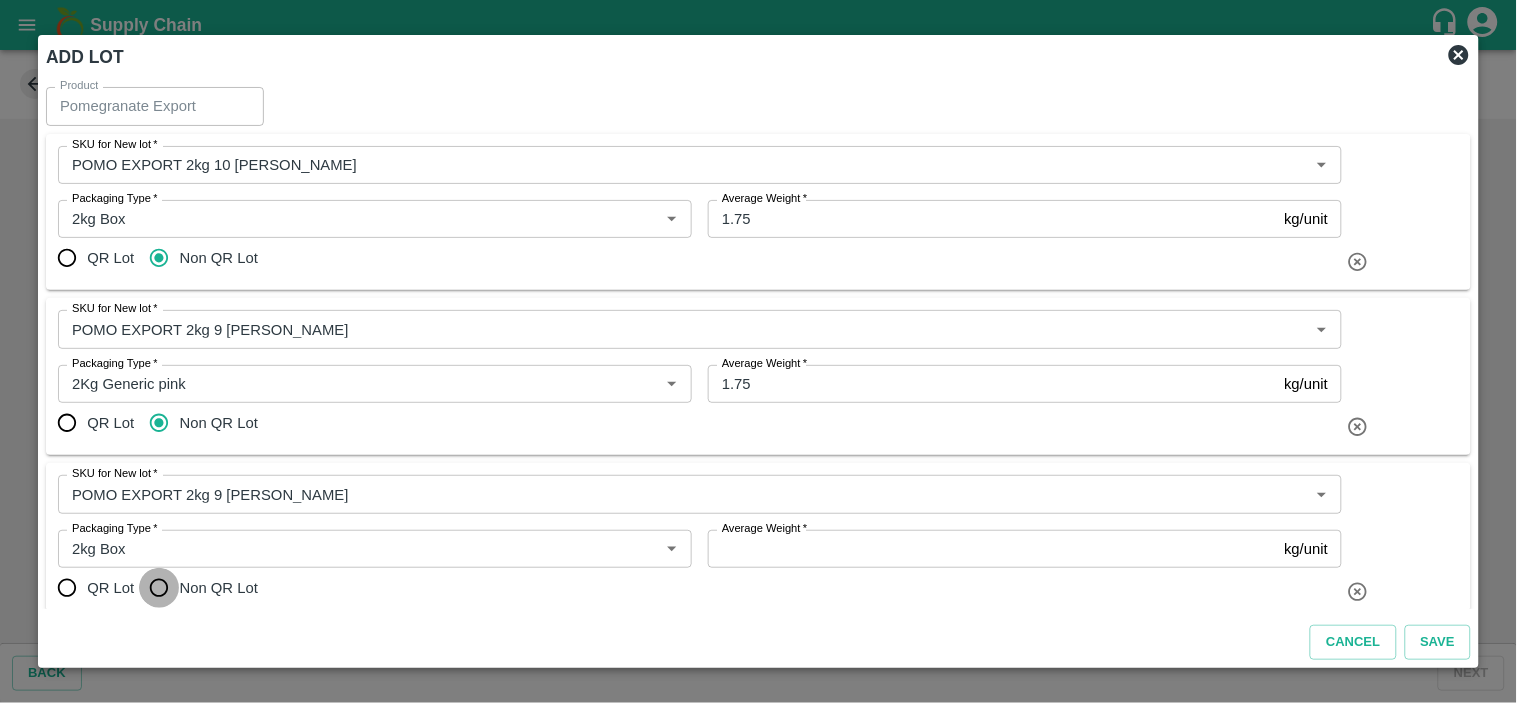 click on "Non QR Lot" at bounding box center (159, 588) 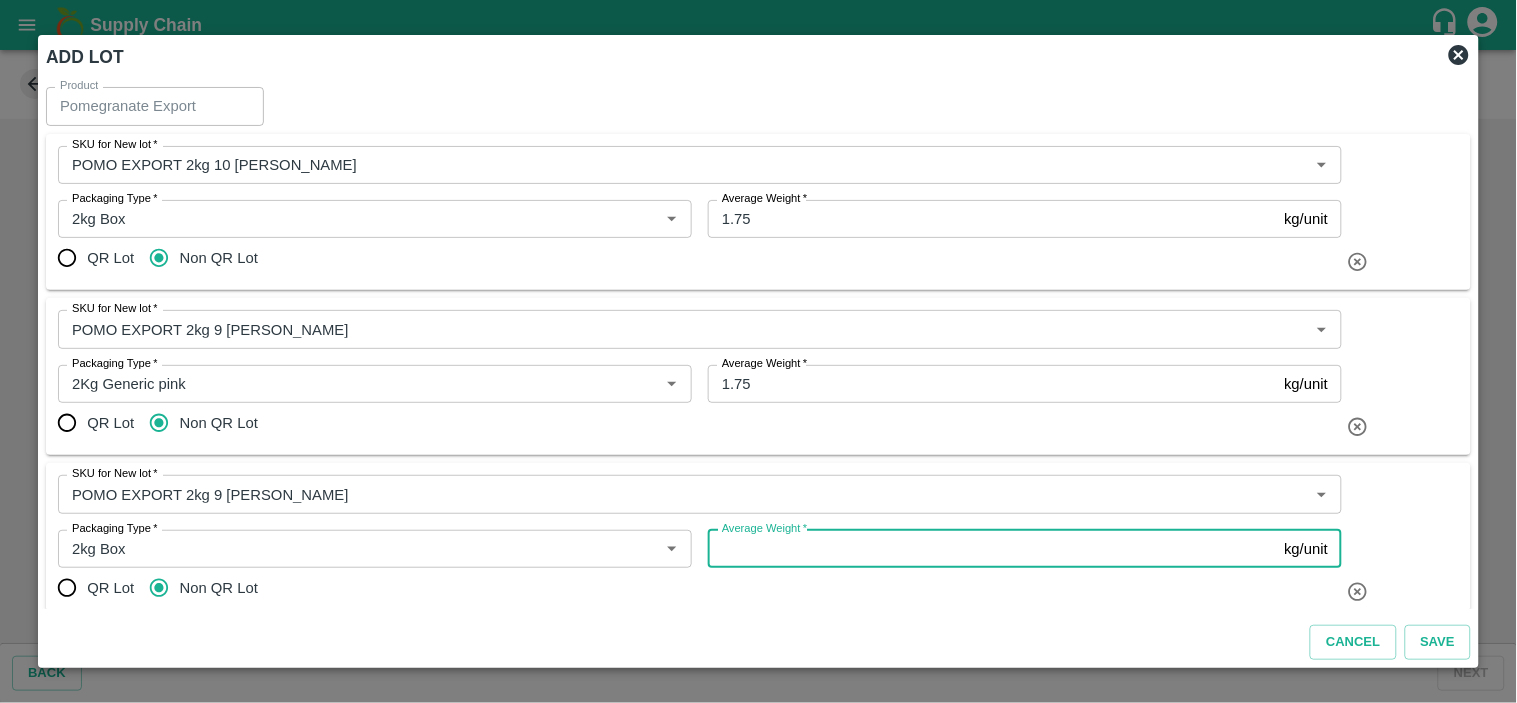 click on "Average Weight   *" at bounding box center (992, 549) 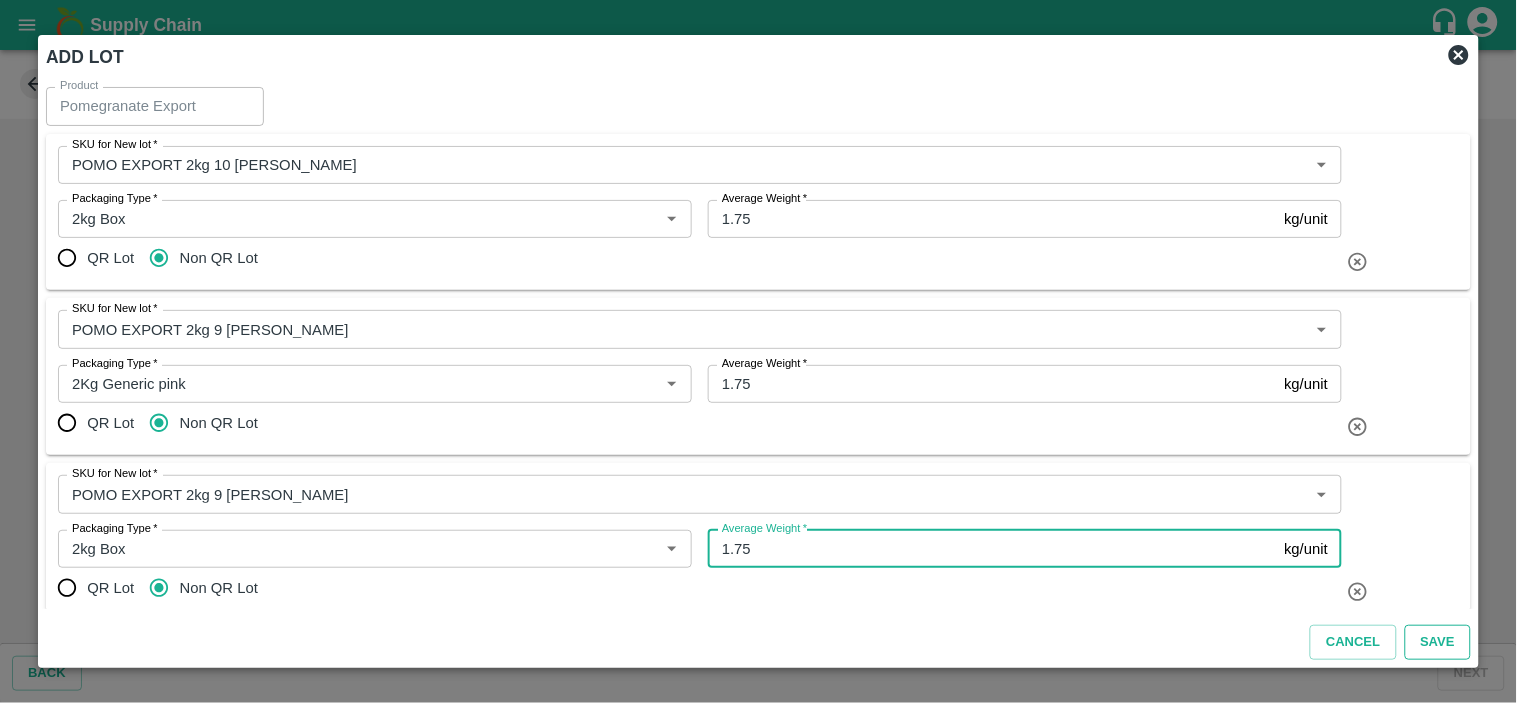 type on "1.75" 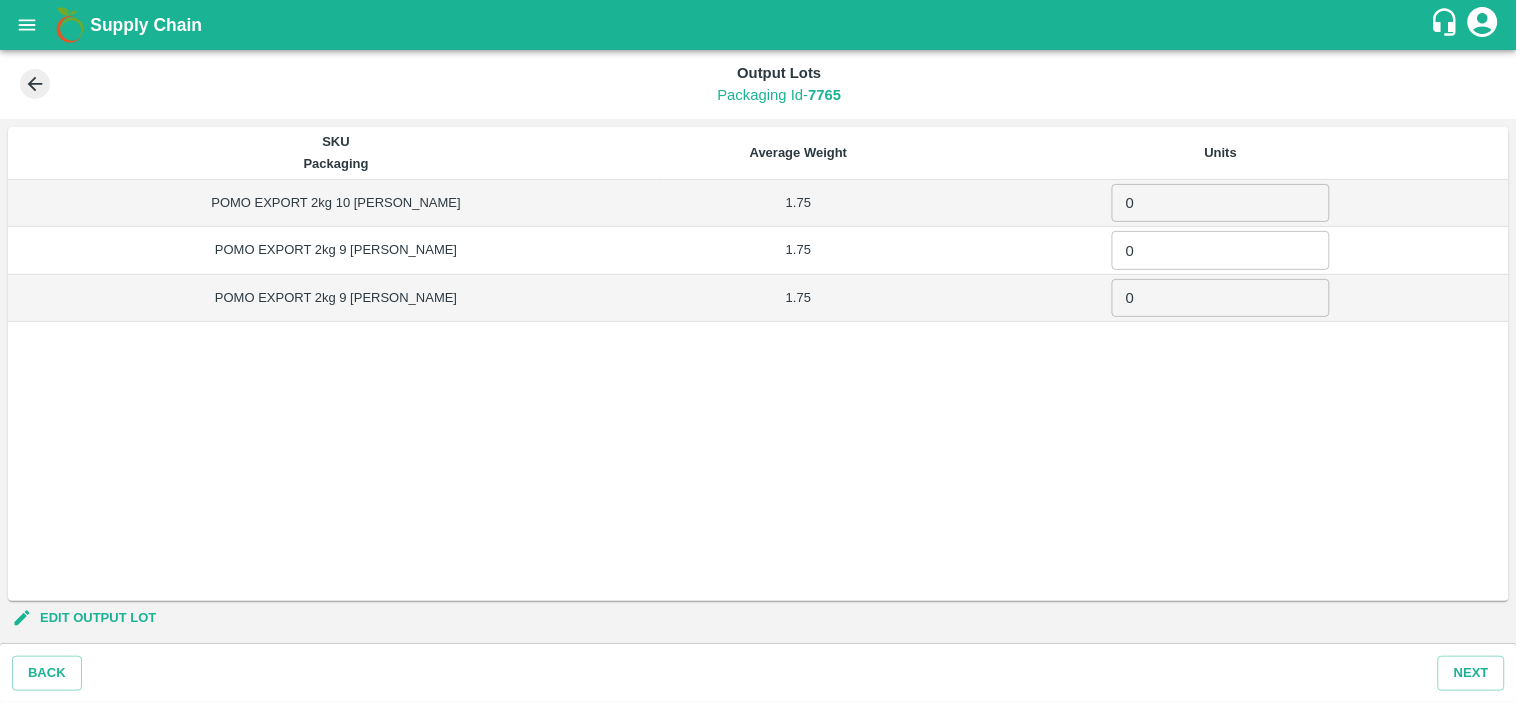 click on "0" at bounding box center (1221, 250) 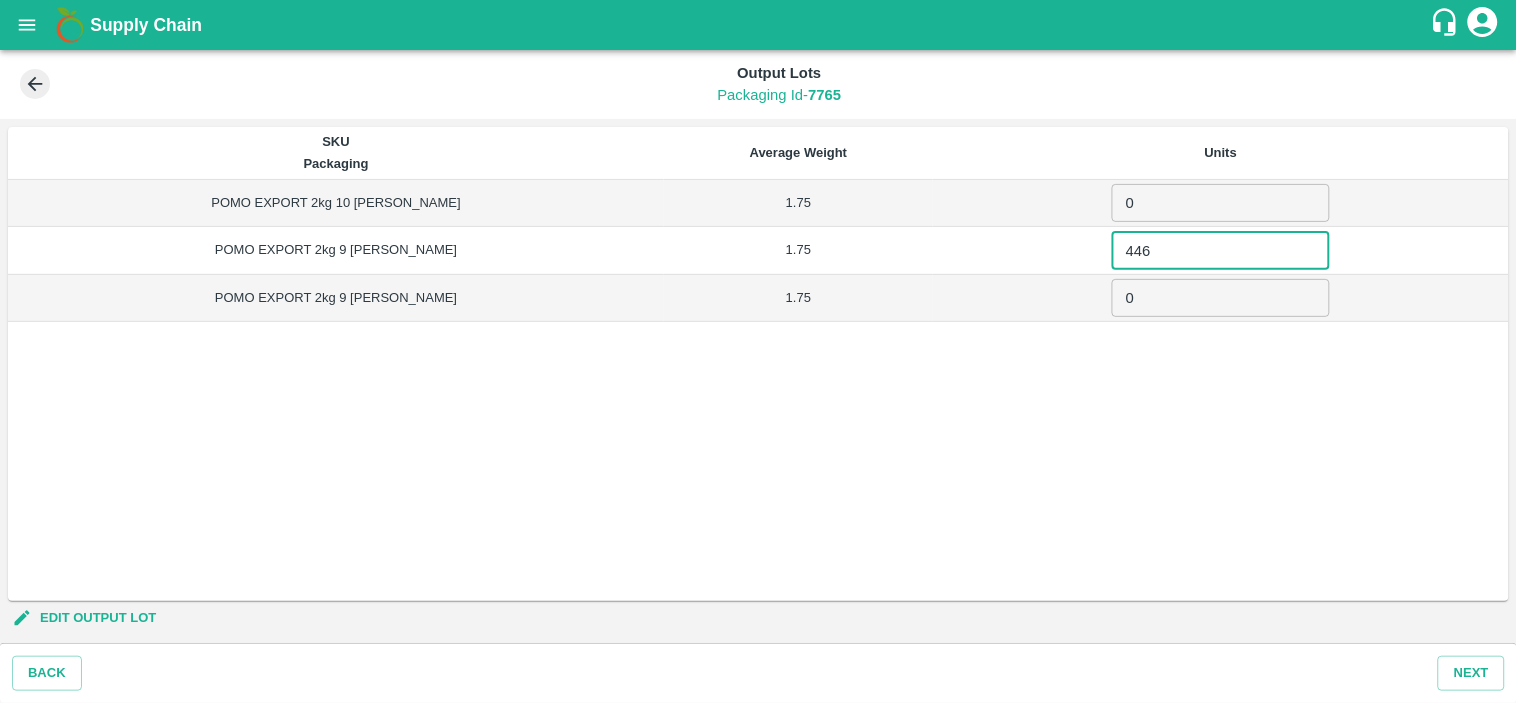 type on "446" 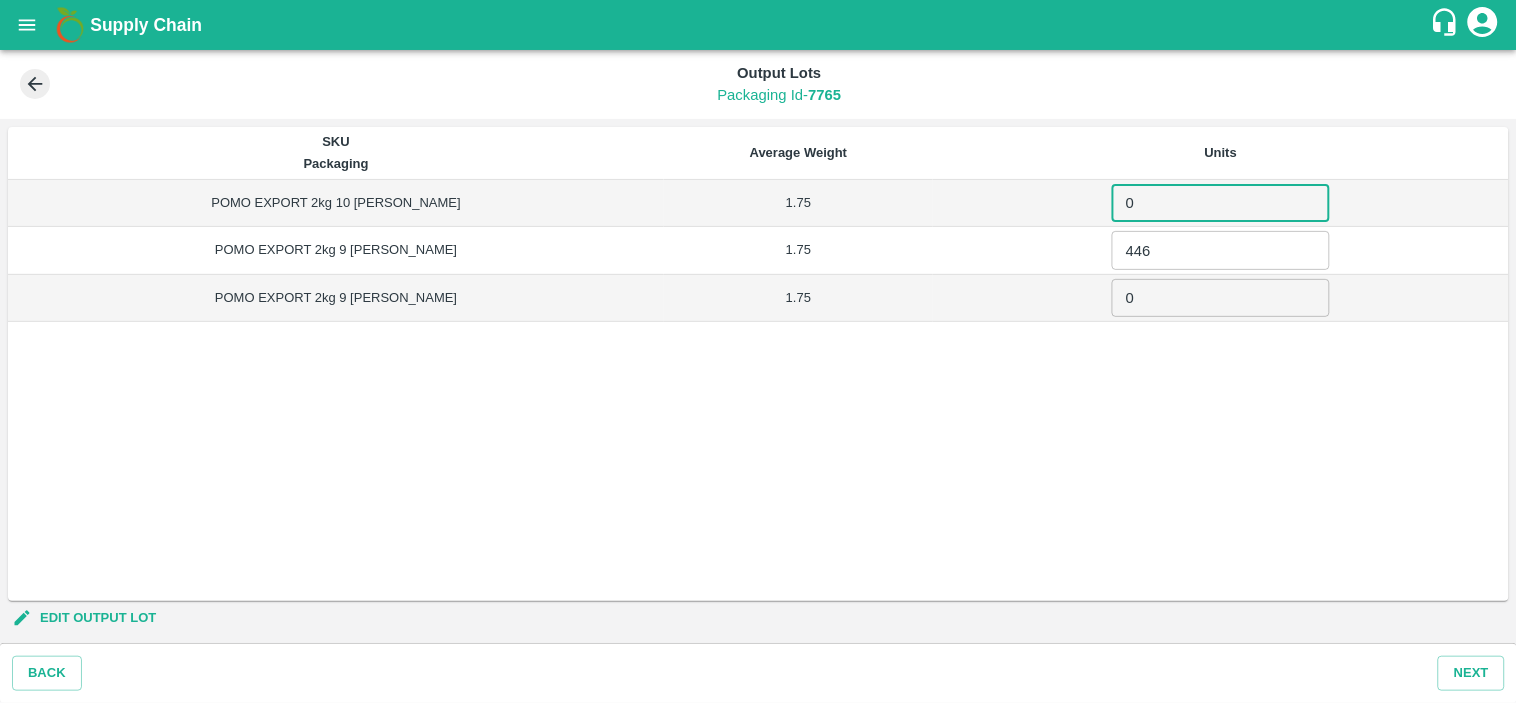 click on "0" at bounding box center (1221, 203) 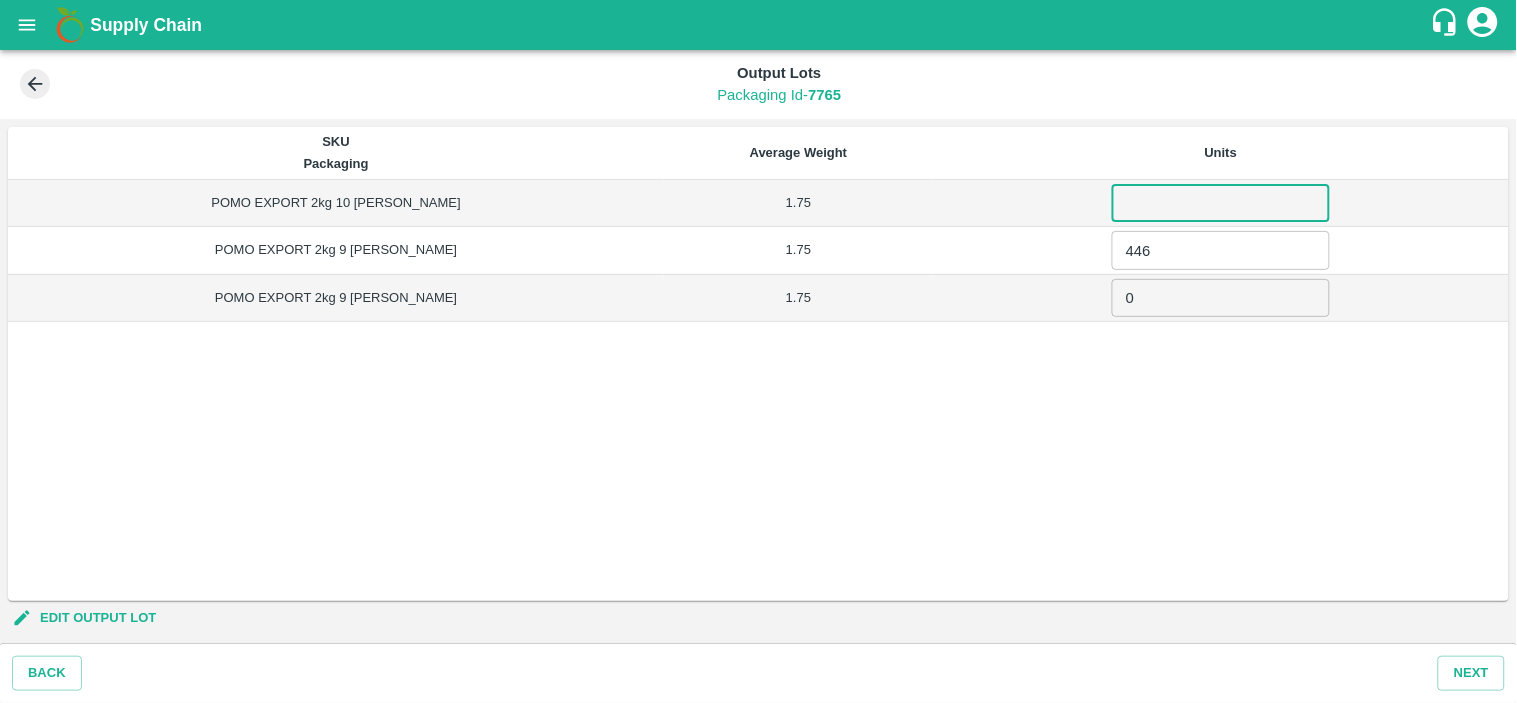 paste on "3696" 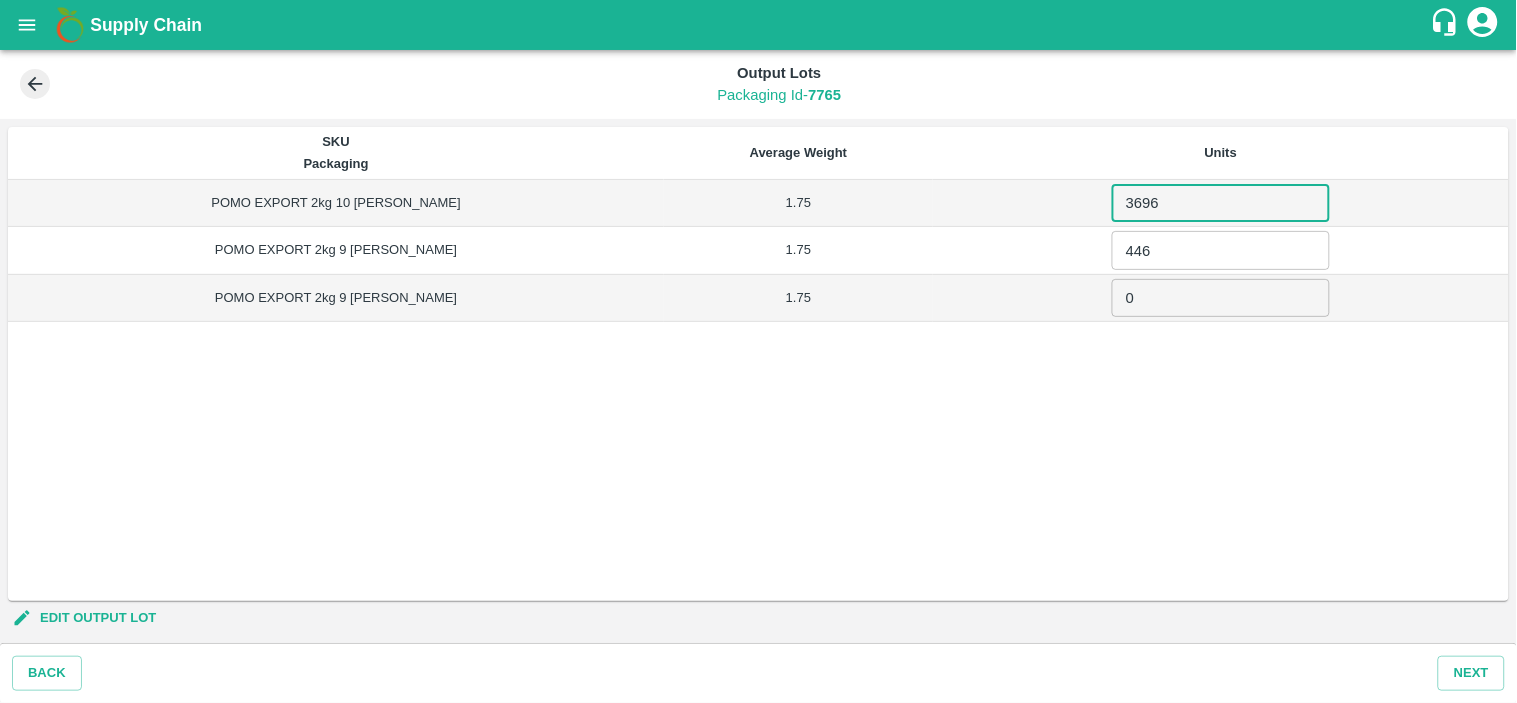 type on "3696" 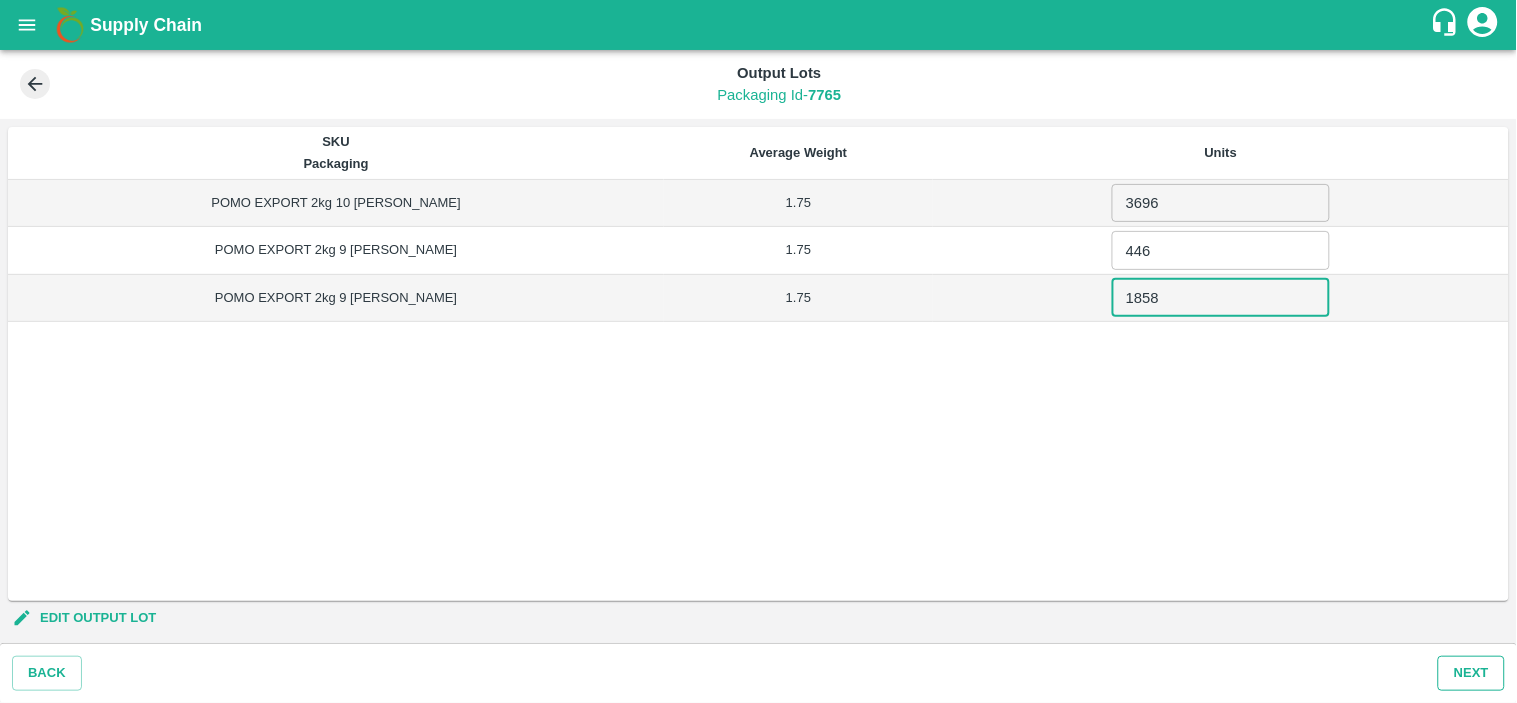 type on "1858" 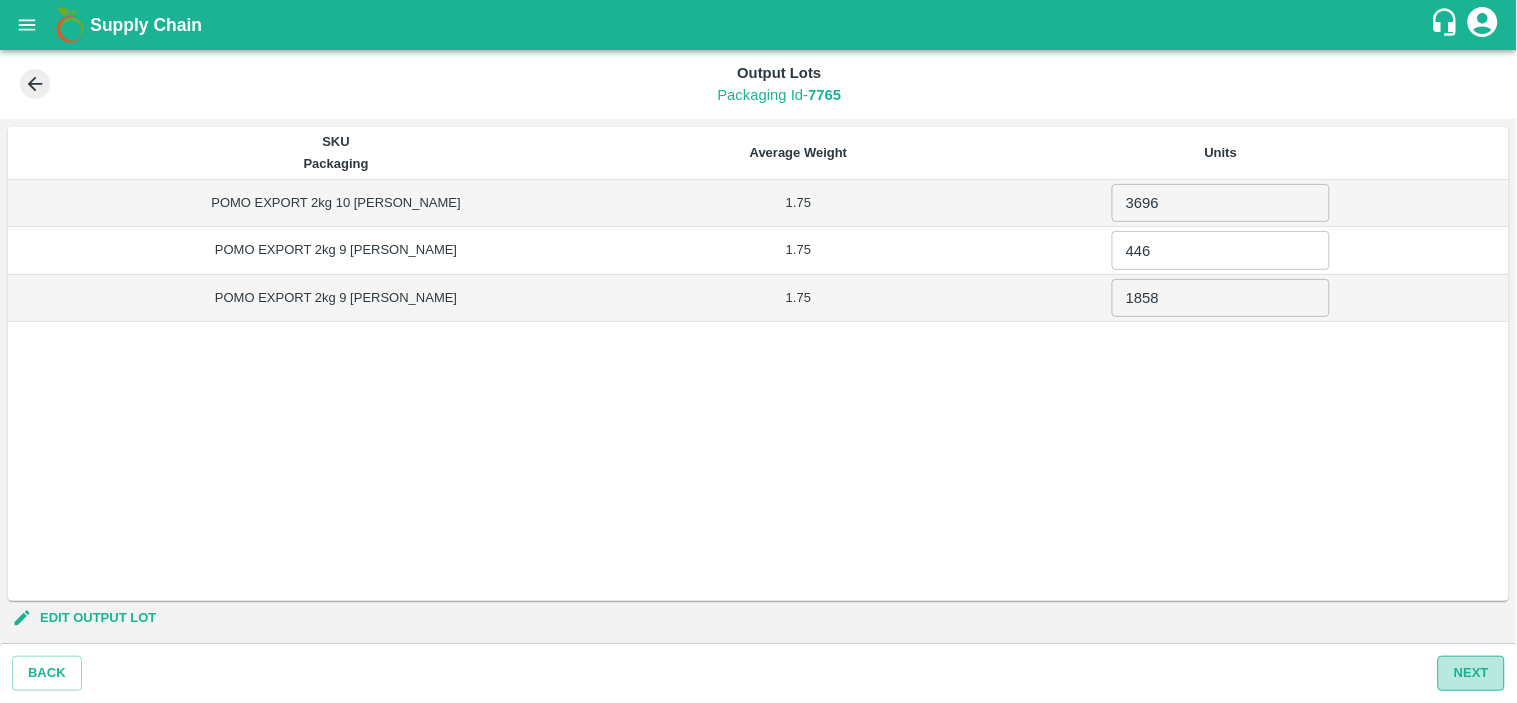 click on "Next" at bounding box center [1471, 673] 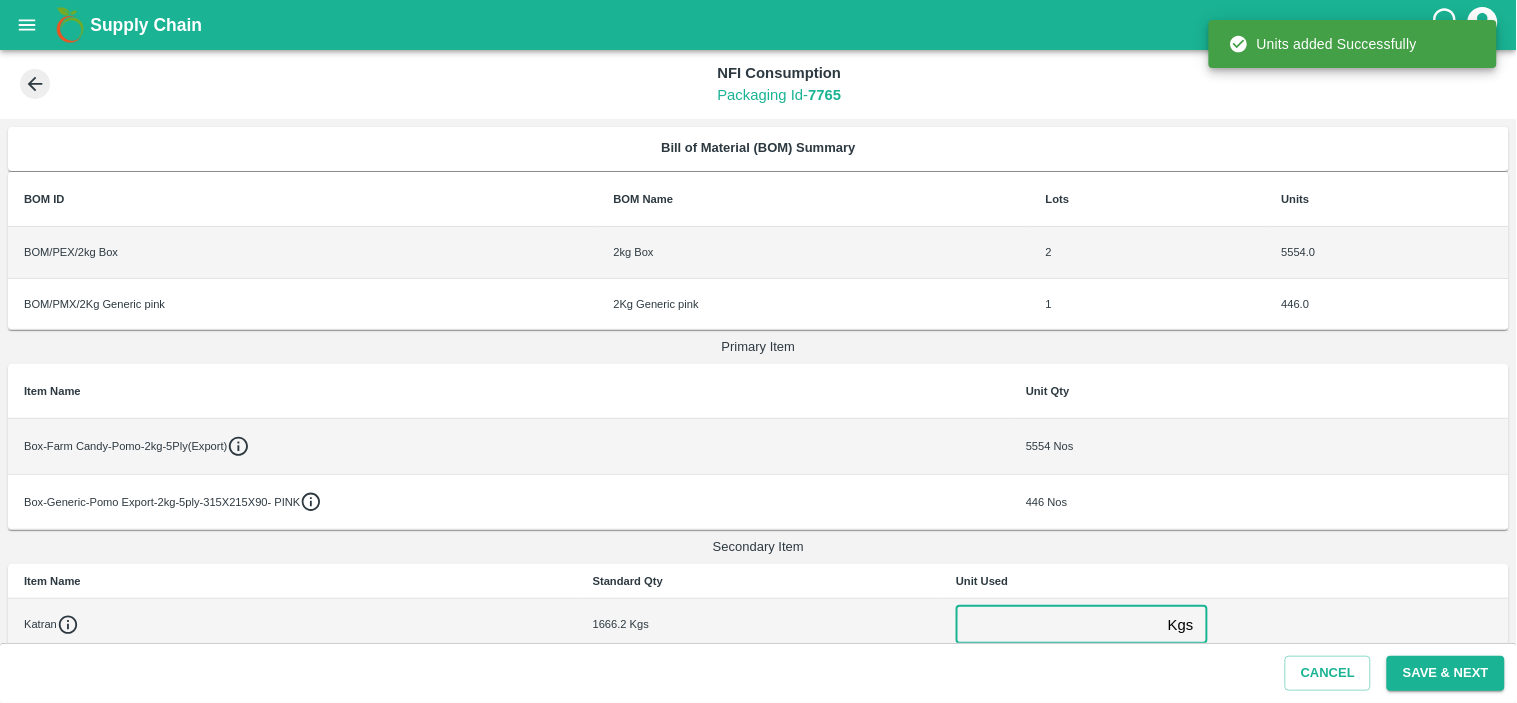 click at bounding box center (1058, 624) 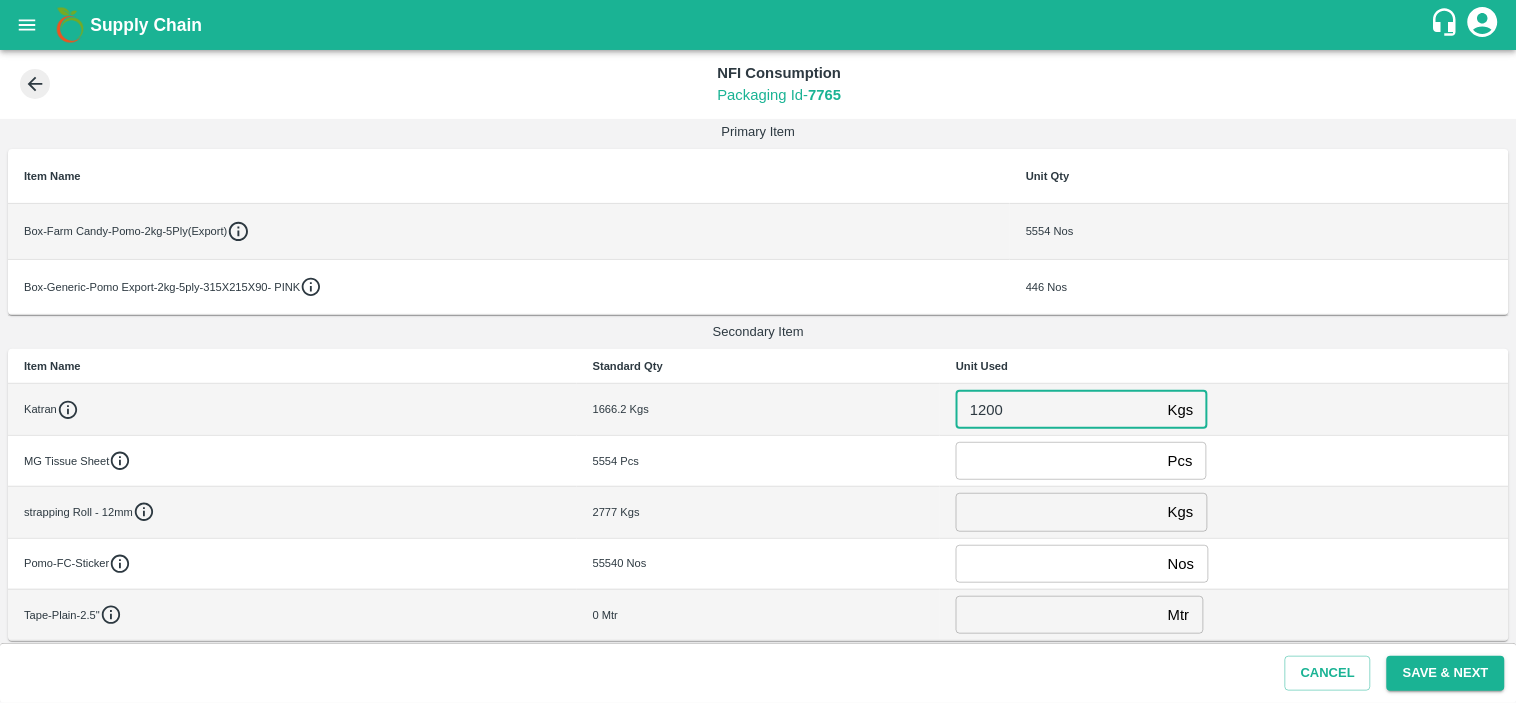 scroll, scrollTop: 222, scrollLeft: 0, axis: vertical 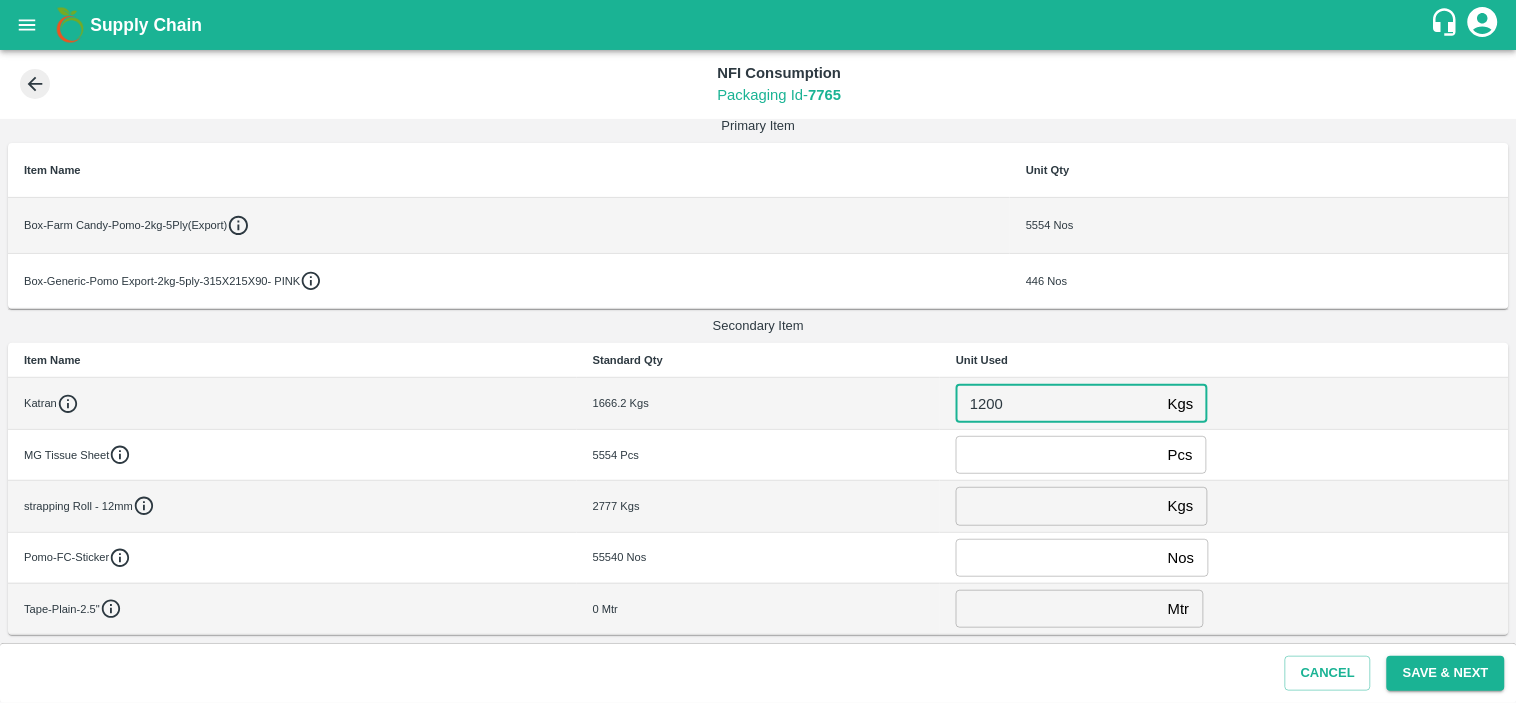 type on "1200" 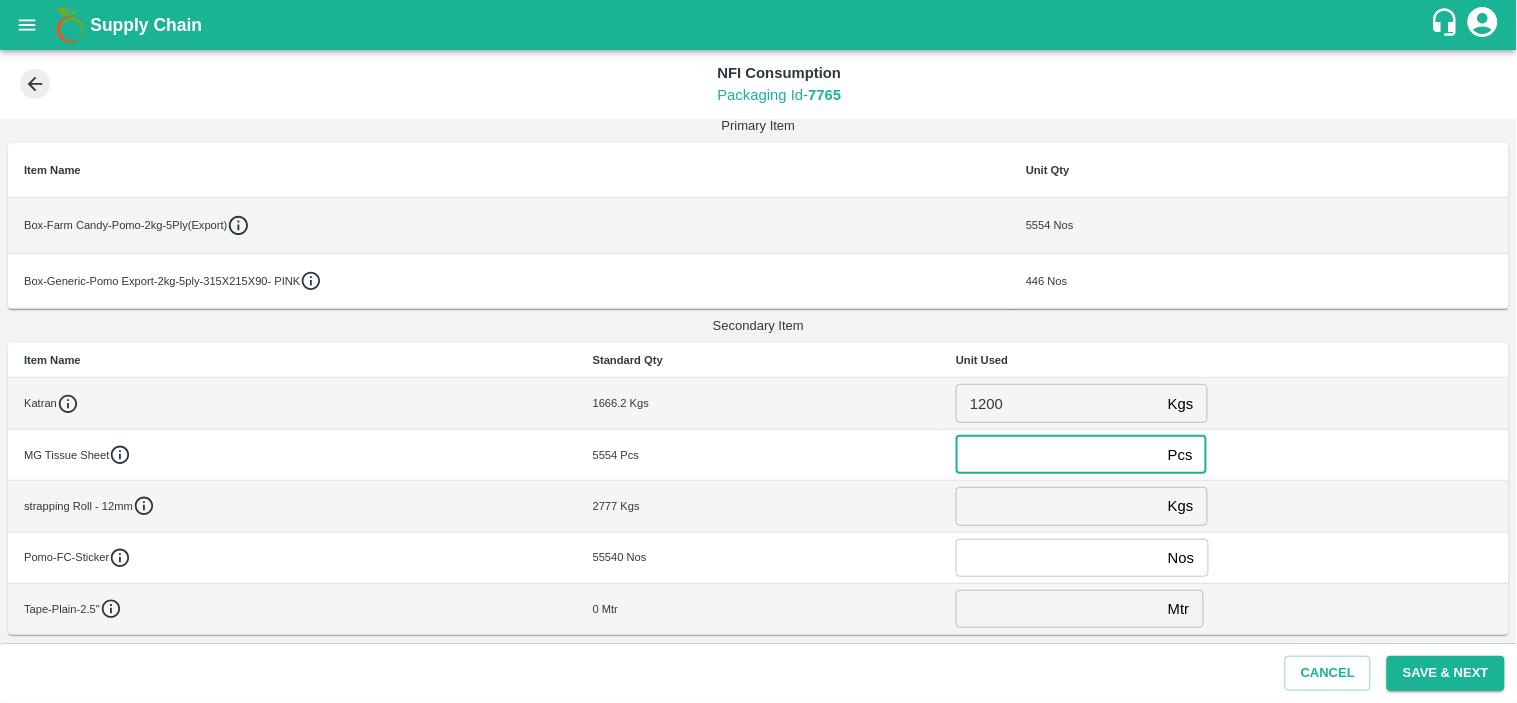 click at bounding box center [1058, 455] 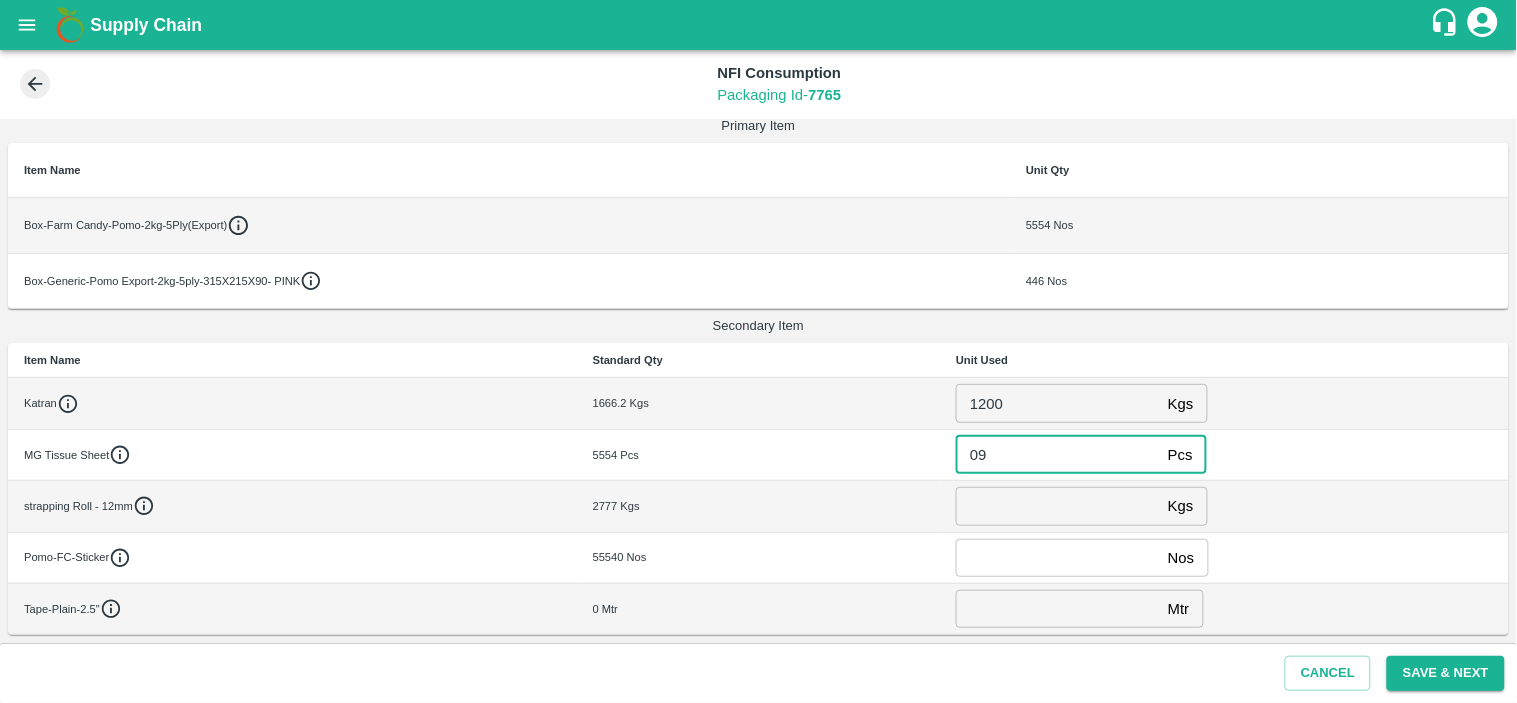 type on "09" 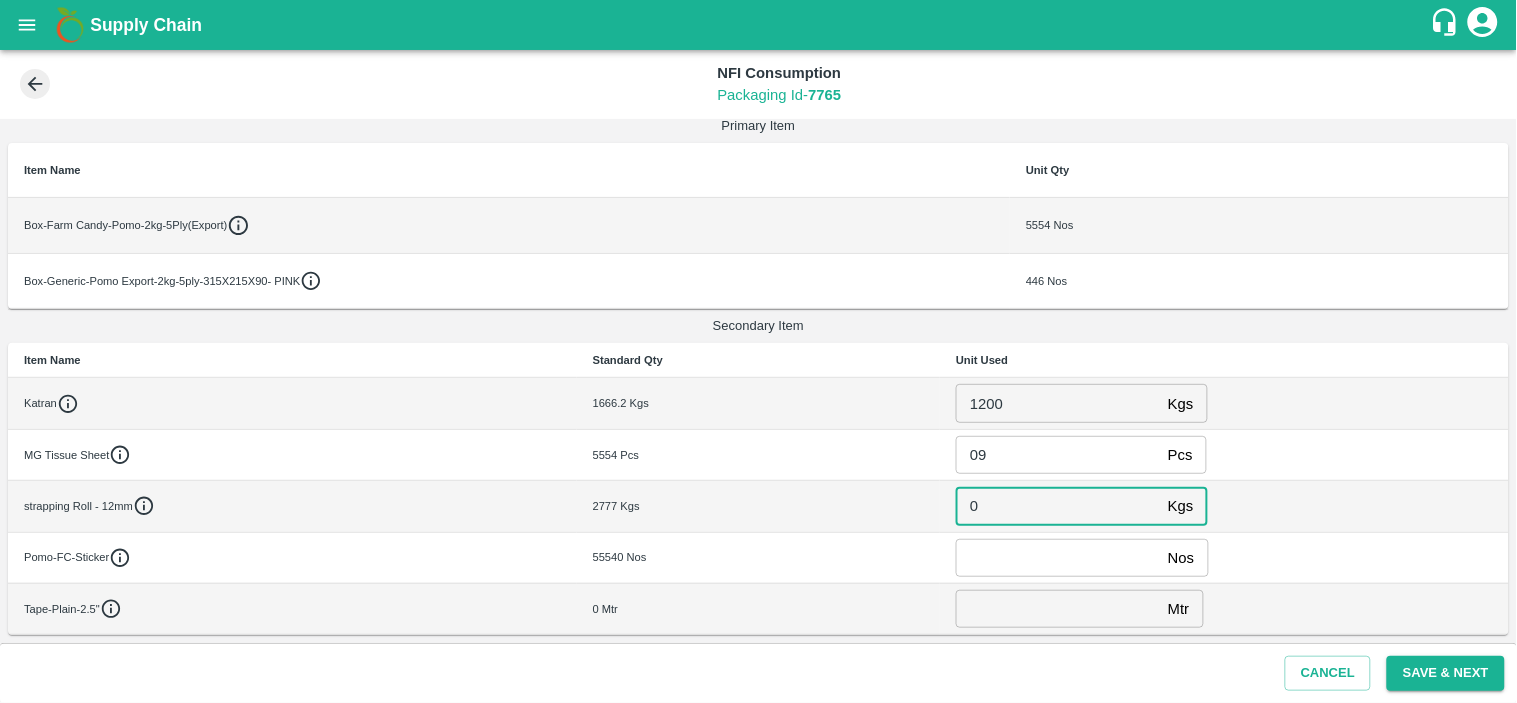 type on "0" 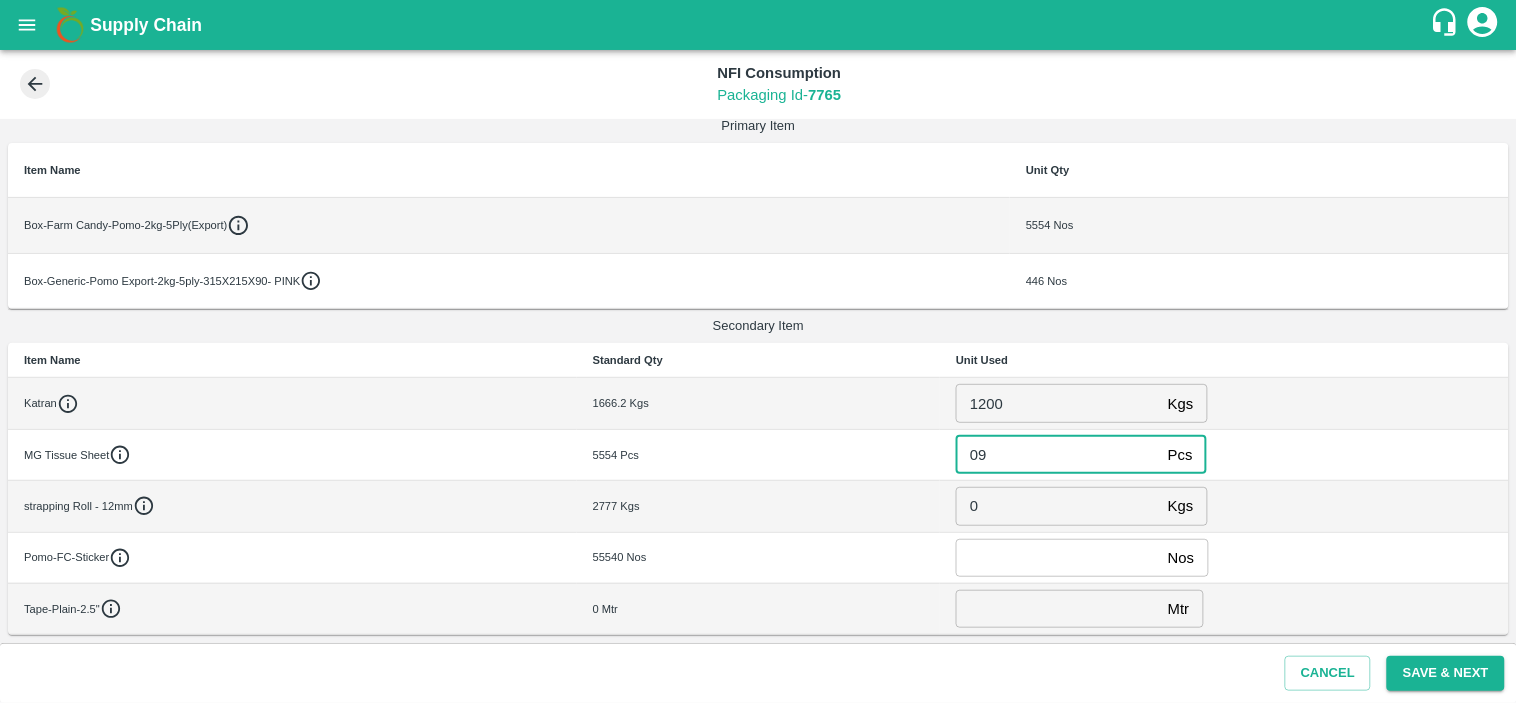 click on "09" at bounding box center [1058, 455] 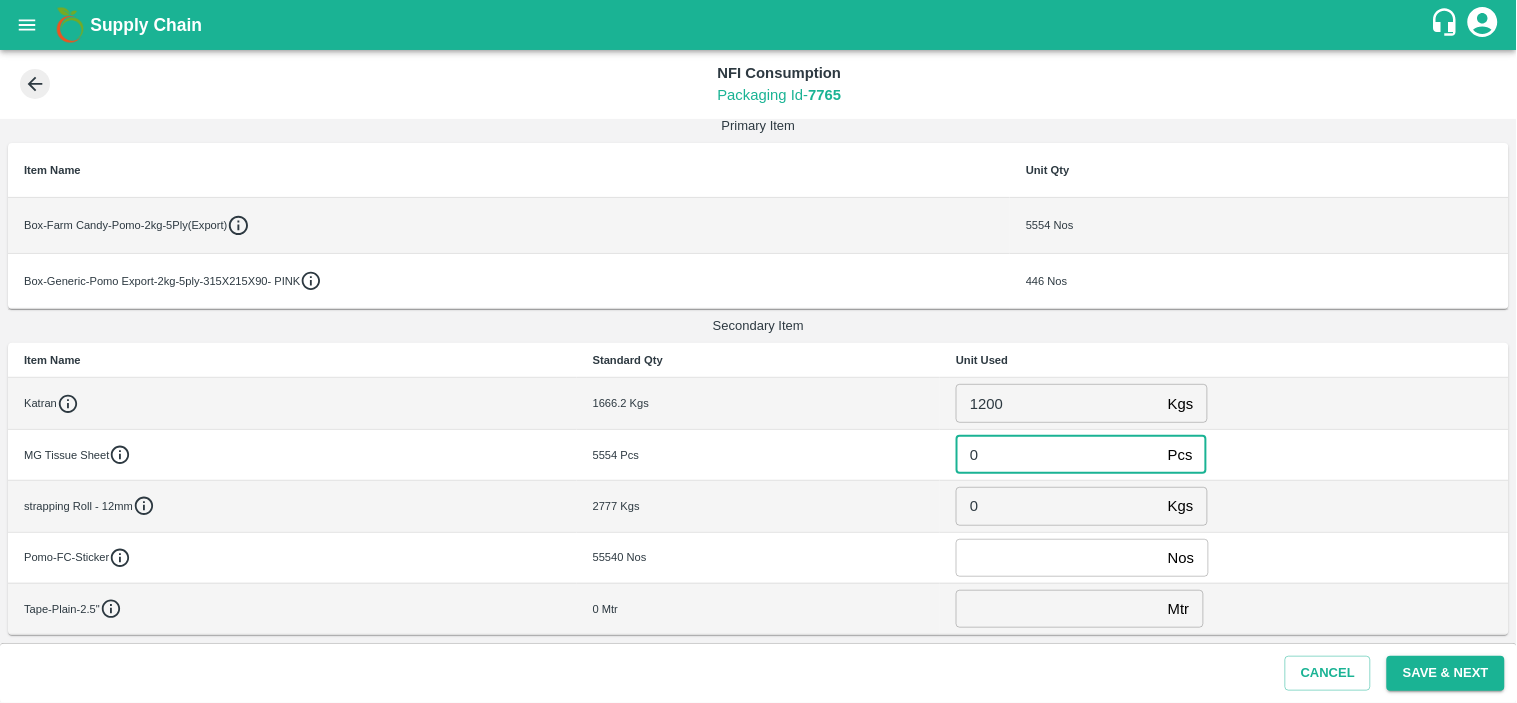 type on "0" 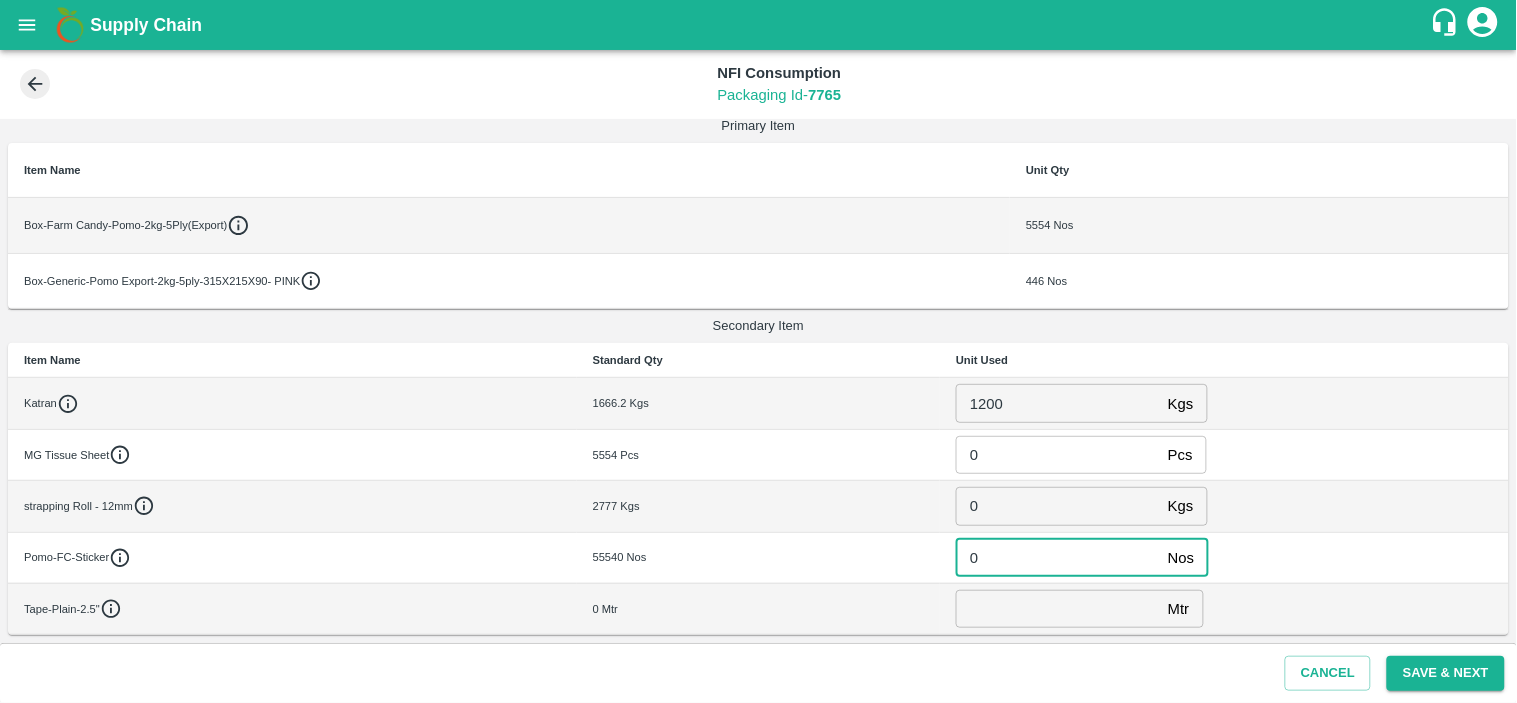 type on "0" 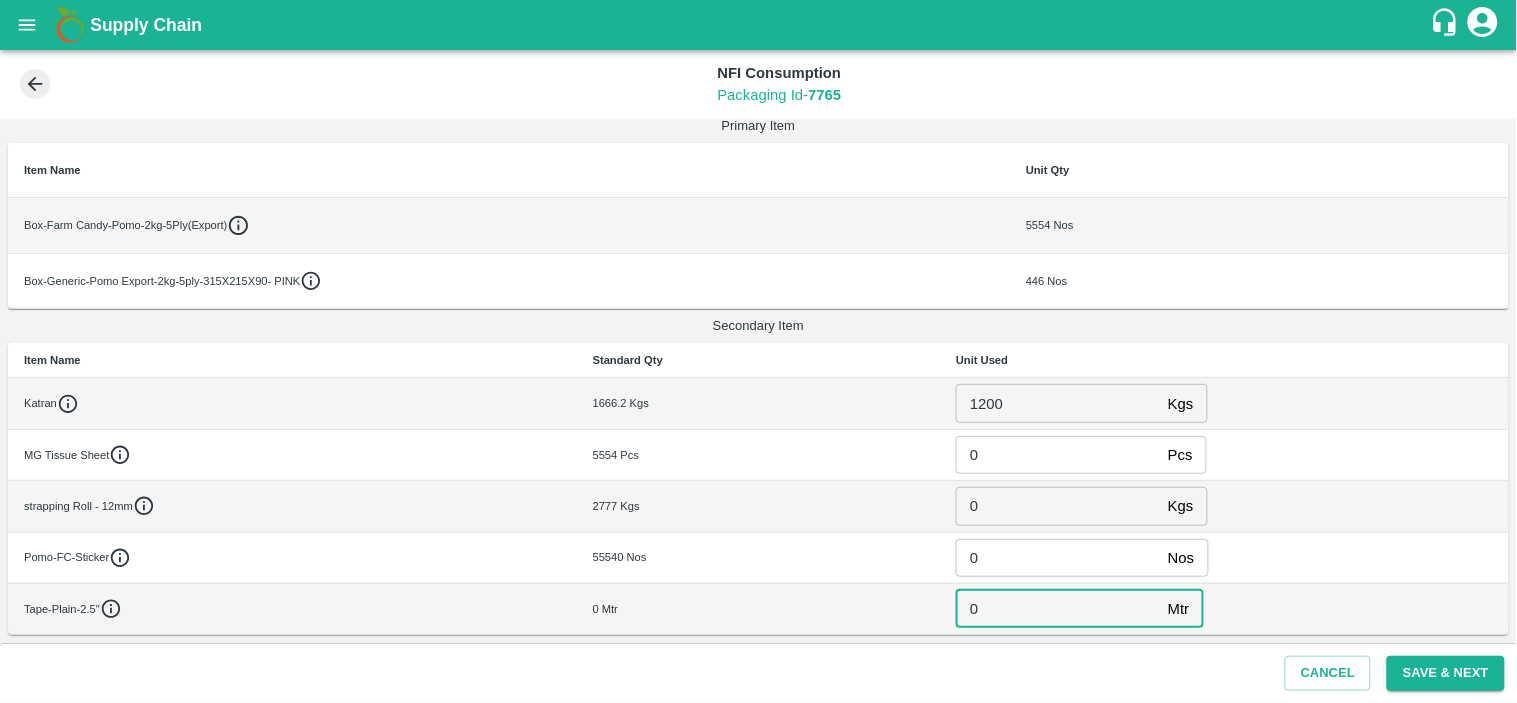 type on "0" 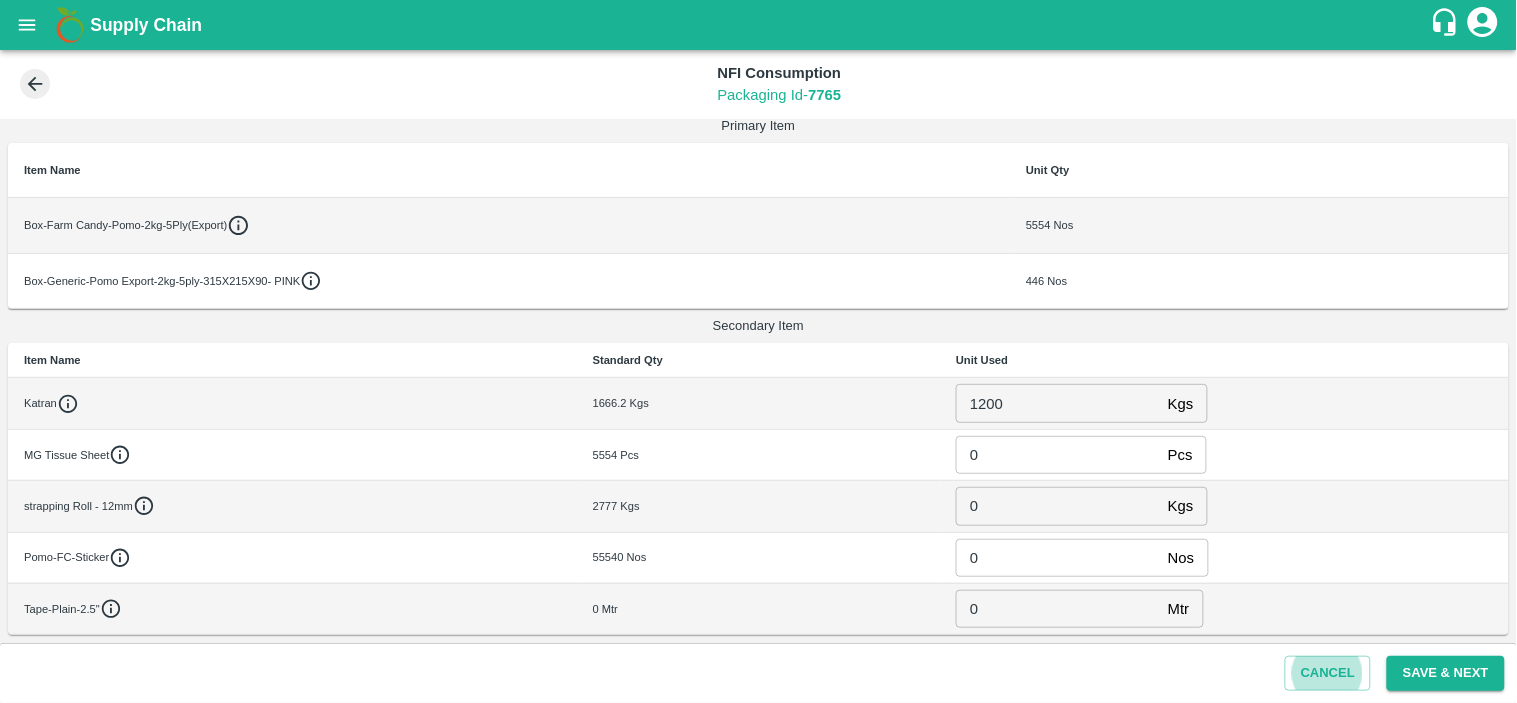 type 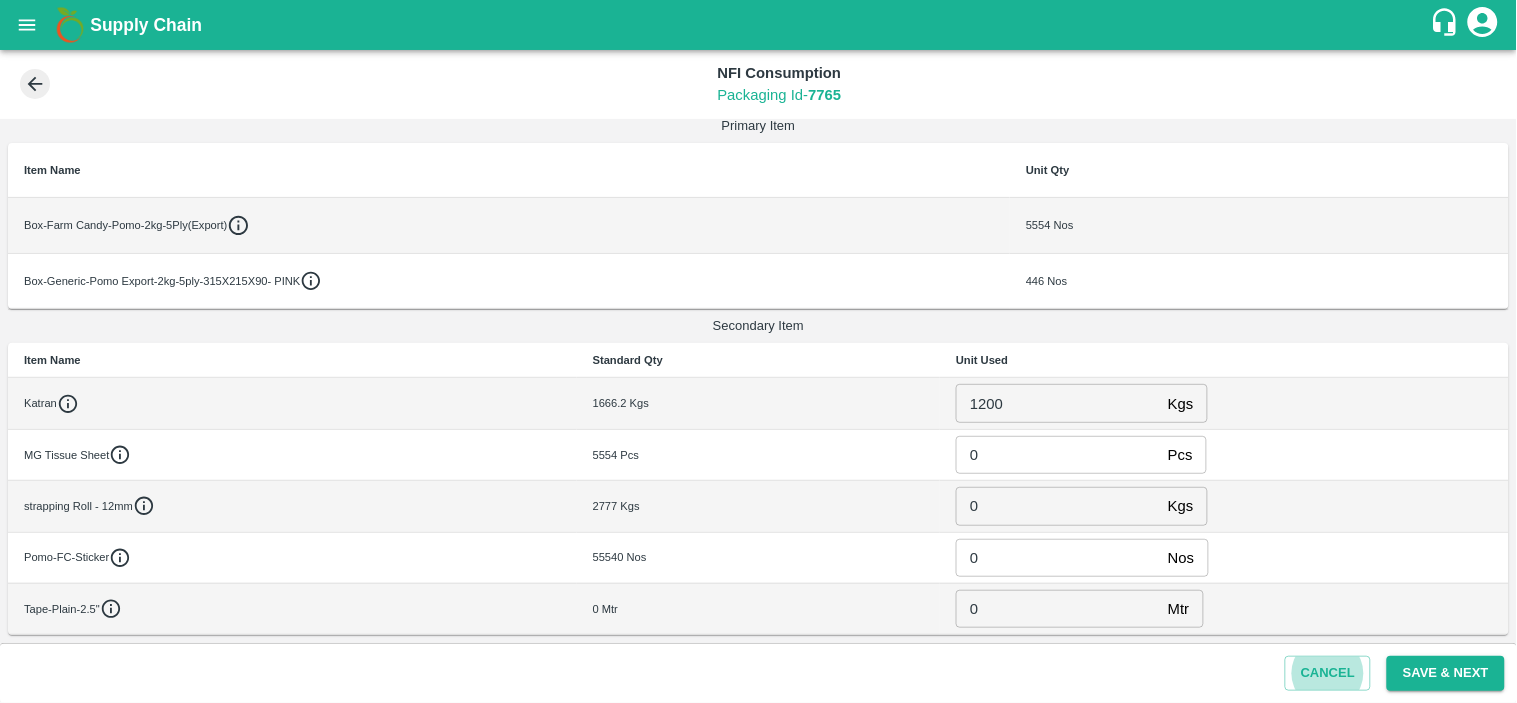 type 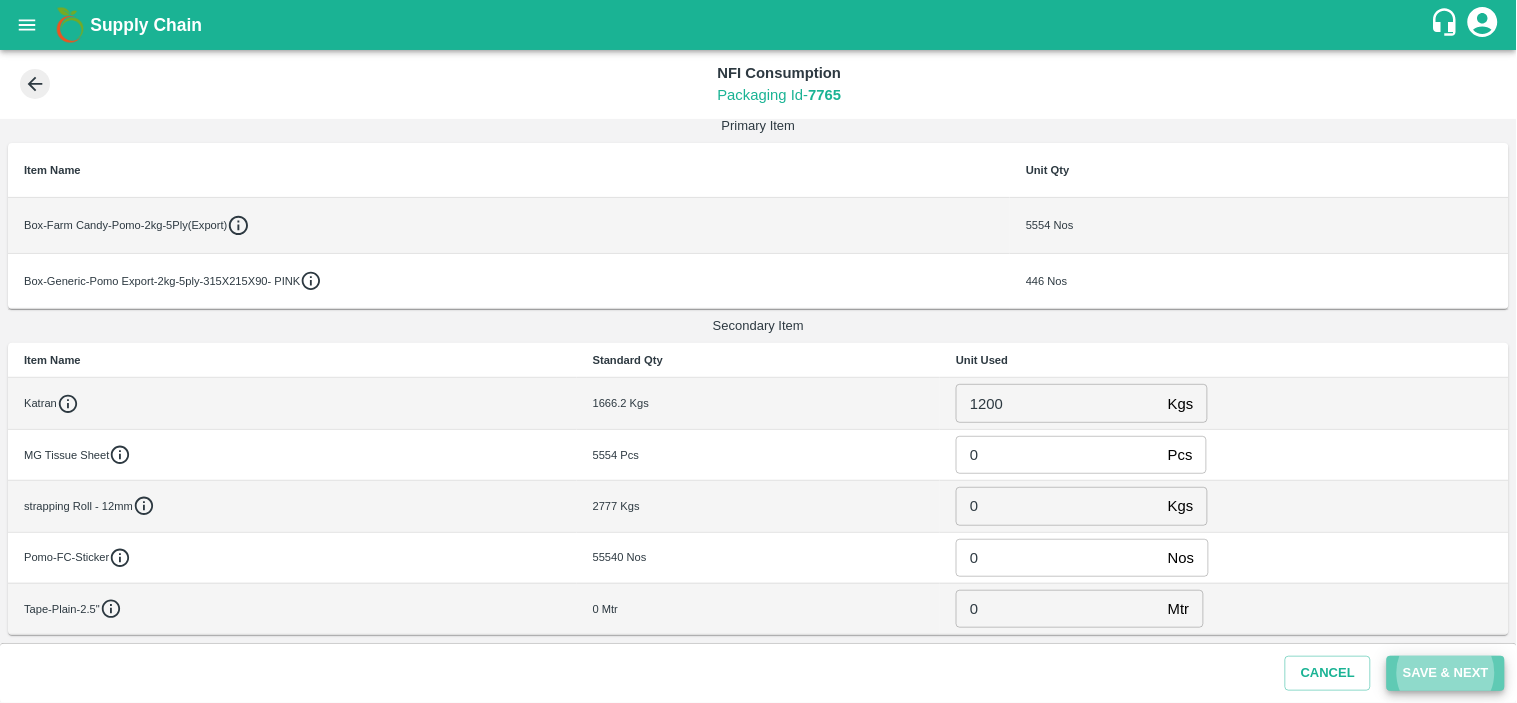click on "Save & Next" at bounding box center (1446, 673) 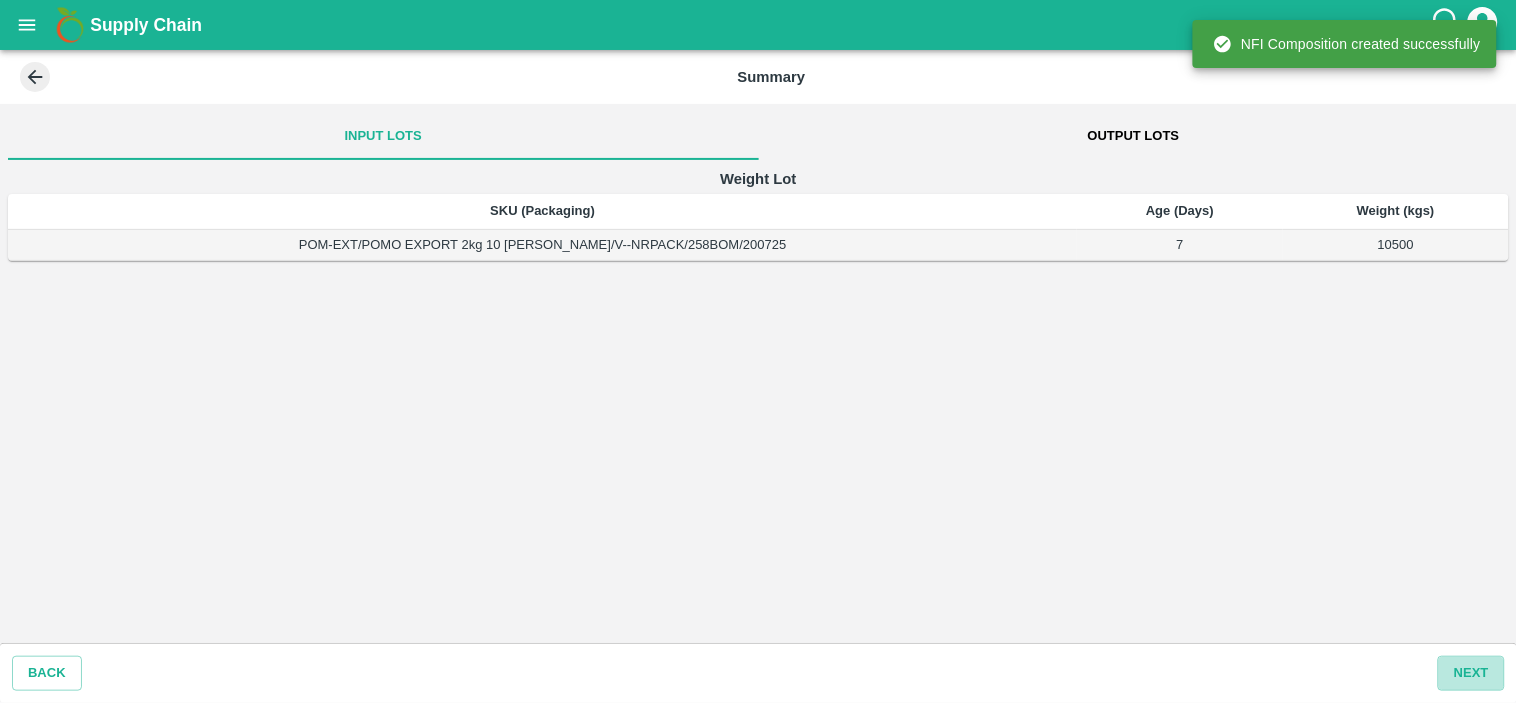 click on "Next" at bounding box center [1471, 673] 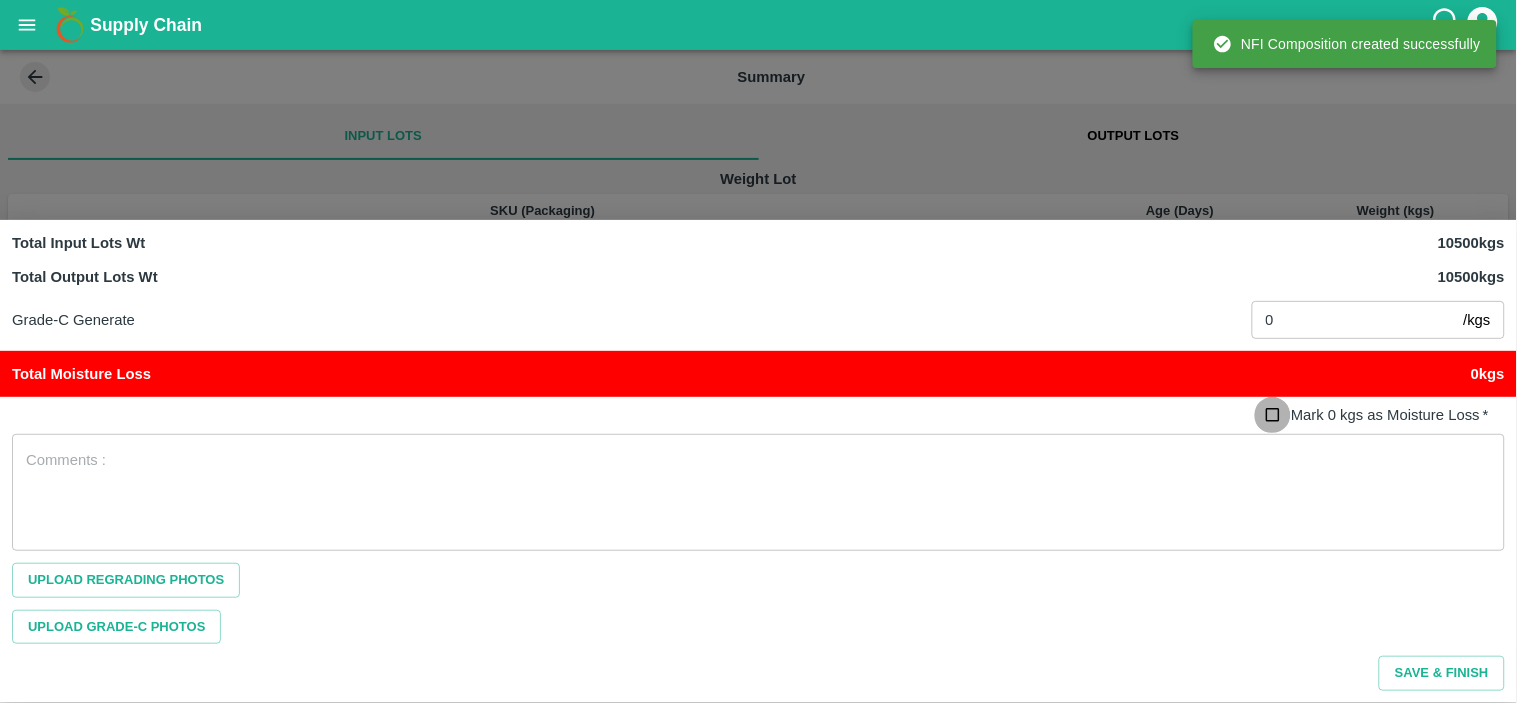 click on "Mark 0 kgs as Moisture Loss   *" at bounding box center [1273, 415] 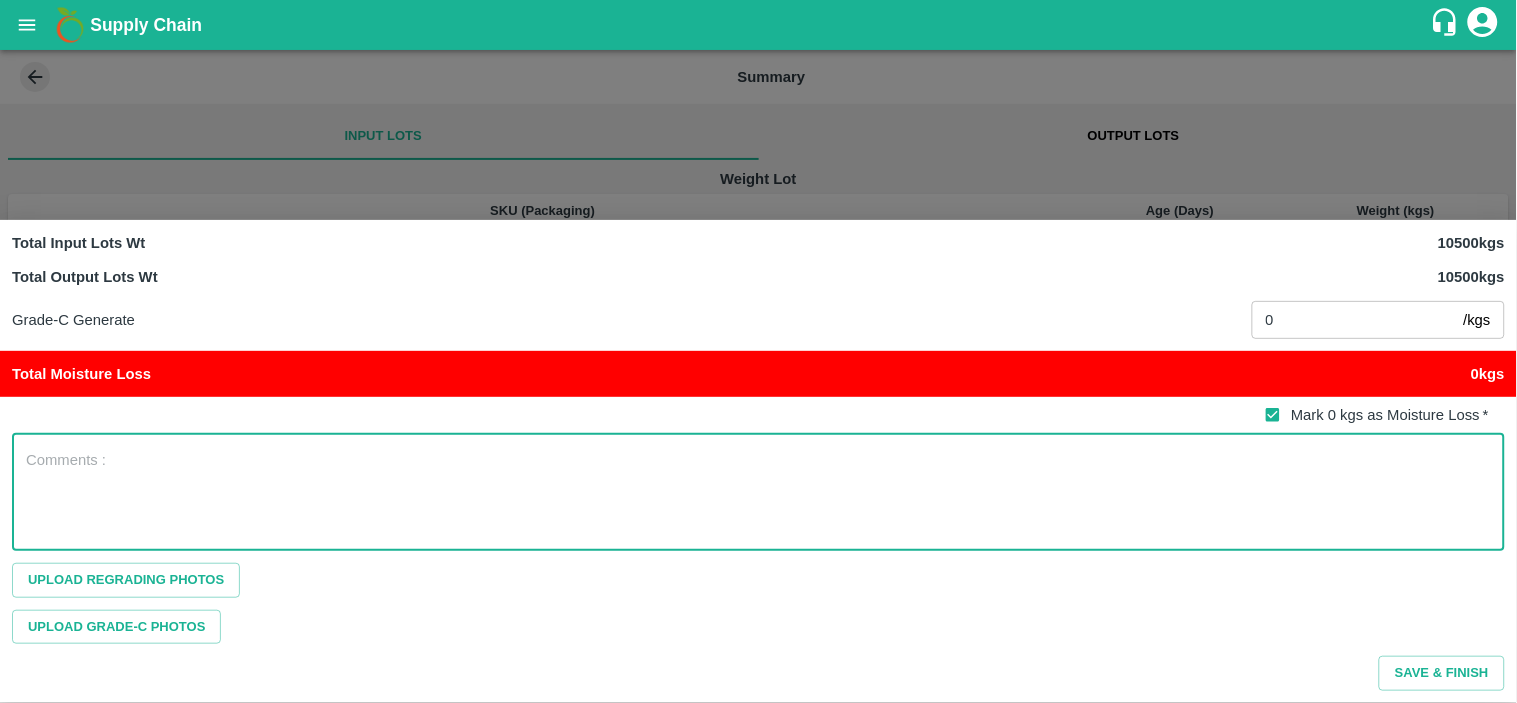 click at bounding box center [758, 492] 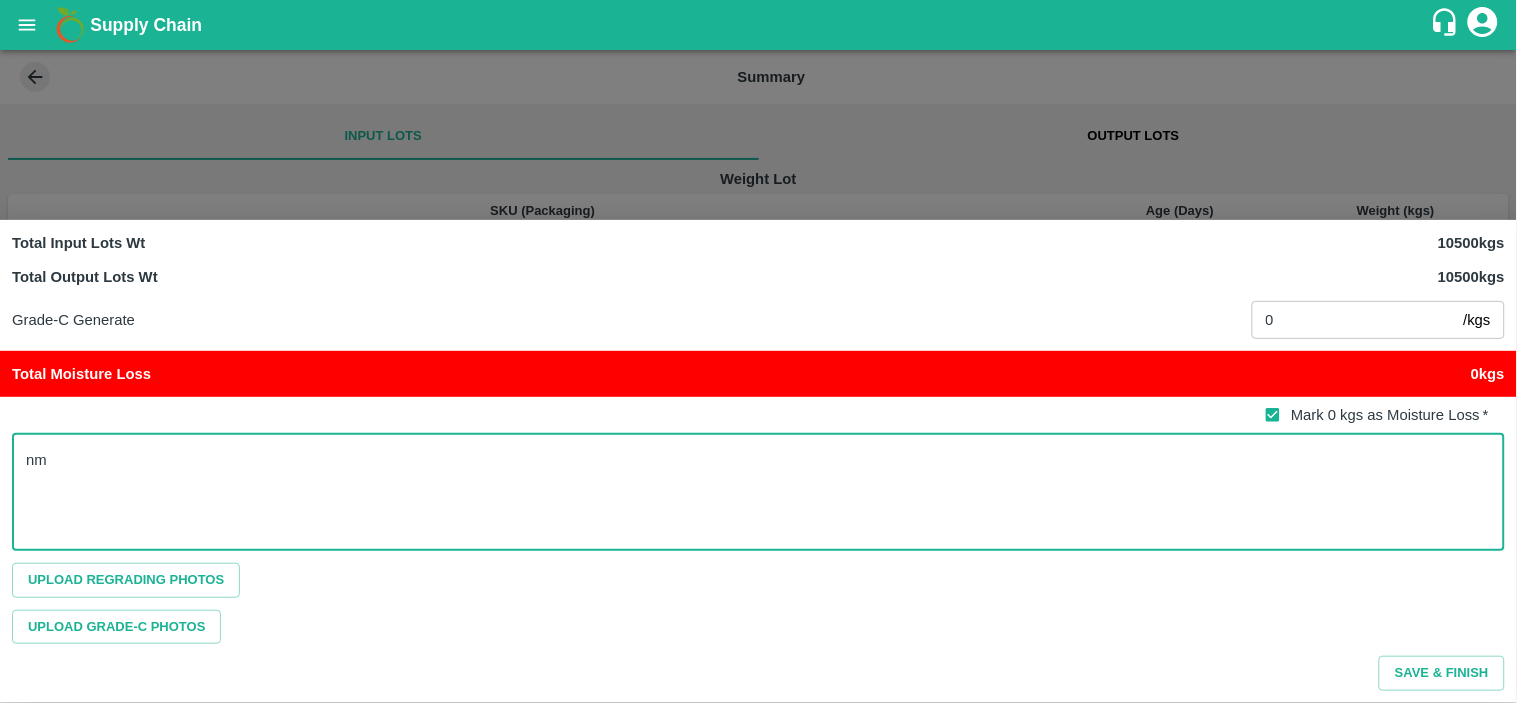 type on "n" 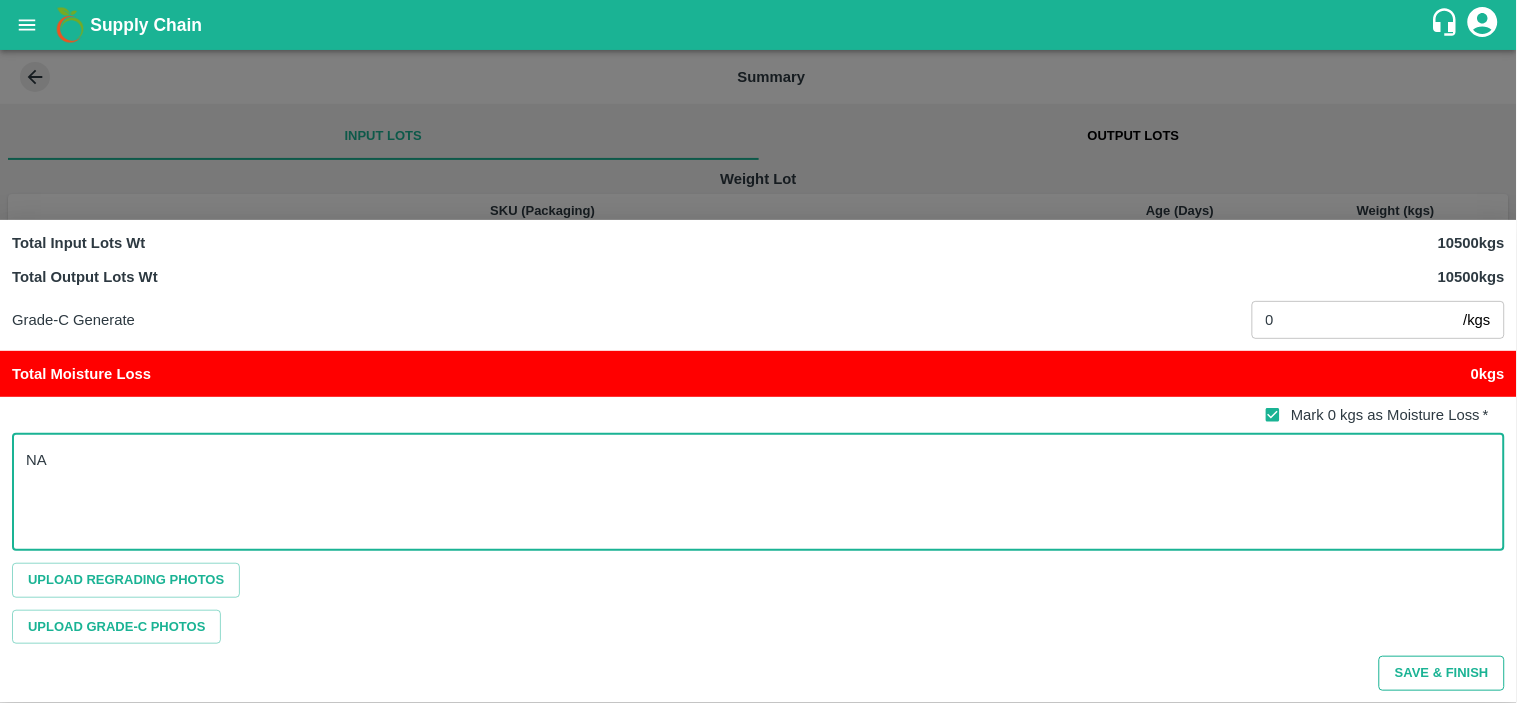 type on "NA" 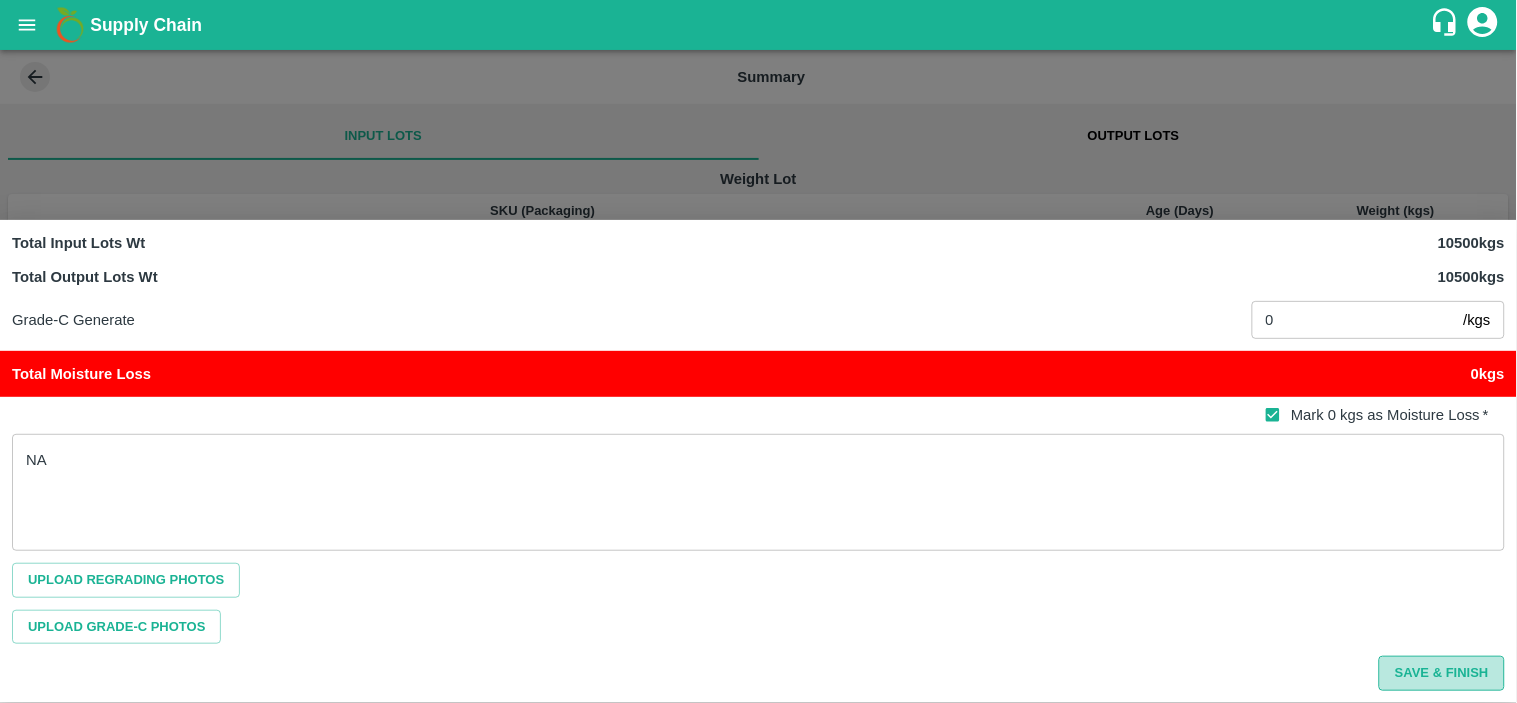 click on "Save & Finish" at bounding box center (1442, 673) 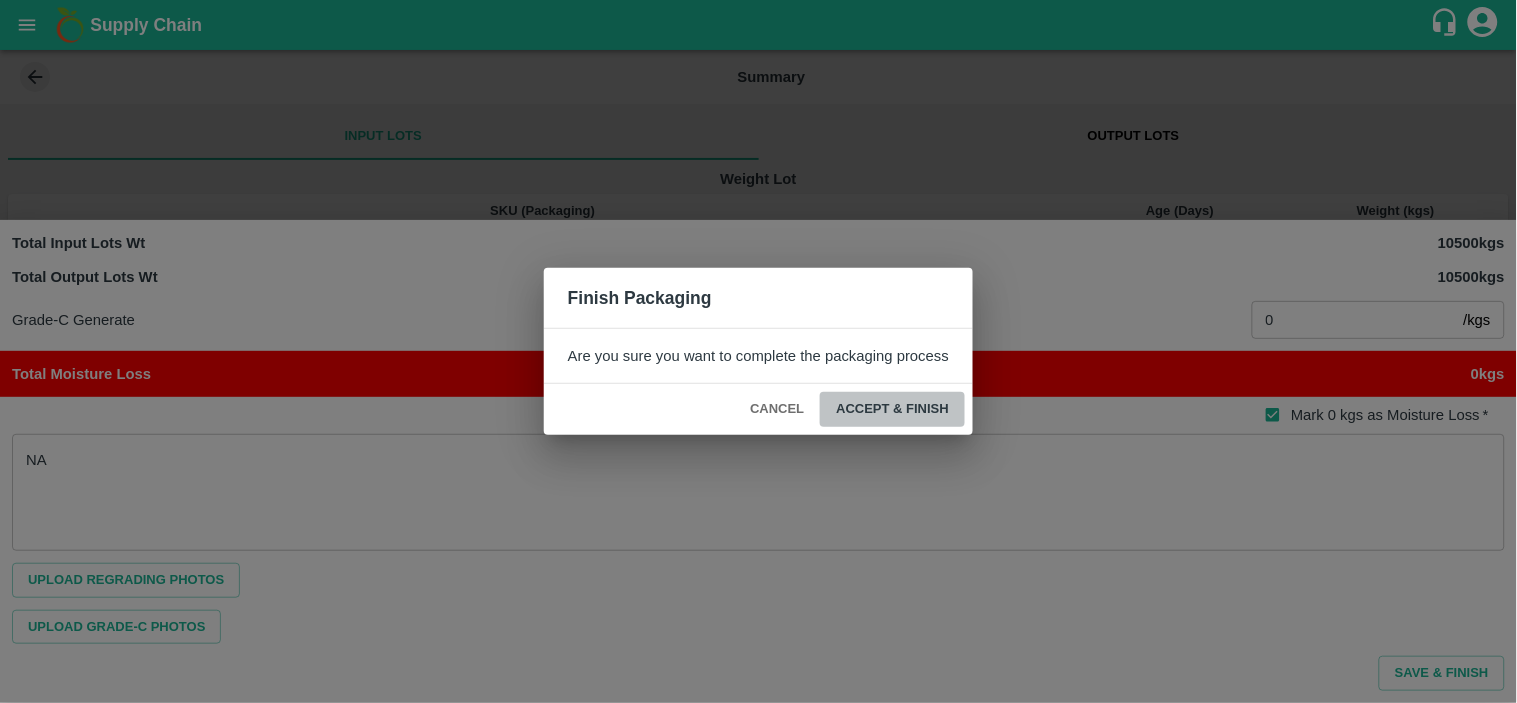 click on "ACCEPT & FINISH" at bounding box center [892, 409] 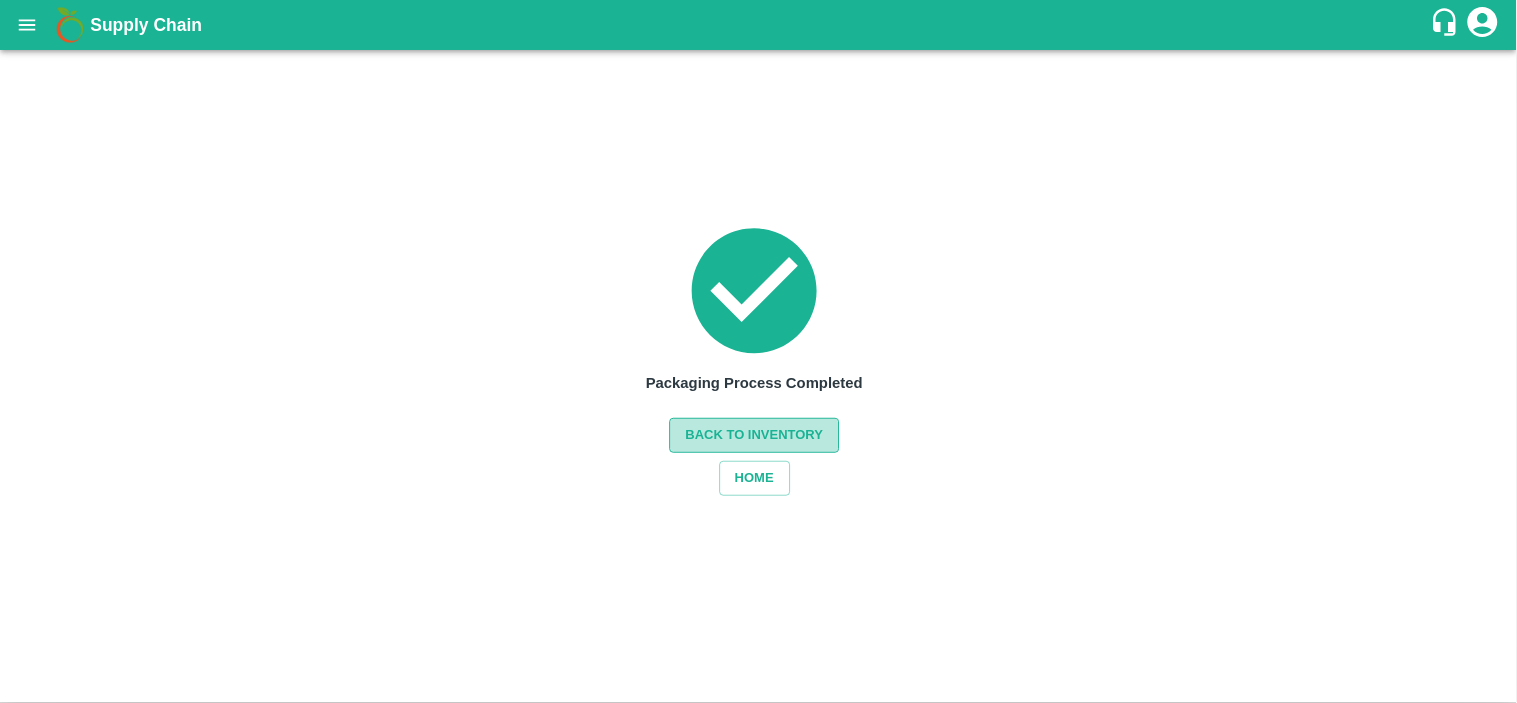 click on "Back to Inventory" at bounding box center (755, 435) 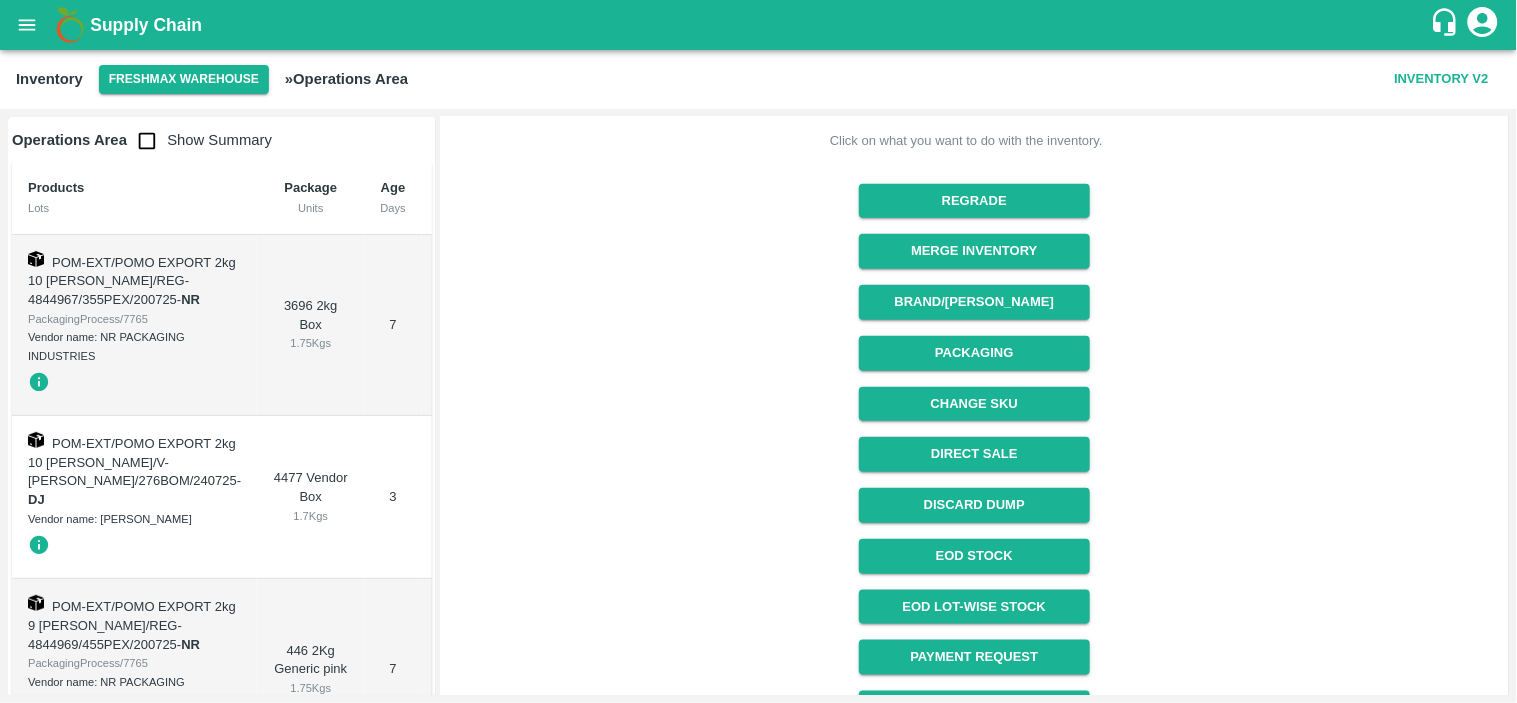 scroll, scrollTop: 313, scrollLeft: 0, axis: vertical 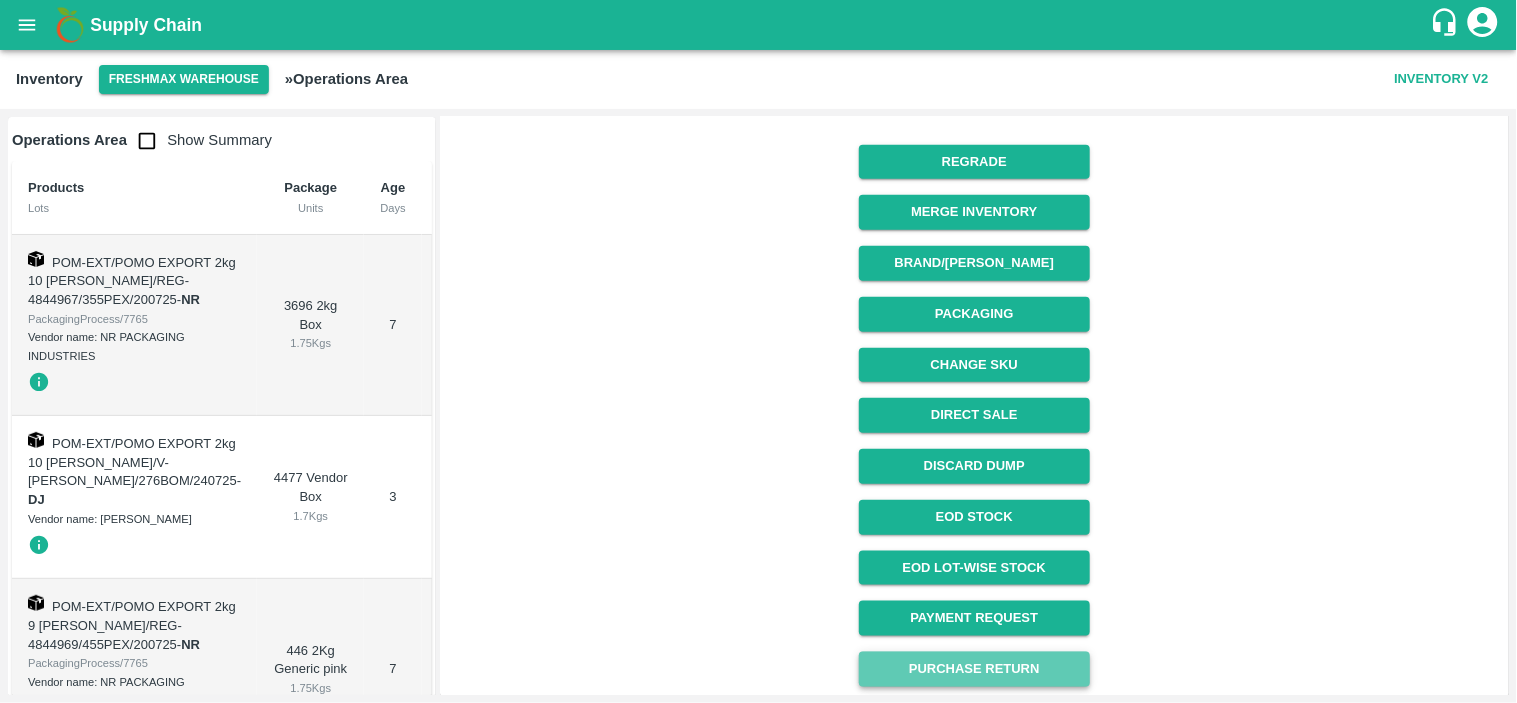 click on "Purchase Return" at bounding box center [974, 669] 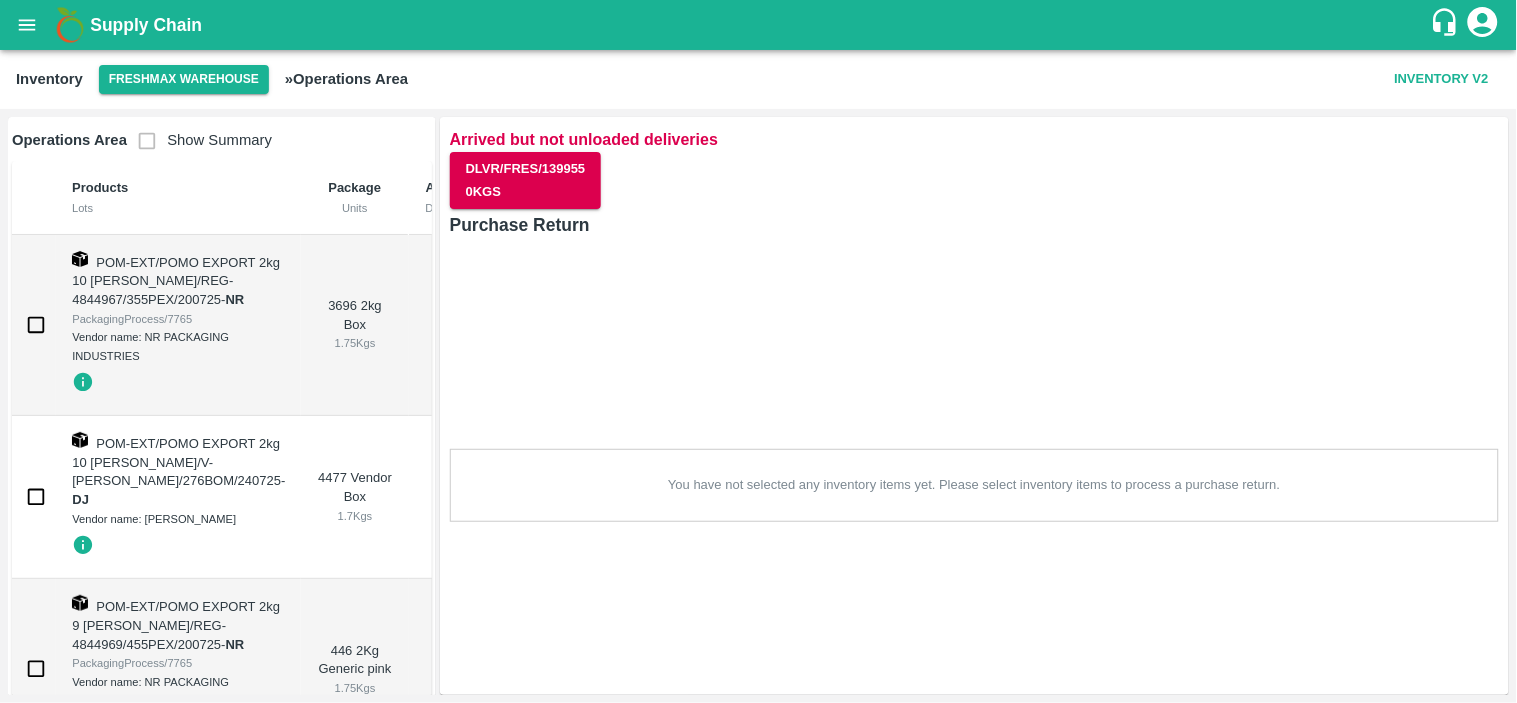 scroll, scrollTop: 0, scrollLeft: 0, axis: both 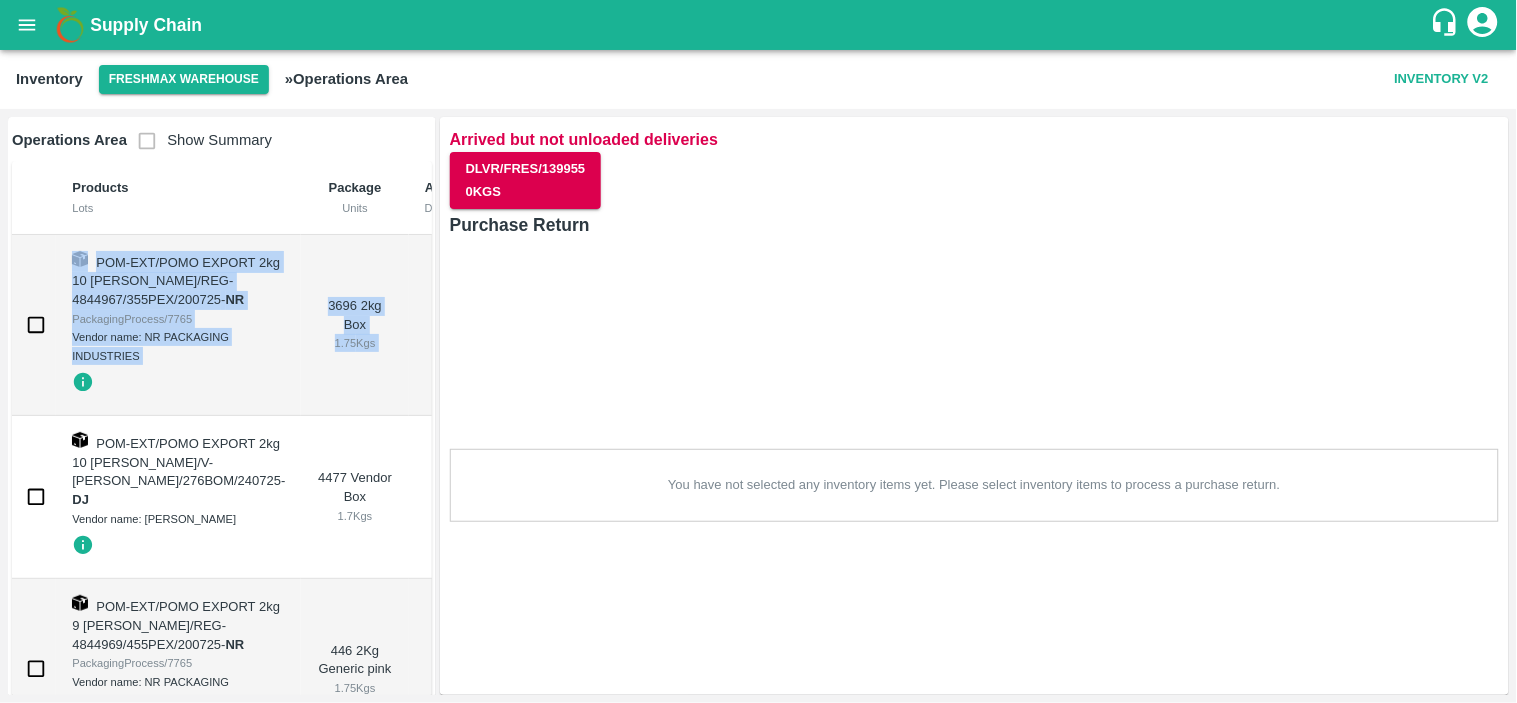 drag, startPoint x: 431, startPoint y: 178, endPoint x: 436, endPoint y: 263, distance: 85.146935 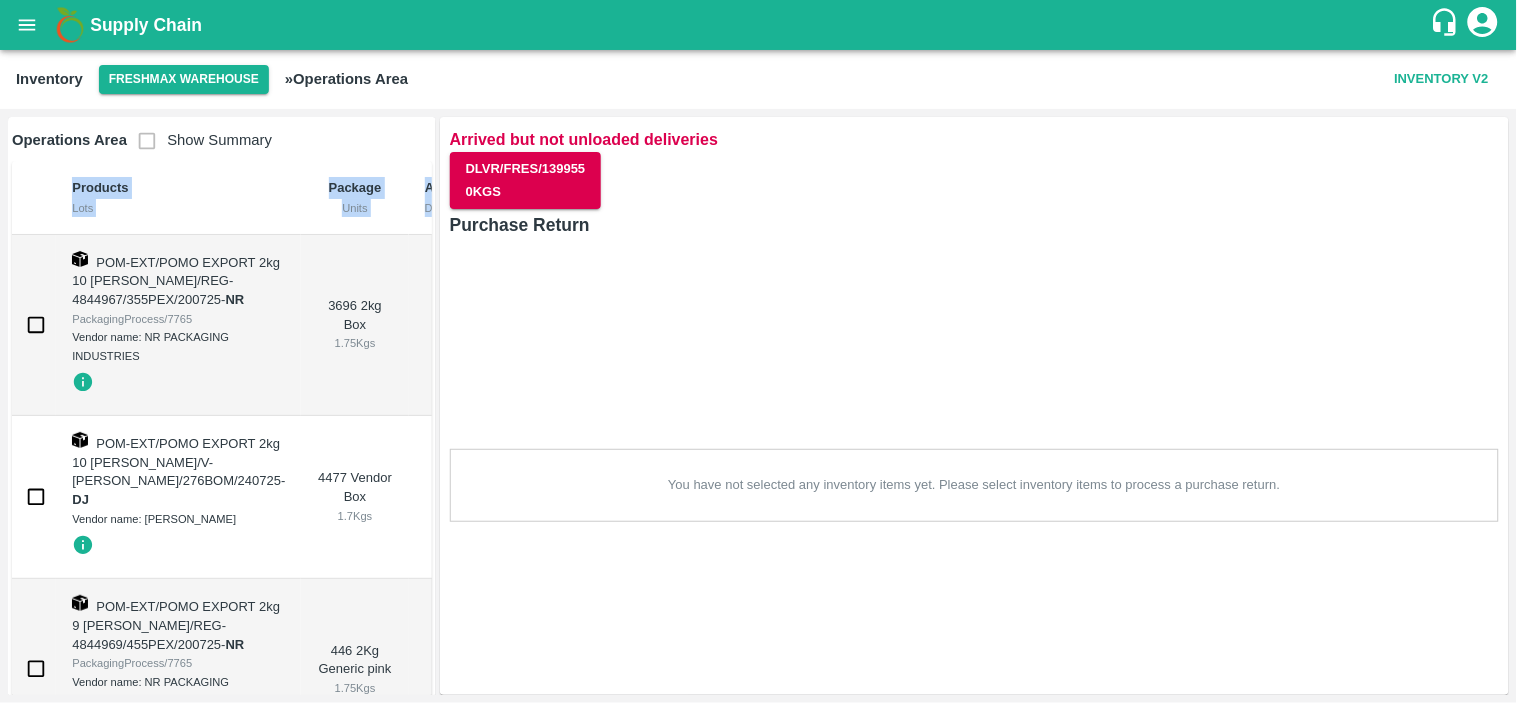drag, startPoint x: 432, startPoint y: 145, endPoint x: 435, endPoint y: 211, distance: 66.068146 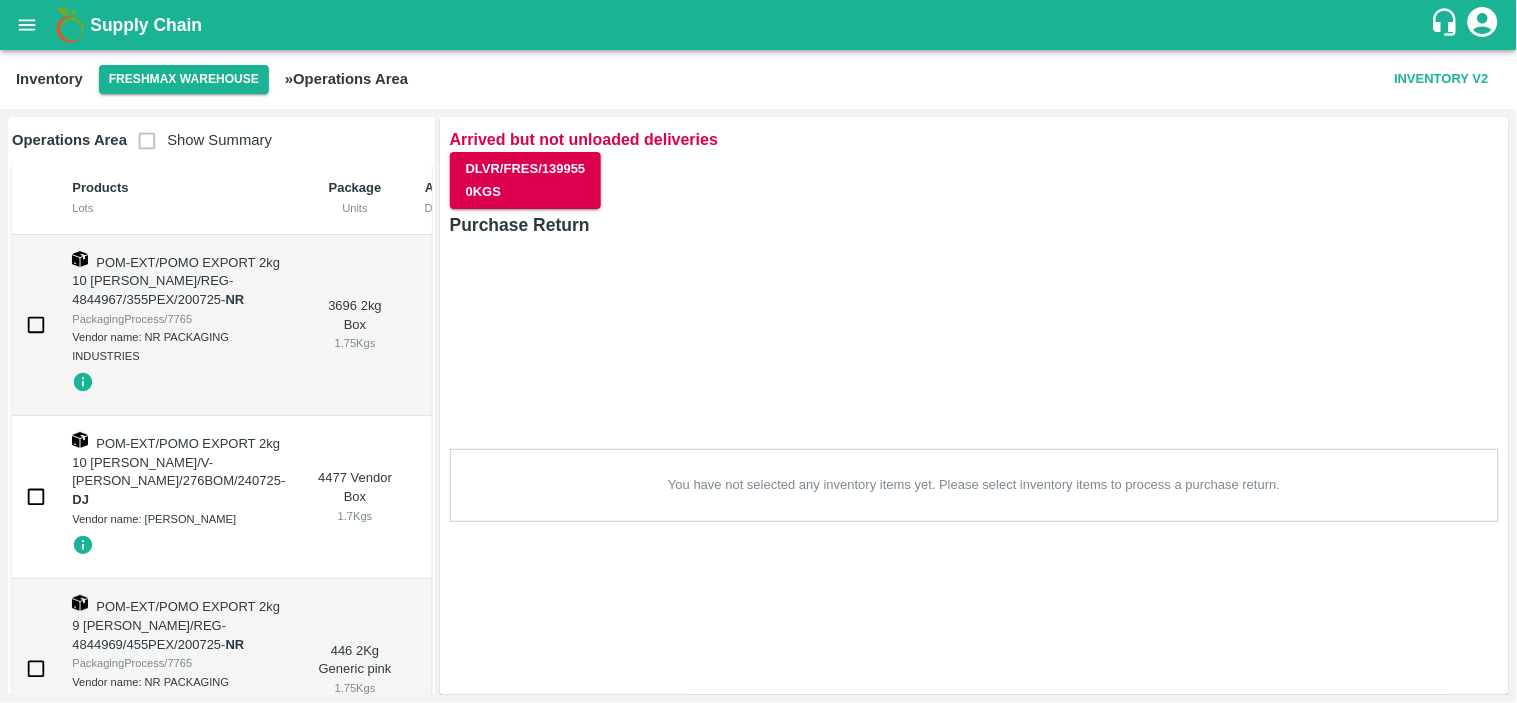 click on "Purchase Return You have not selected any inventory items yet. Please select inventory items to process a purchase return." at bounding box center (974, 366) 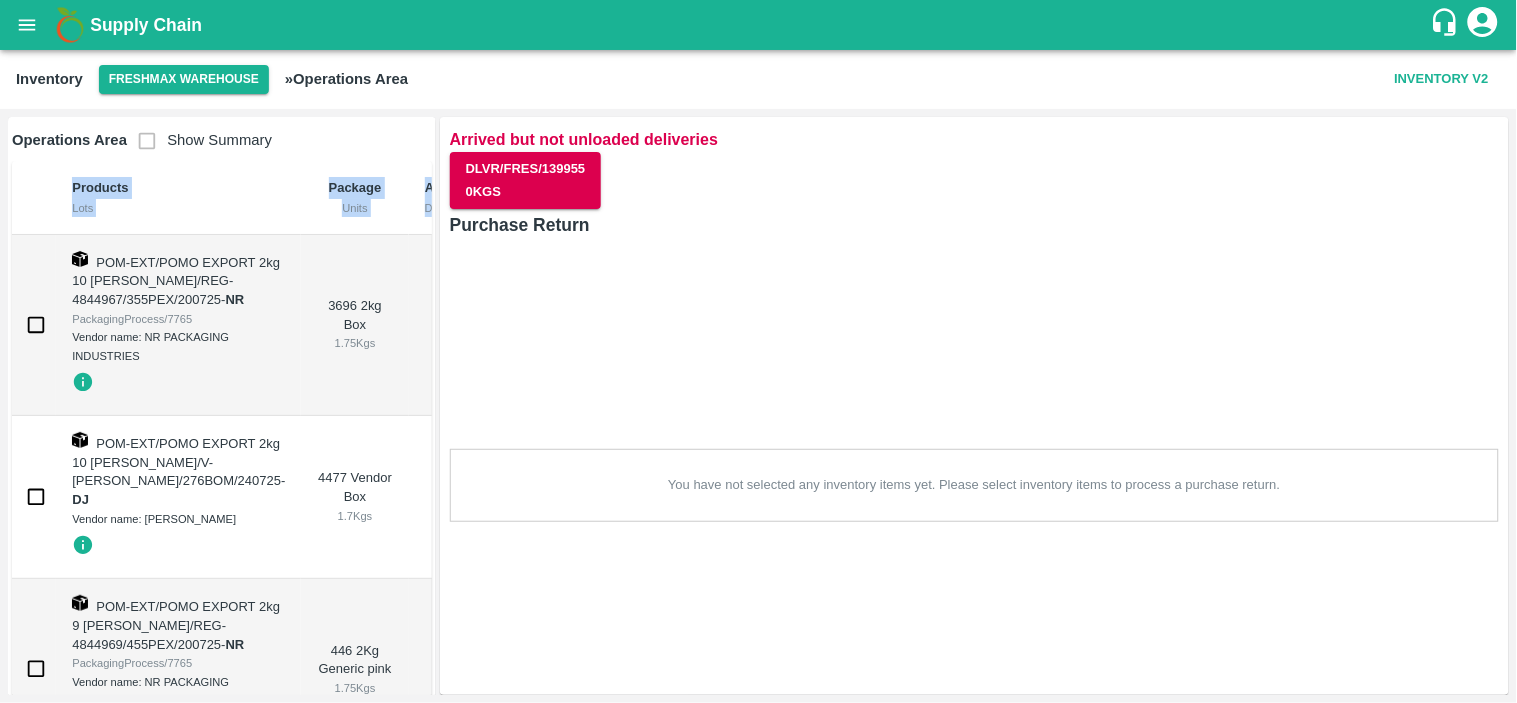 drag, startPoint x: 432, startPoint y: 134, endPoint x: 431, endPoint y: 186, distance: 52.009613 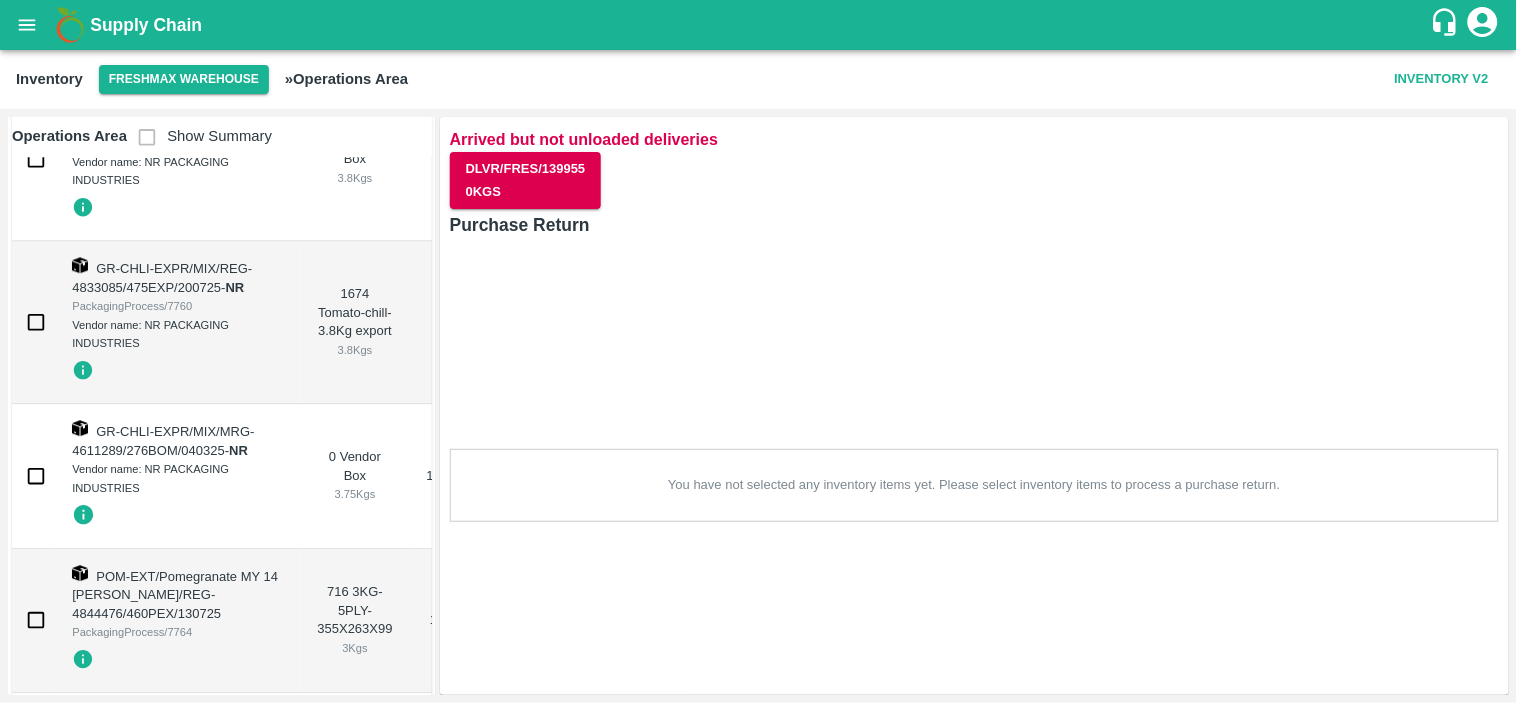 scroll, scrollTop: 1340, scrollLeft: 0, axis: vertical 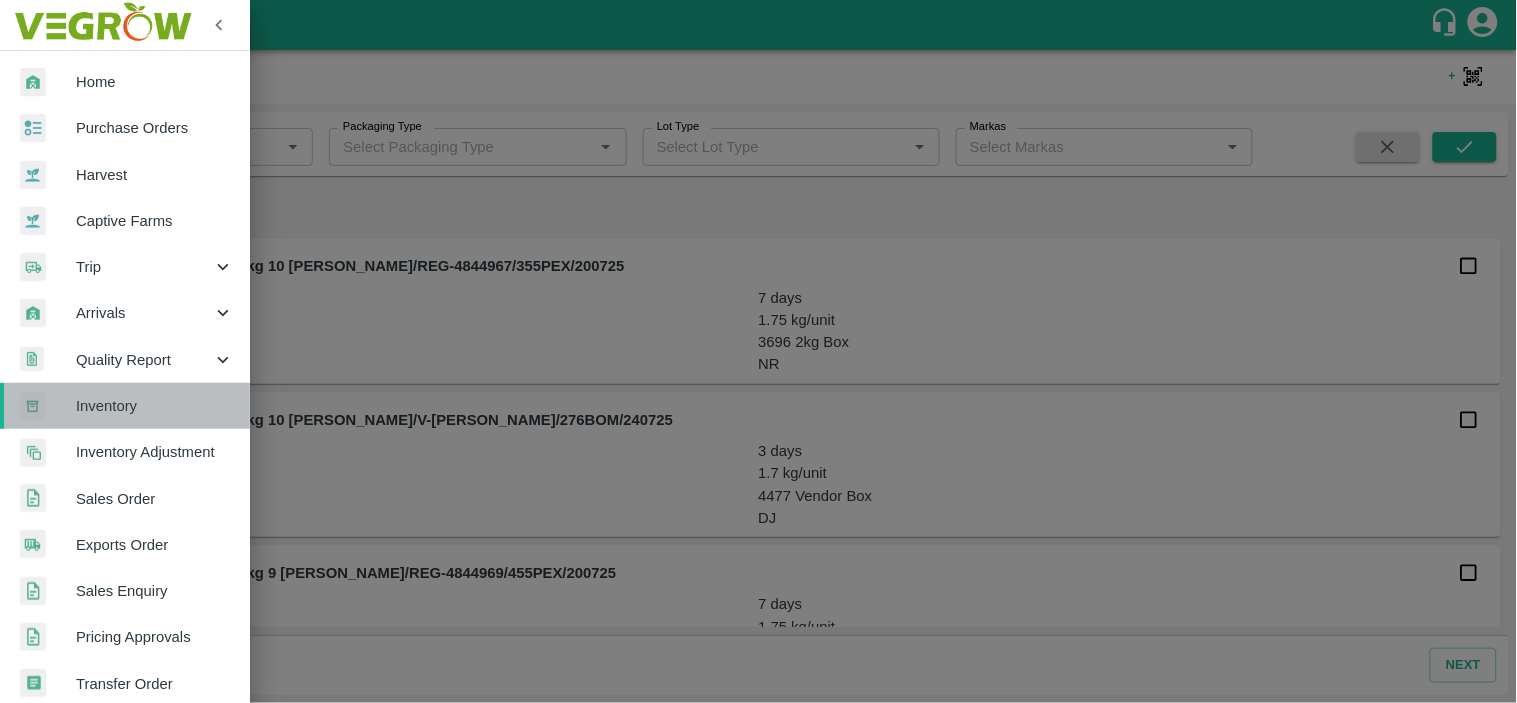 click on "Inventory" at bounding box center [155, 406] 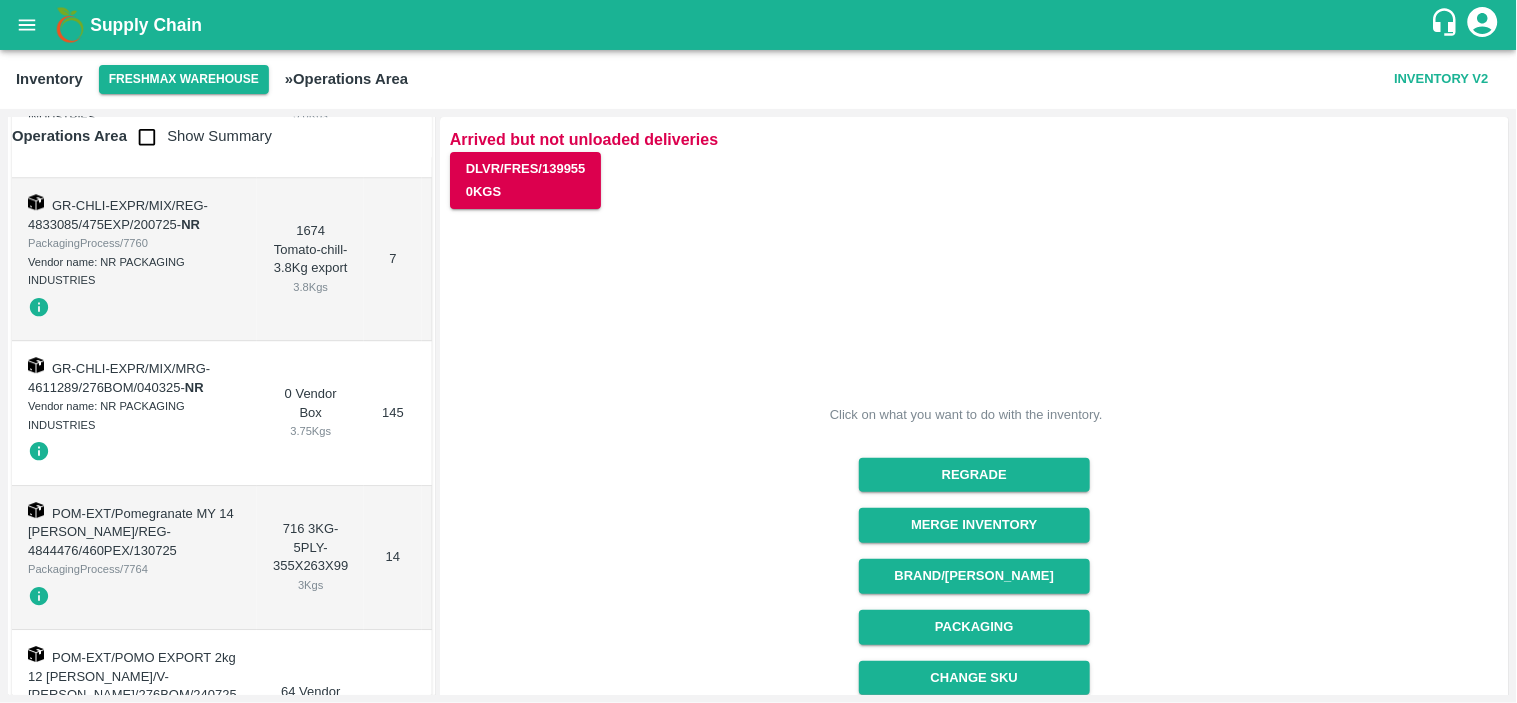 scroll, scrollTop: 1424, scrollLeft: 0, axis: vertical 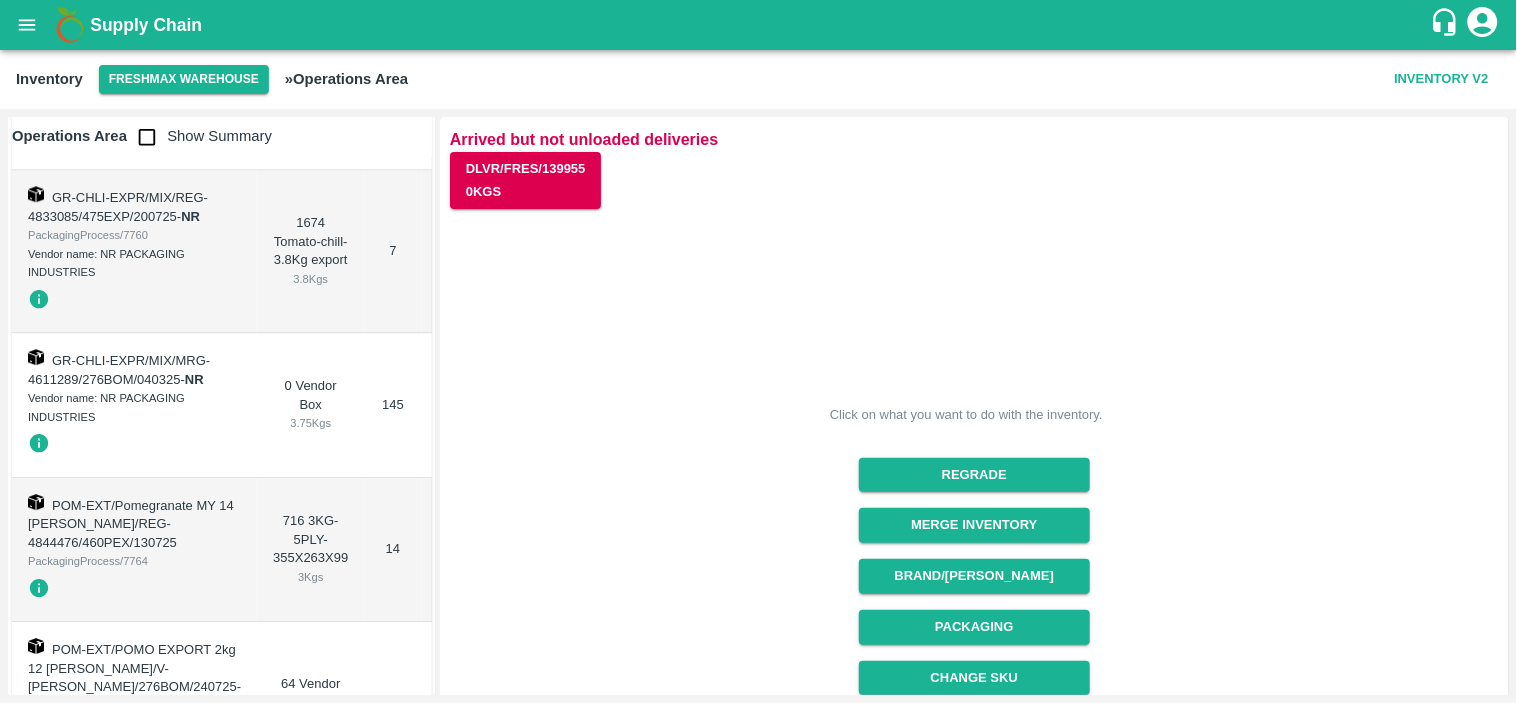 type 